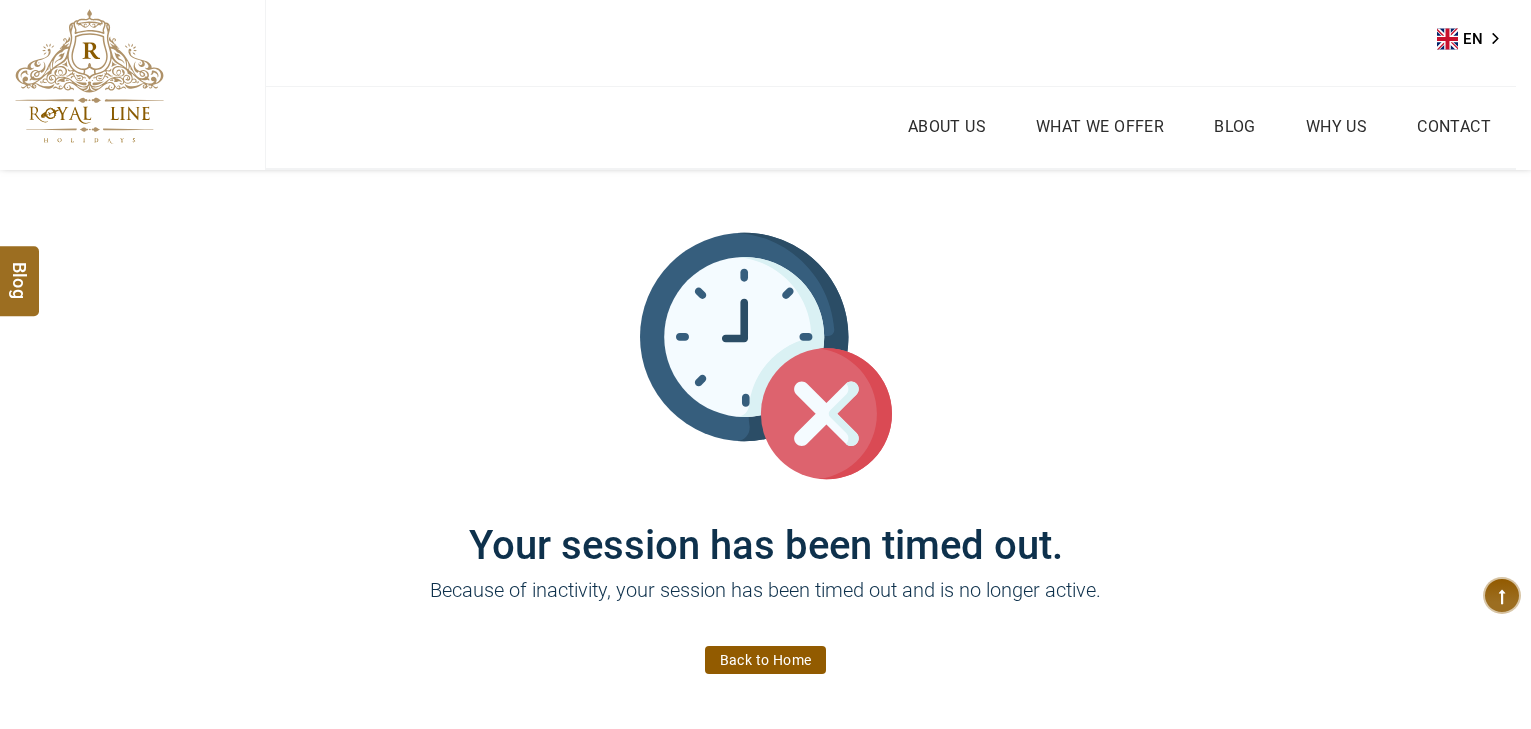 scroll, scrollTop: 0, scrollLeft: 0, axis: both 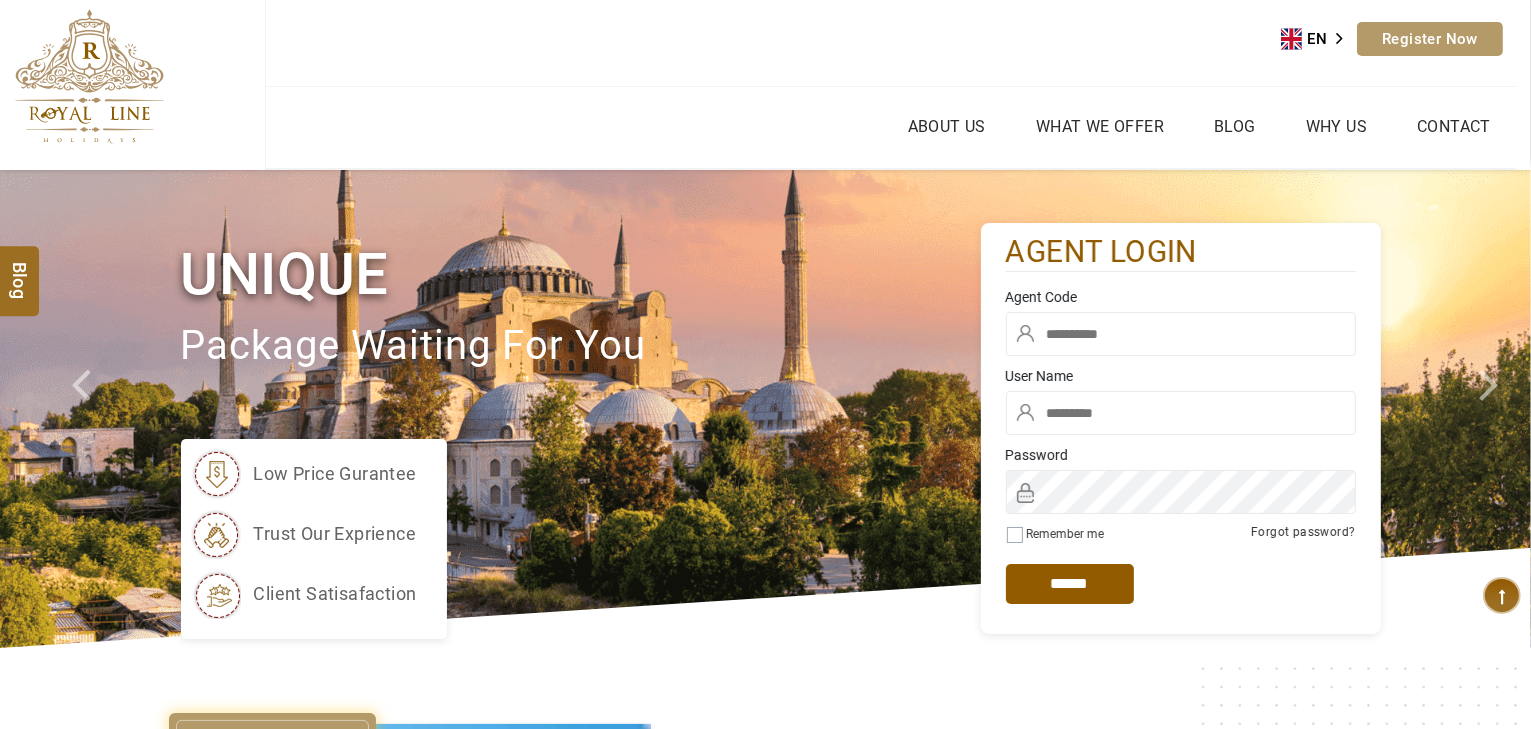 type on "*****" 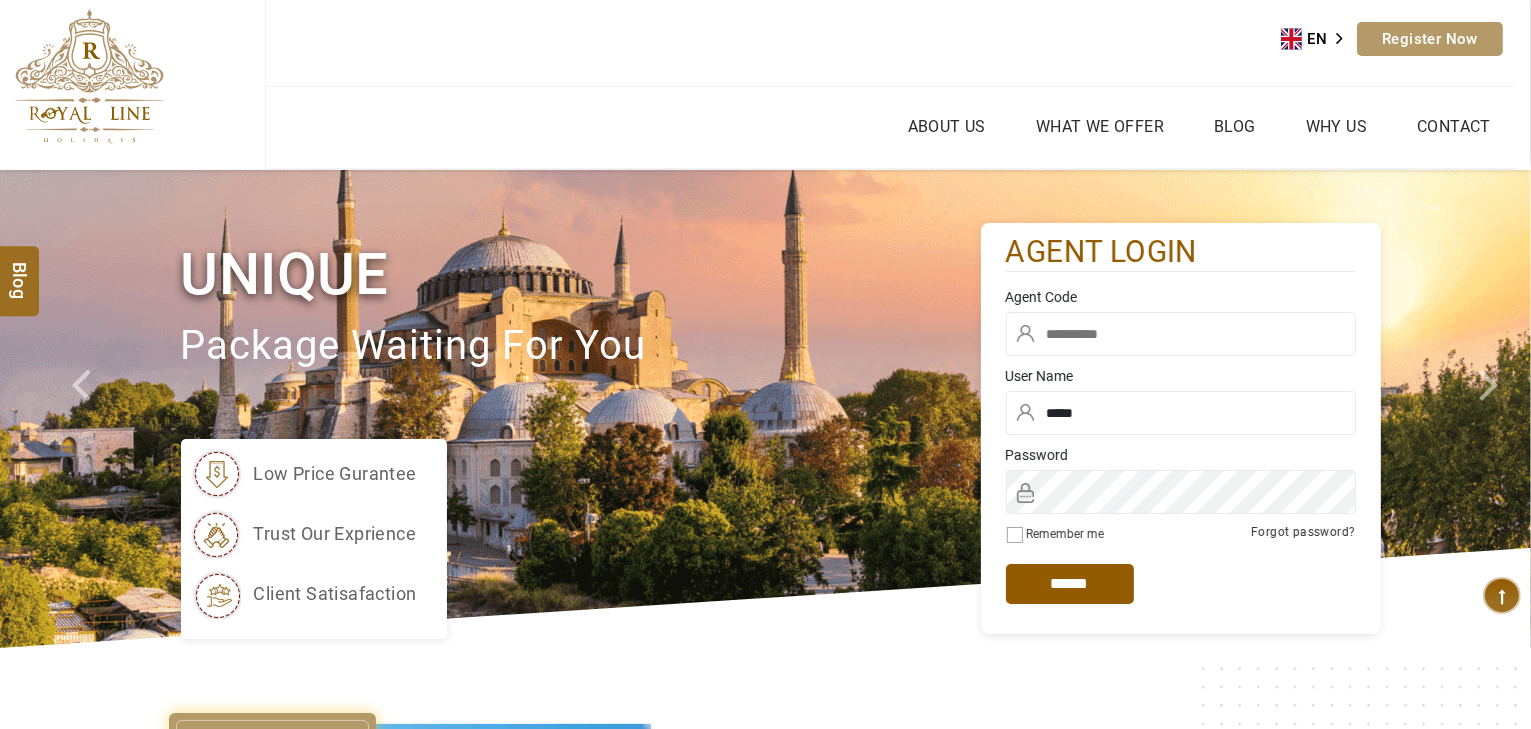 click at bounding box center [1181, 334] 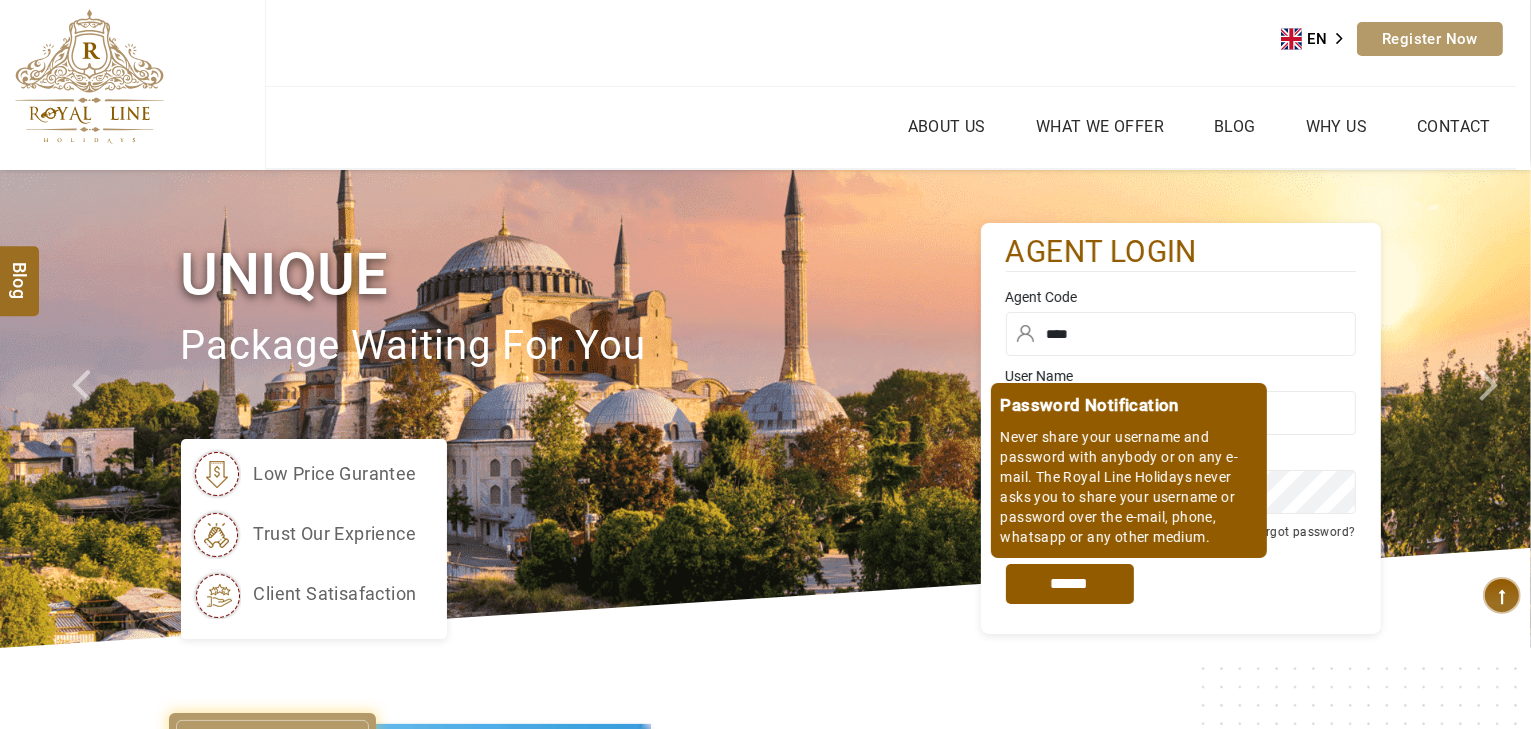 type on "****" 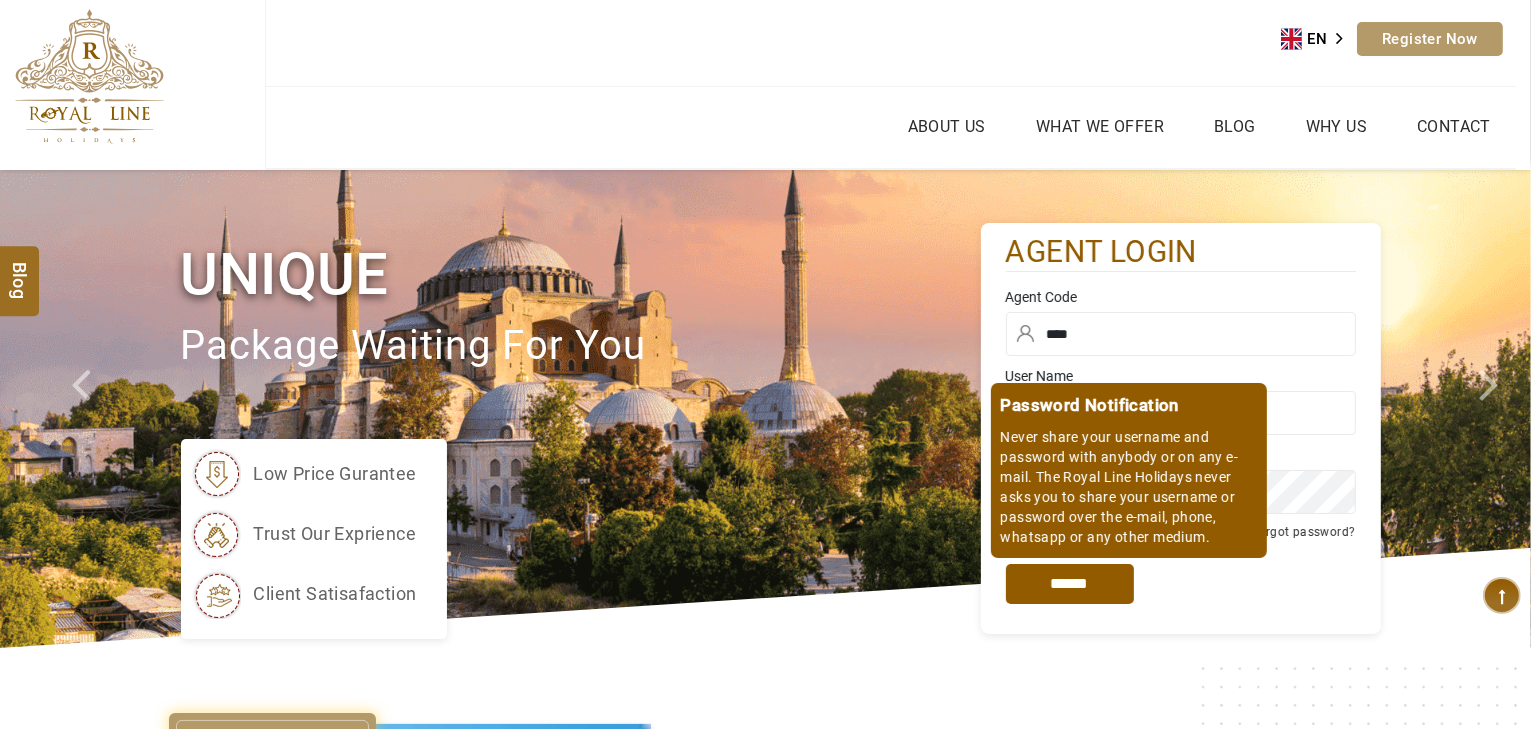 click on "*****" at bounding box center [1070, 584] 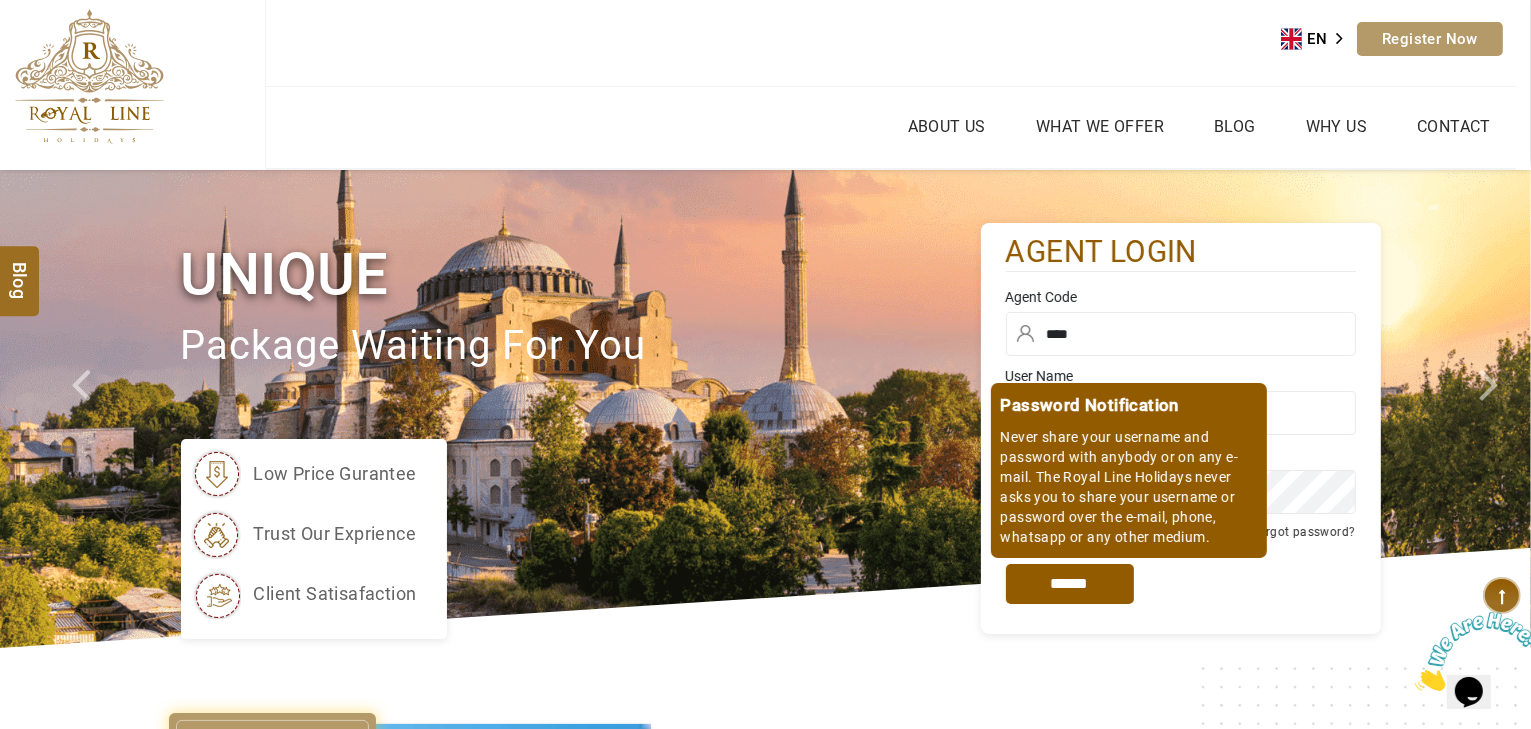 scroll, scrollTop: 0, scrollLeft: 0, axis: both 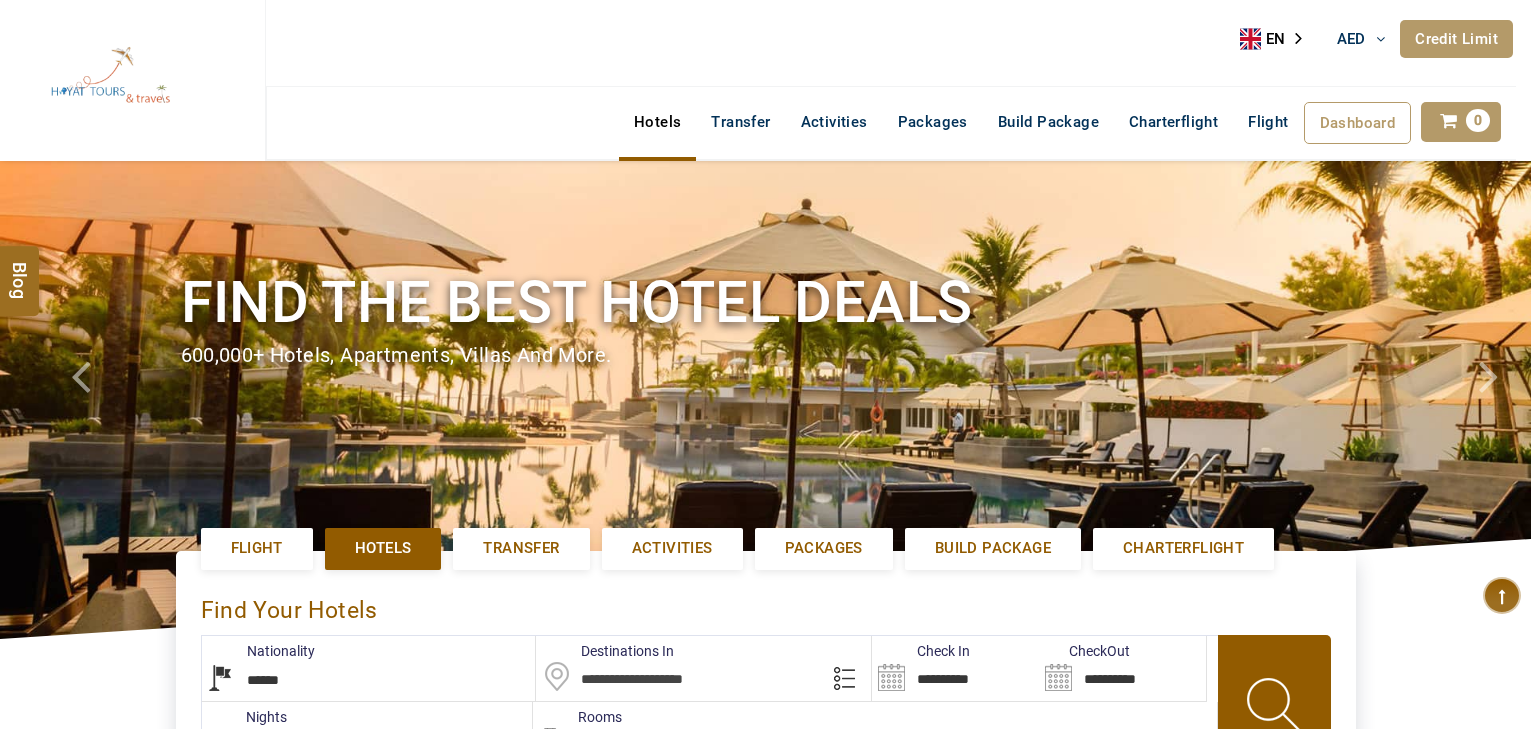 select on "******" 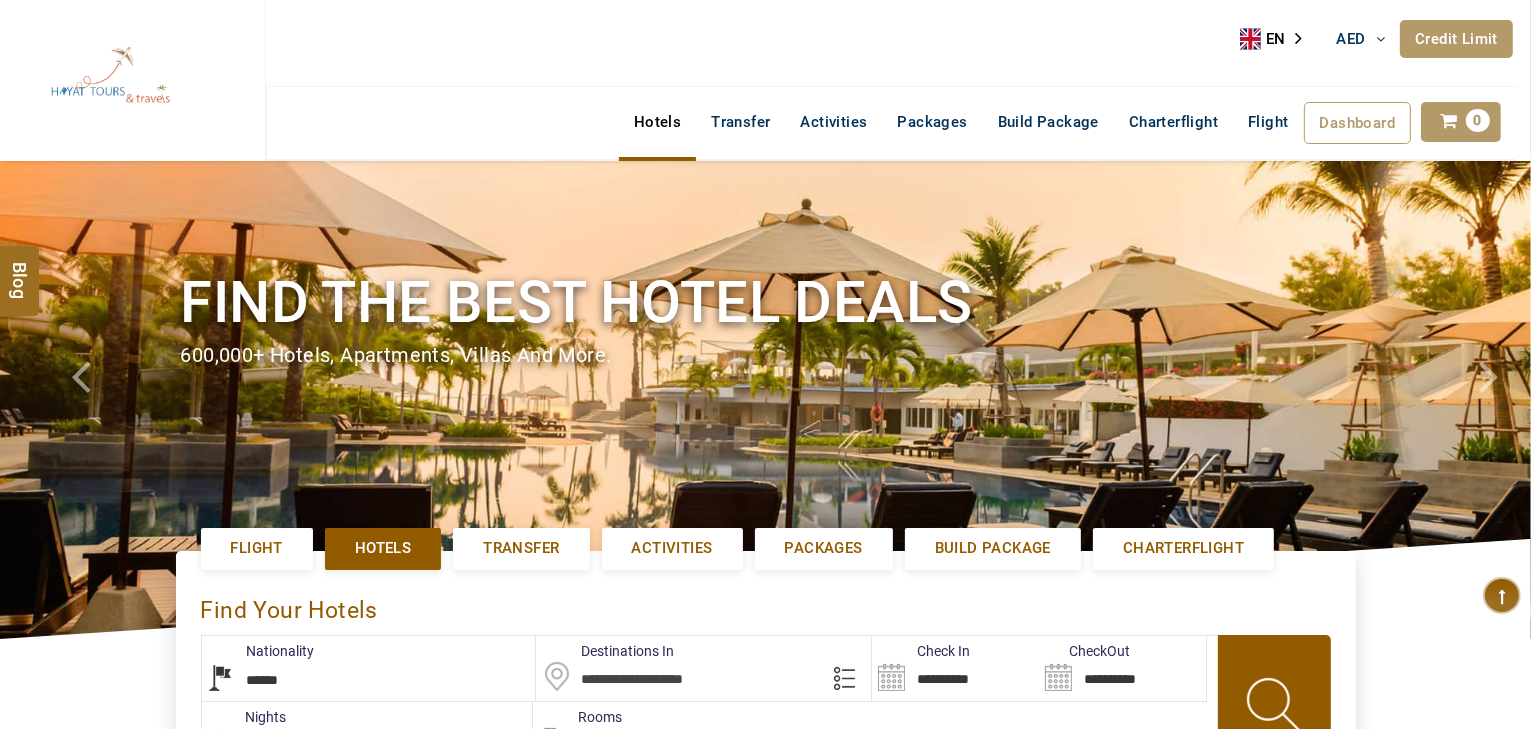 type on "**********" 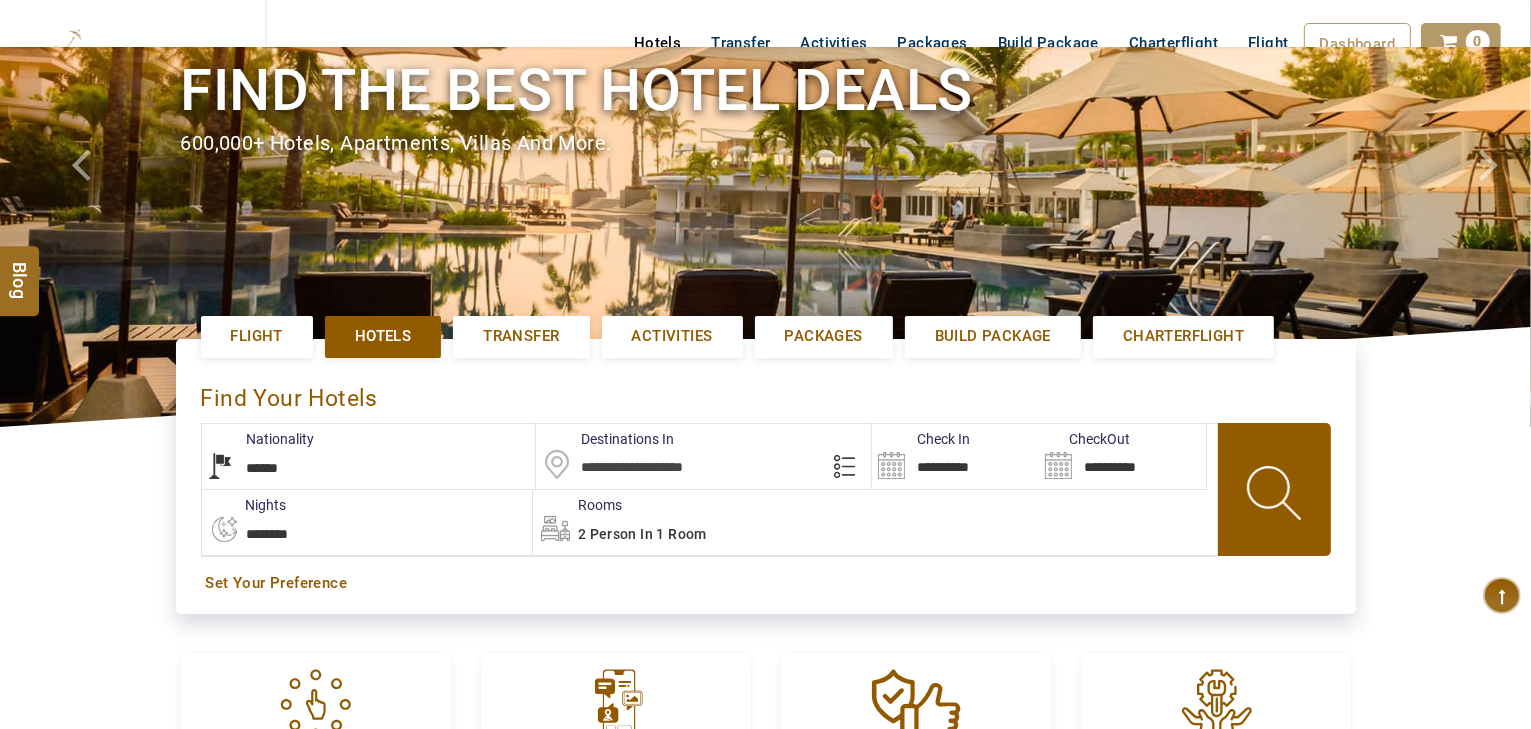 scroll, scrollTop: 240, scrollLeft: 0, axis: vertical 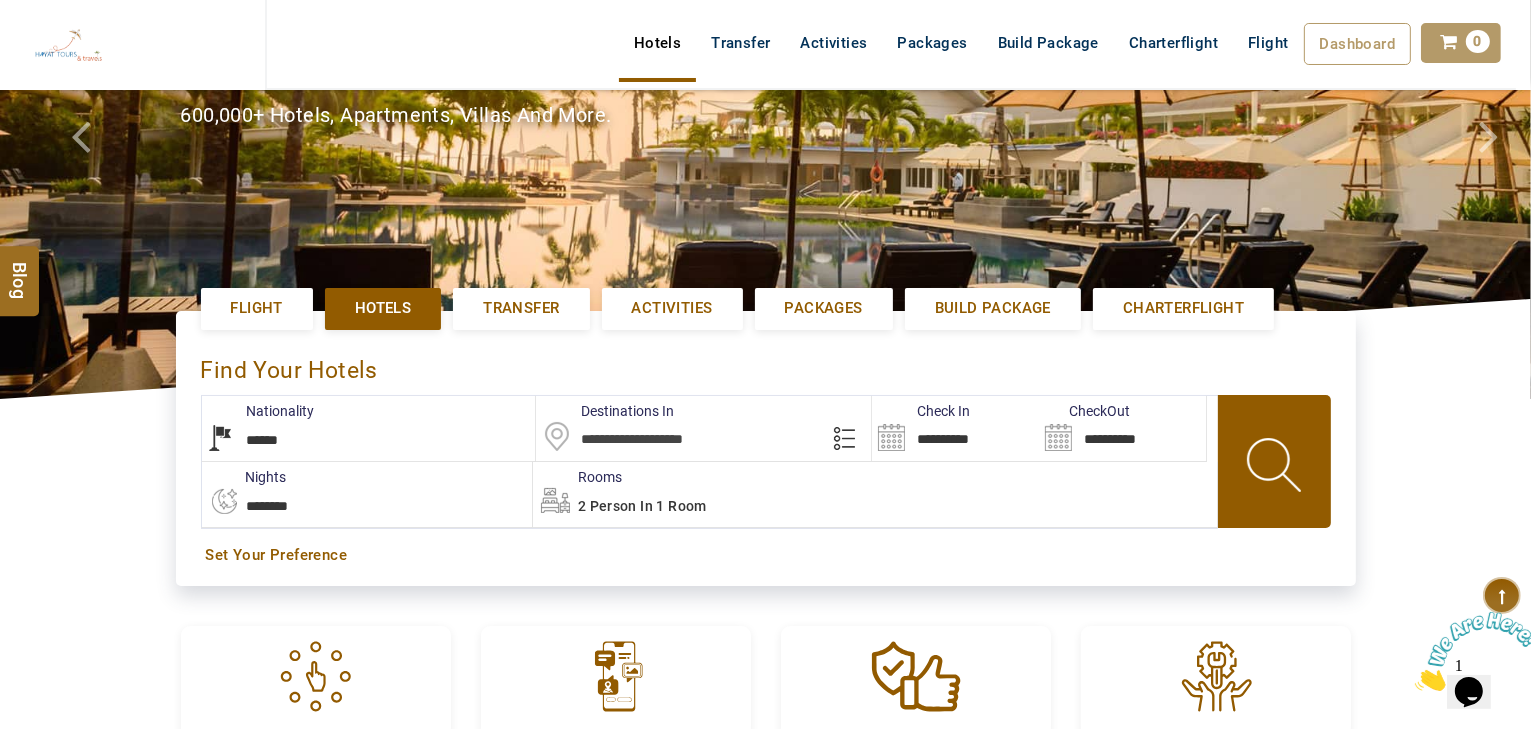 click at bounding box center [703, 428] 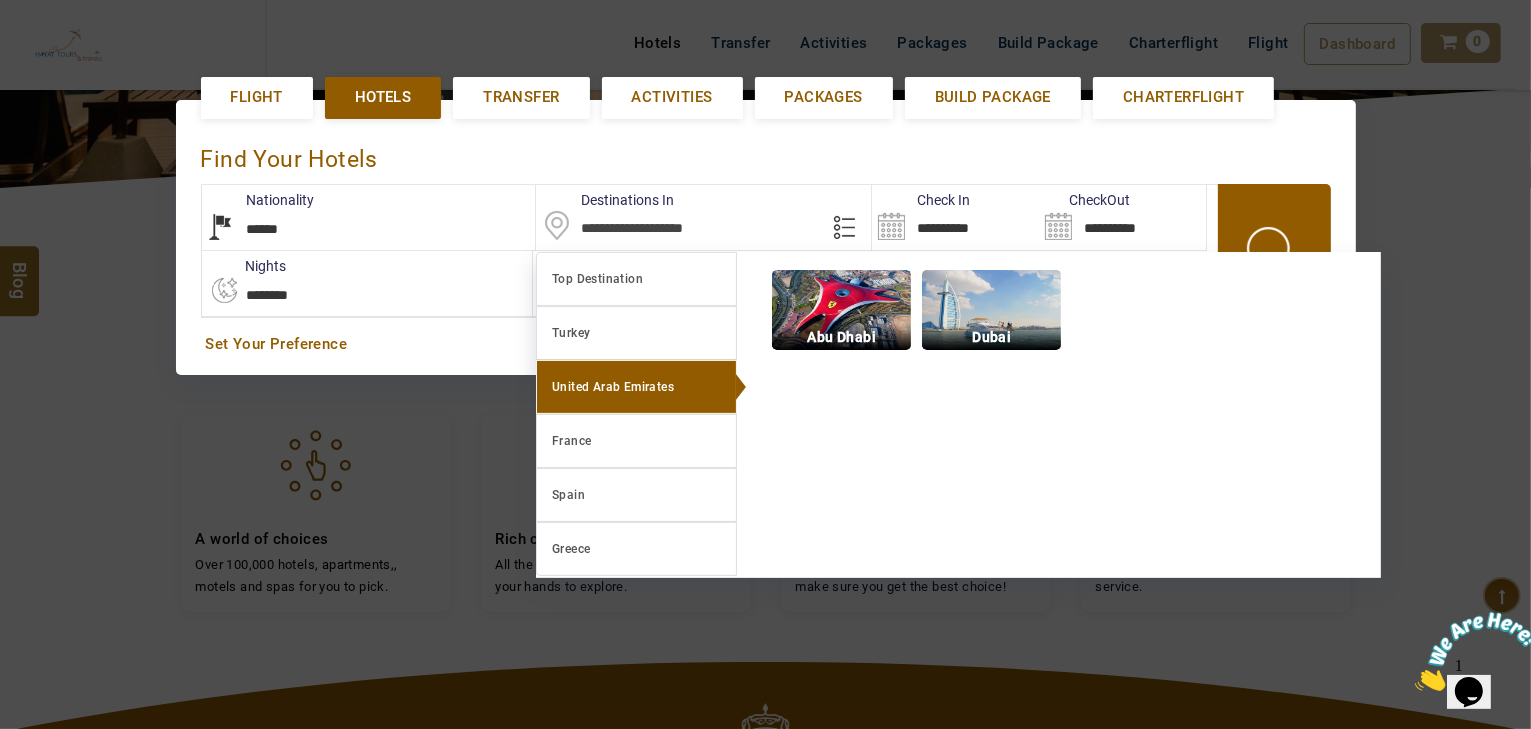 scroll, scrollTop: 460, scrollLeft: 0, axis: vertical 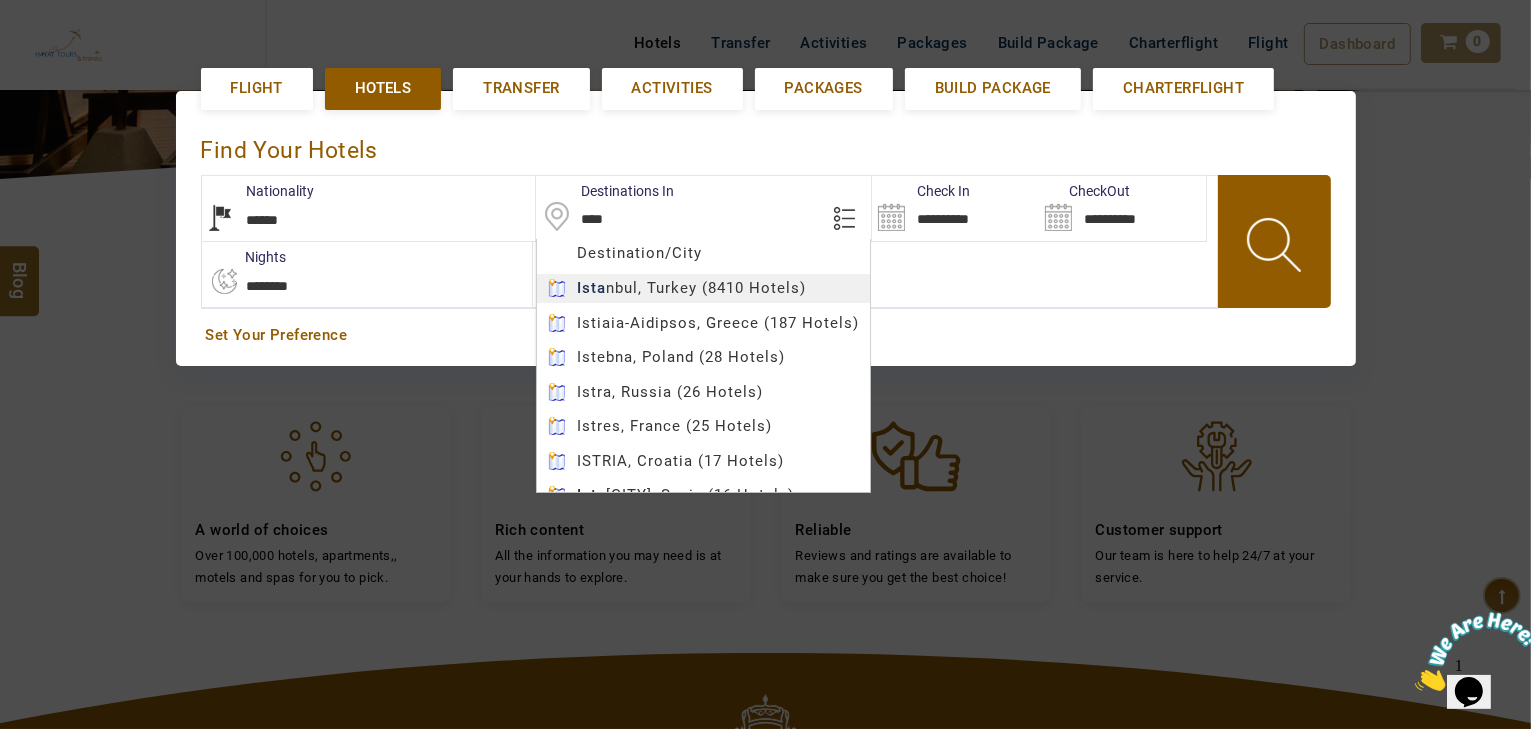 type on "********" 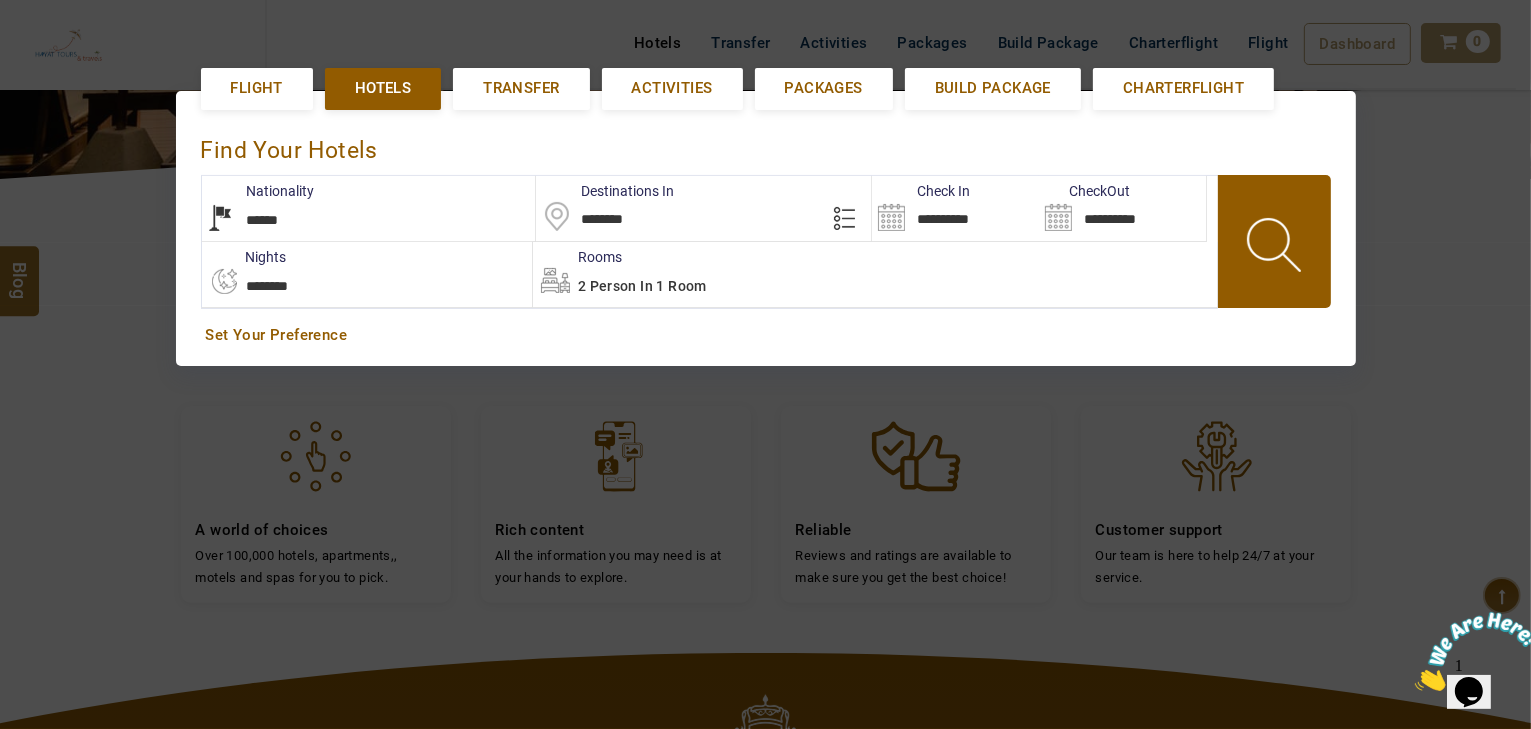 click on "HAYAYT TOURS AED AED  AED EUR  € USD  $ INR  ₹ THB  ฿ IDR  Rp BHD  BHD TRY  ₺ Credit Limit EN HE AR ES PT ZH Helpline
+971 55 344 0168 Register Now +971 55 344 0168 info@royallineholidays.com About Us What we Offer Blog Why Us Contact Hotels  Transfer Activities Packages Build Package Charterflight Flight Dashboard My Profile My Booking My Reports My Quotation Sign Out 0 Points Redeem Now To Redeem 58318 Points Future Points  1074   Points Credit Limit Credit Limit USD 30000.00 70% Complete Used USD 10316.98 Available USD 19683.02 Setting  Looks like you haven't added anything to your cart yet Countinue Shopping ***** ****** Please Wait.. Blog demo
Remember me Forgot
password? LOG IN Don't have an account?   Register Now My Booking View/ Print/Cancel Your Booking without Signing in Submit demo
In A Few Moment, You Will Be Celebrating Best Hotel options galore ! Check In   CheckOut Rooms Rooms Please Wait Find the best hotel deals Flight Hotels  Transfer Packages" at bounding box center [765, 358] 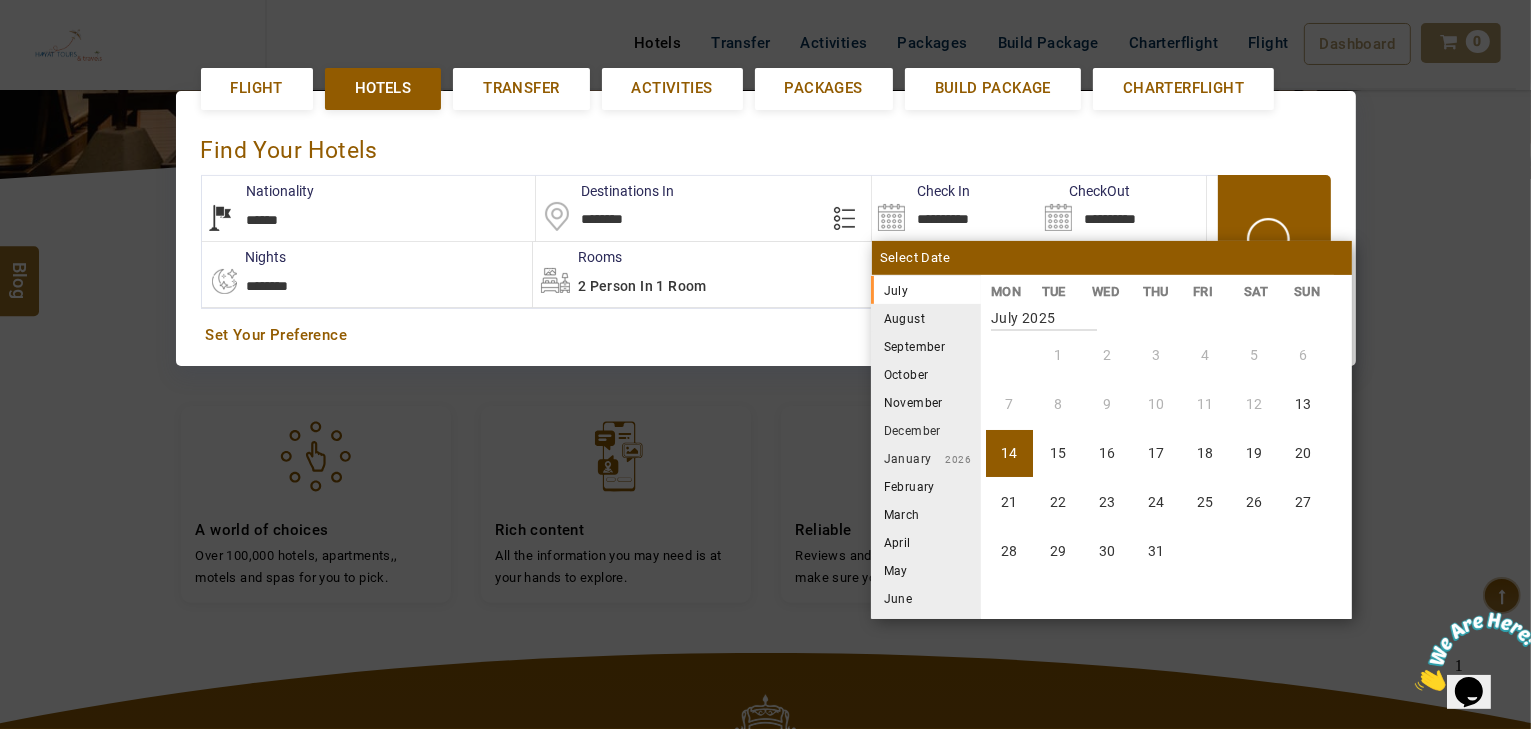 click on "August" at bounding box center (926, 318) 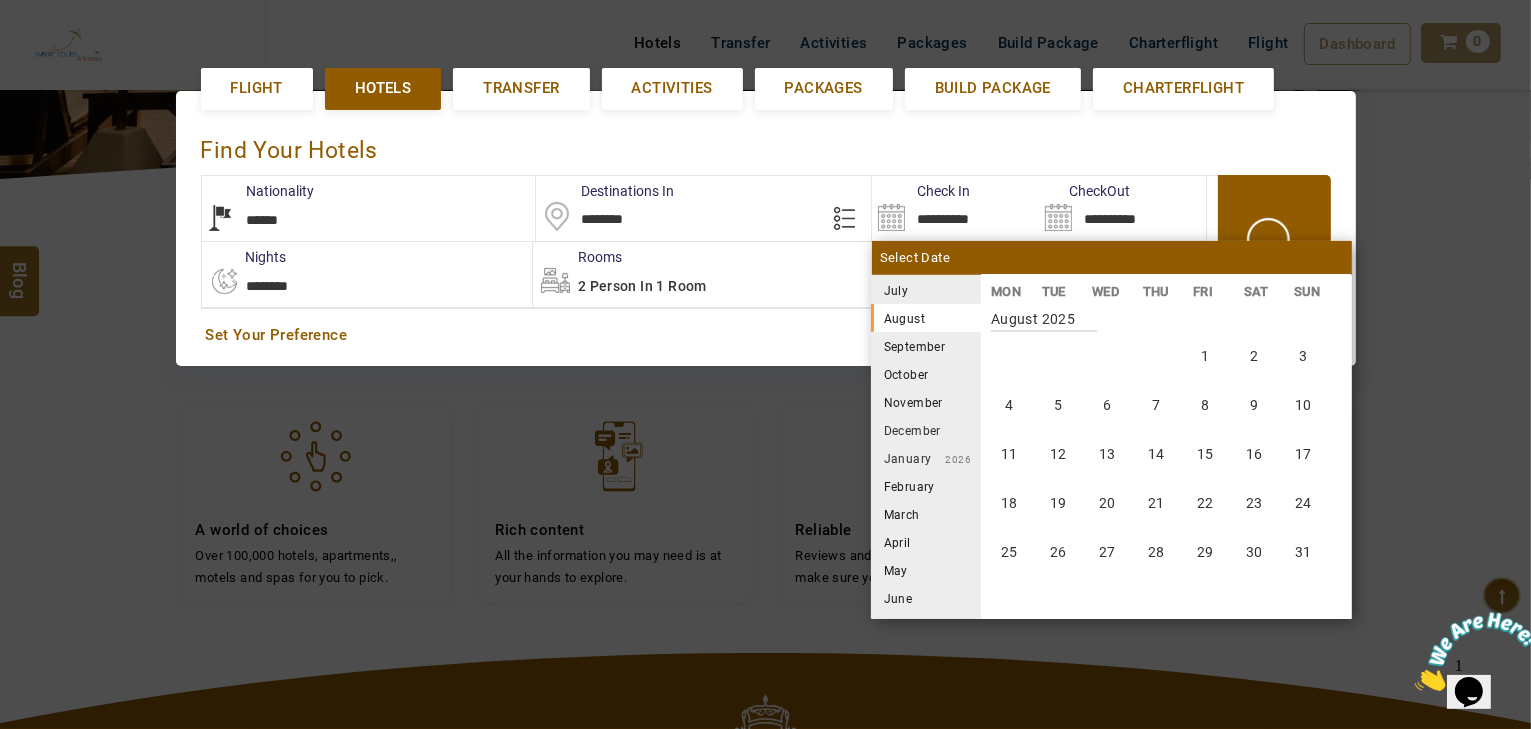 scroll, scrollTop: 370, scrollLeft: 0, axis: vertical 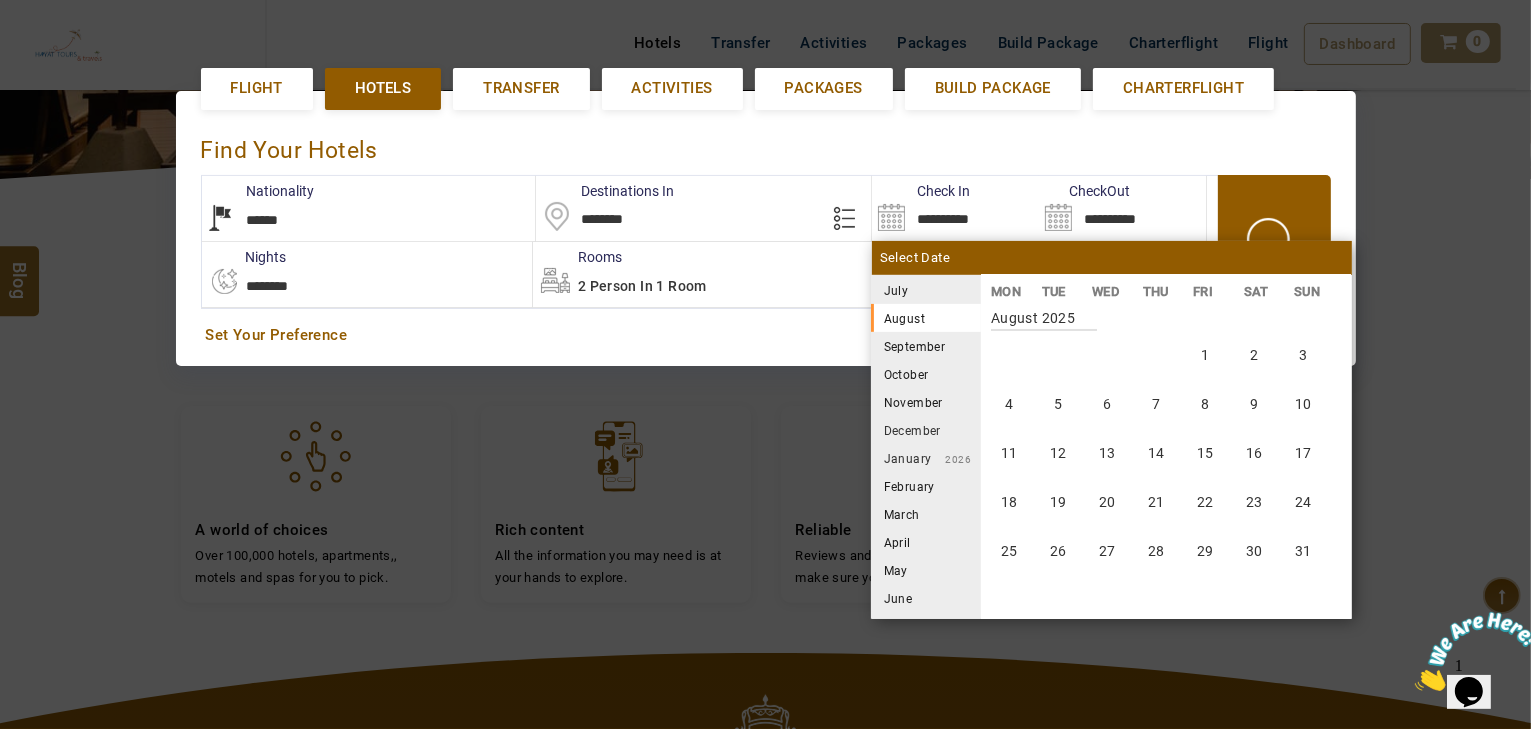 click on "**********" at bounding box center [369, 208] 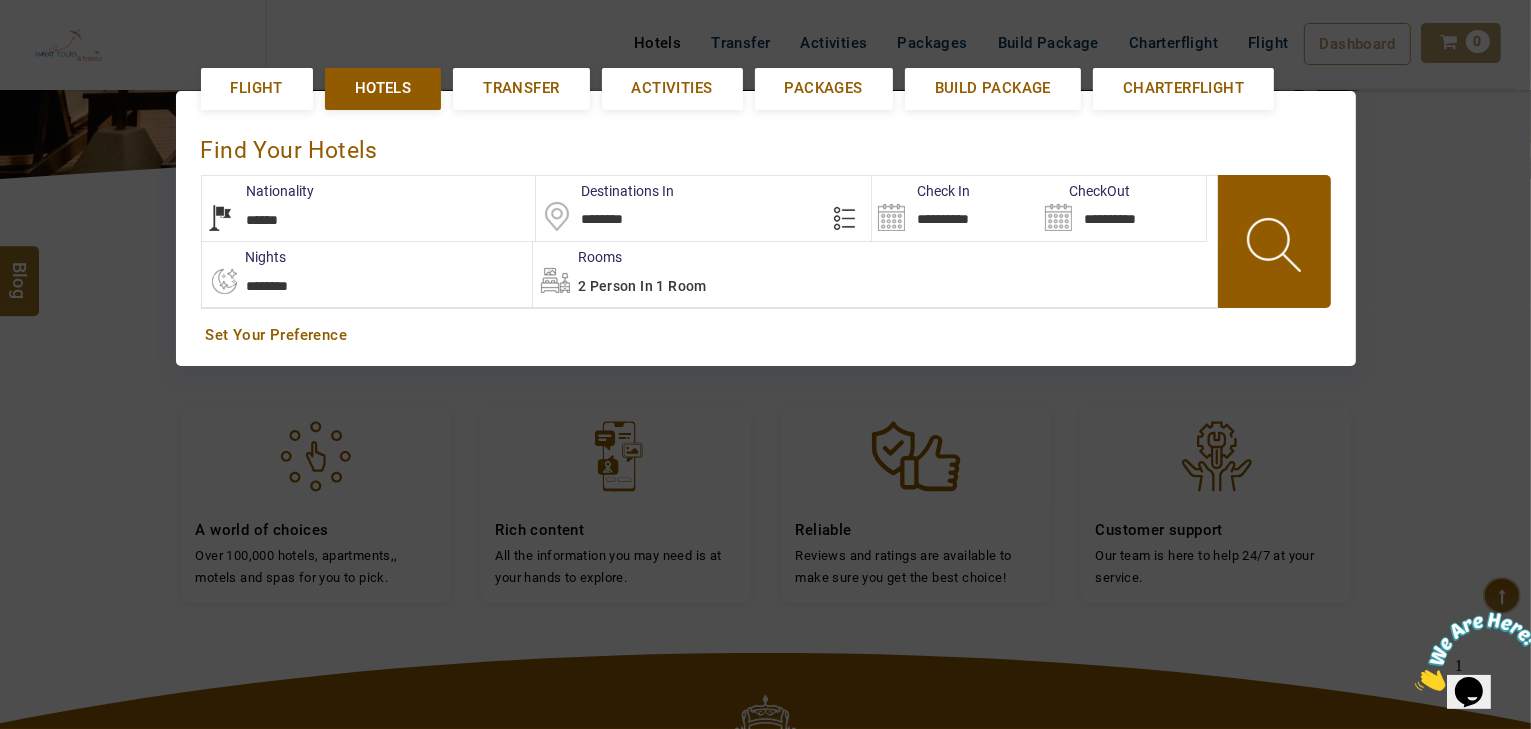 select on "******" 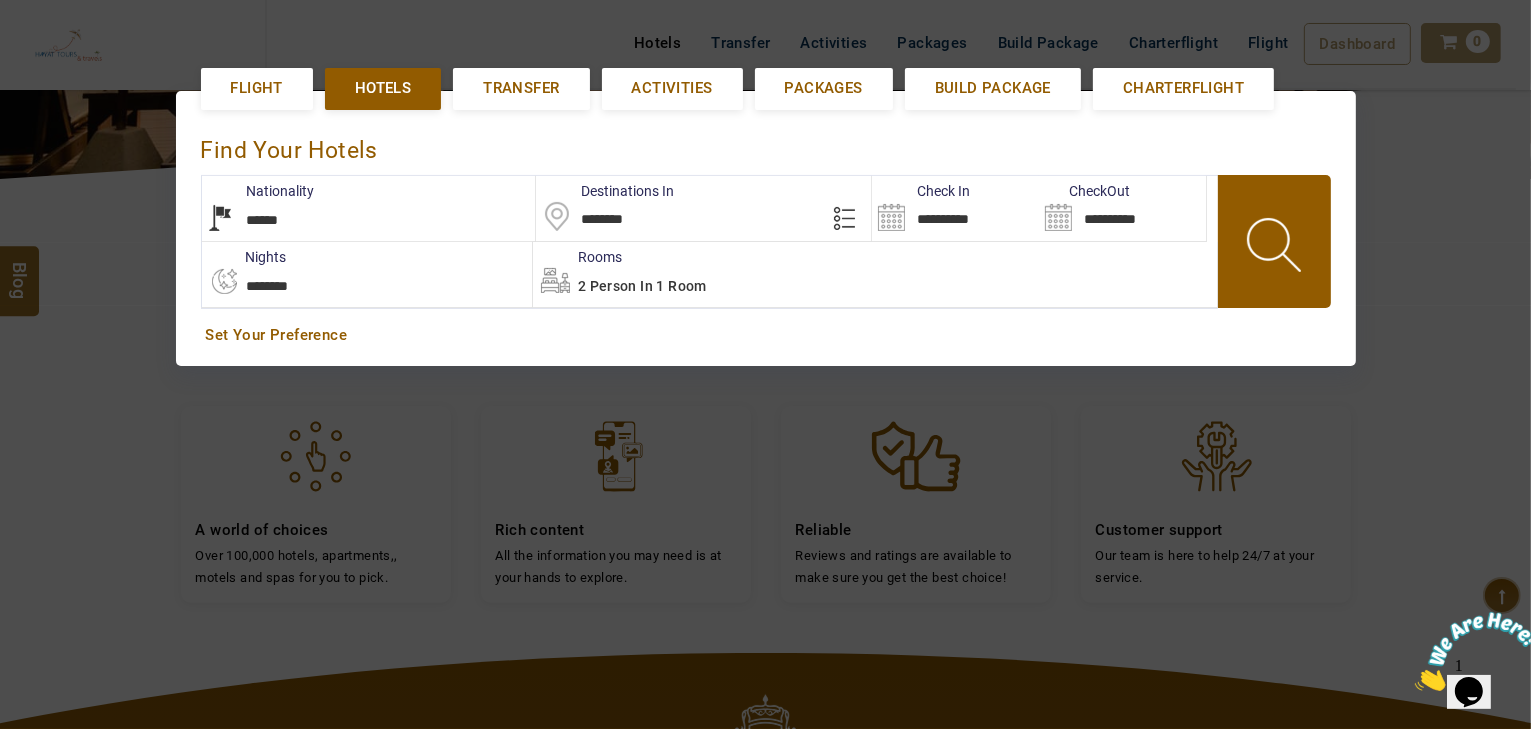 click on "**********" at bounding box center [955, 208] 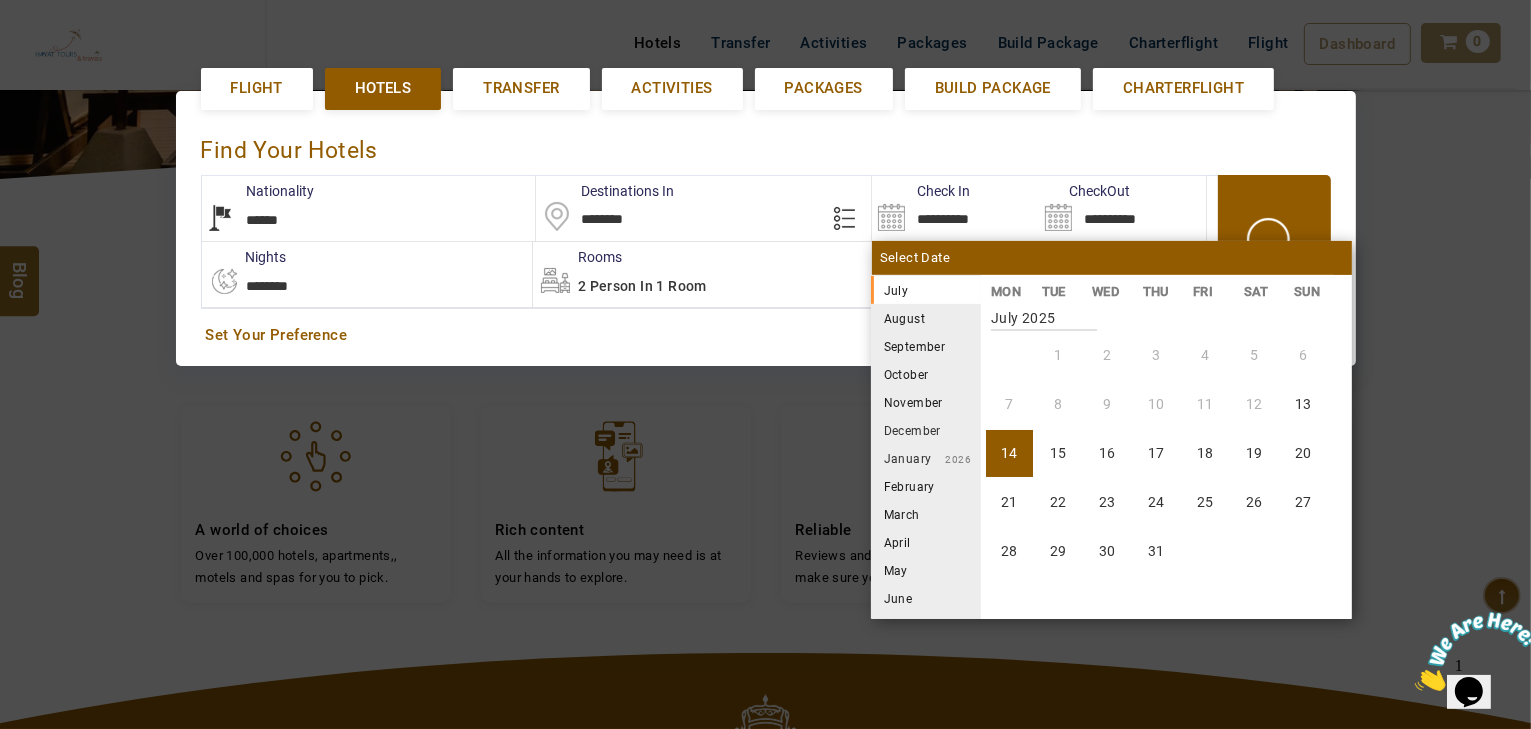 click on "August" at bounding box center (926, 318) 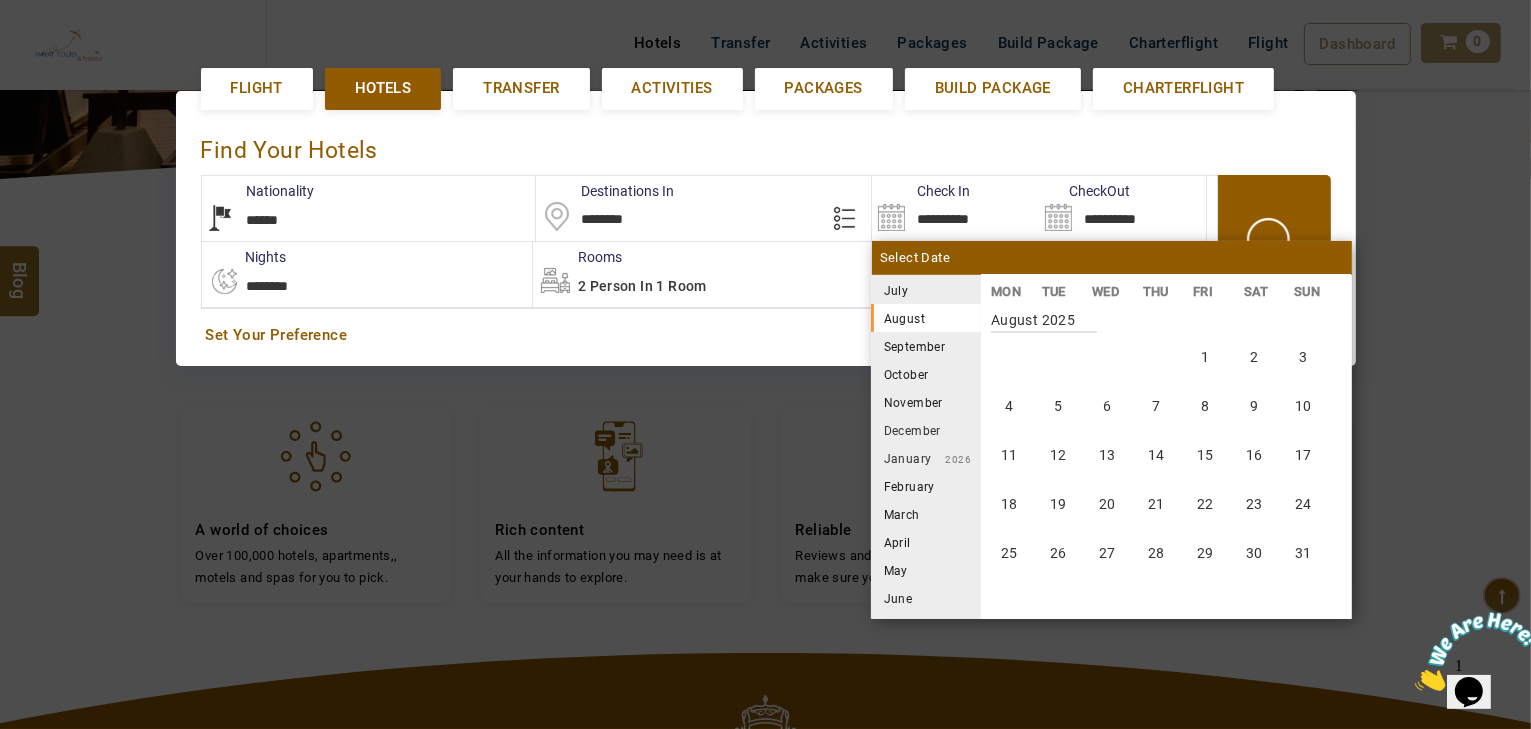 scroll, scrollTop: 370, scrollLeft: 0, axis: vertical 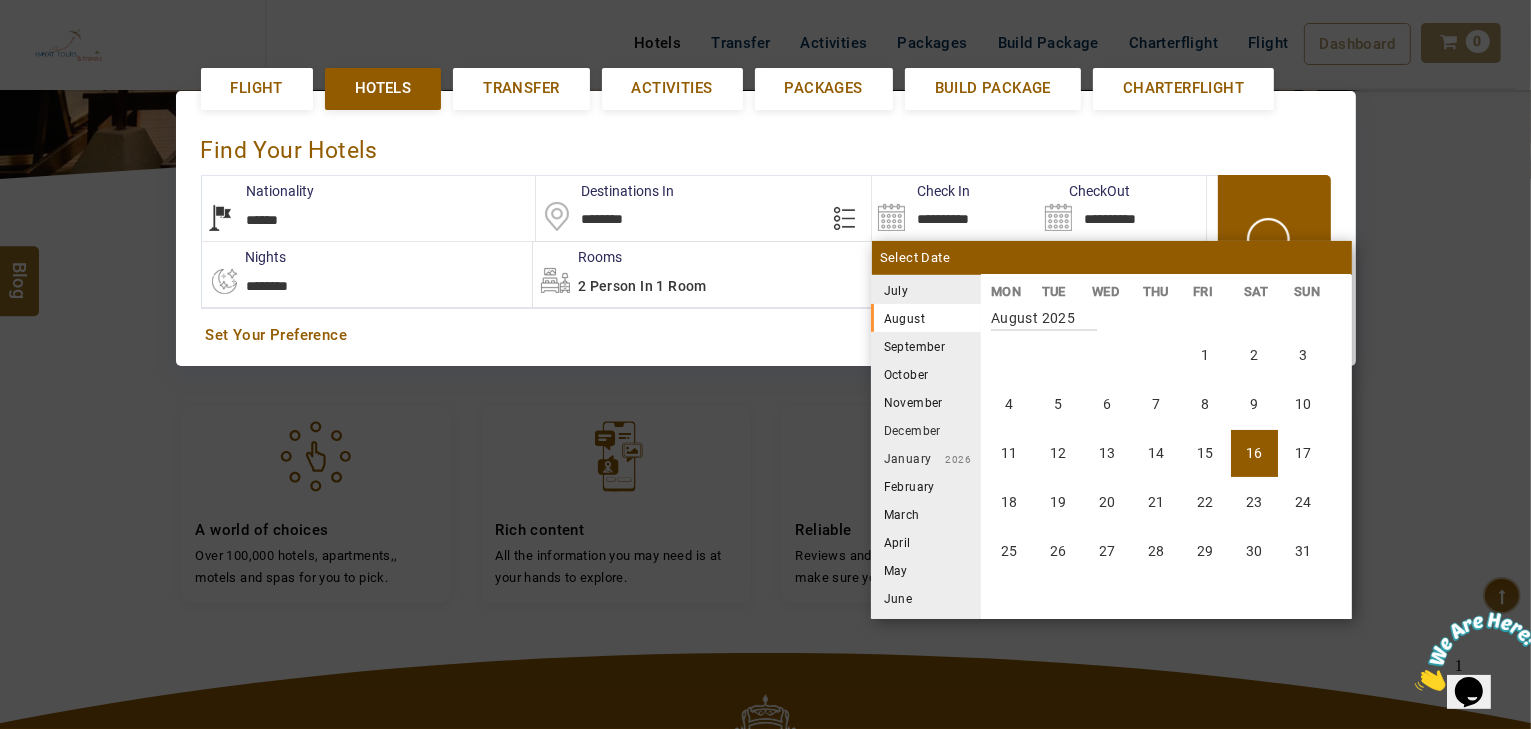click on "16" at bounding box center [1254, 453] 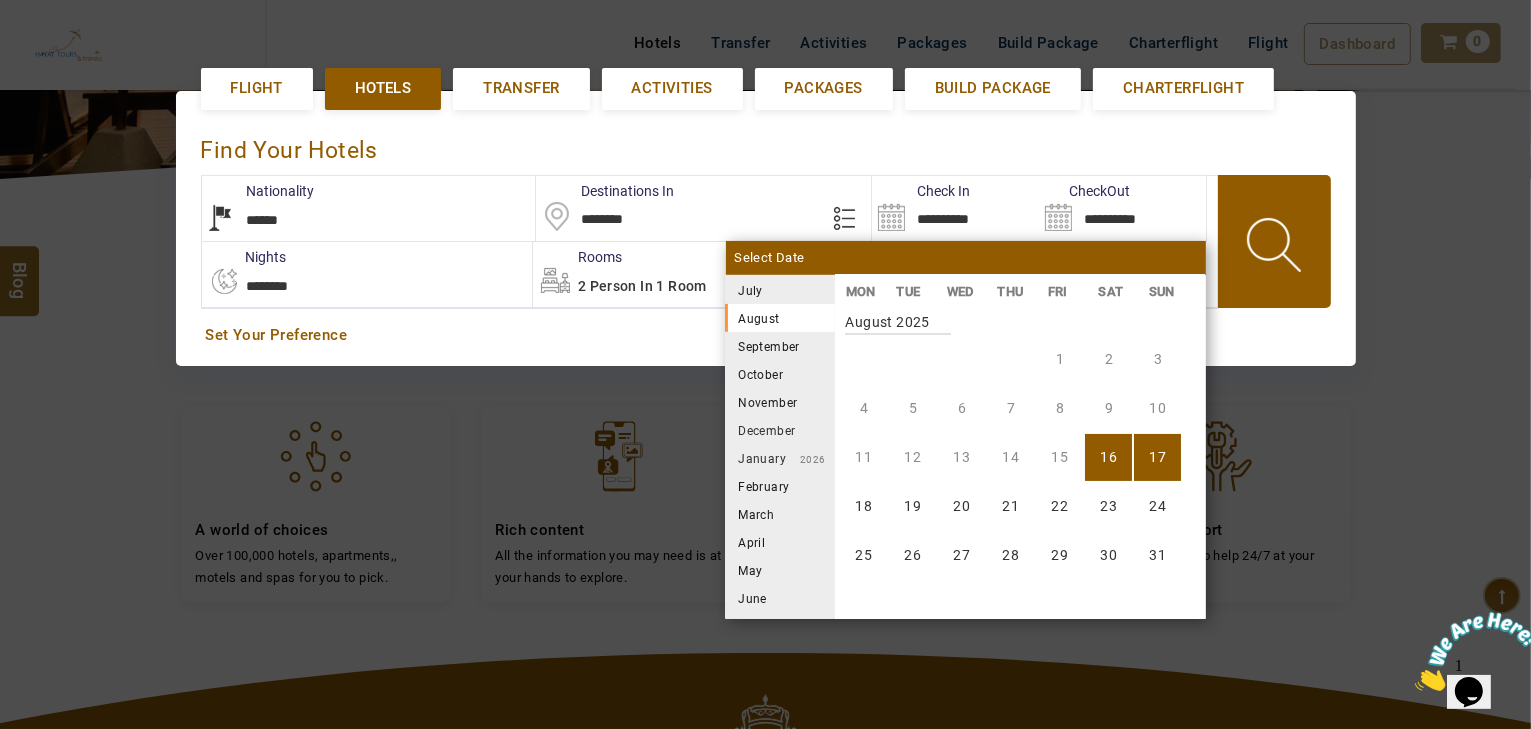 click on "**********" at bounding box center [367, 274] 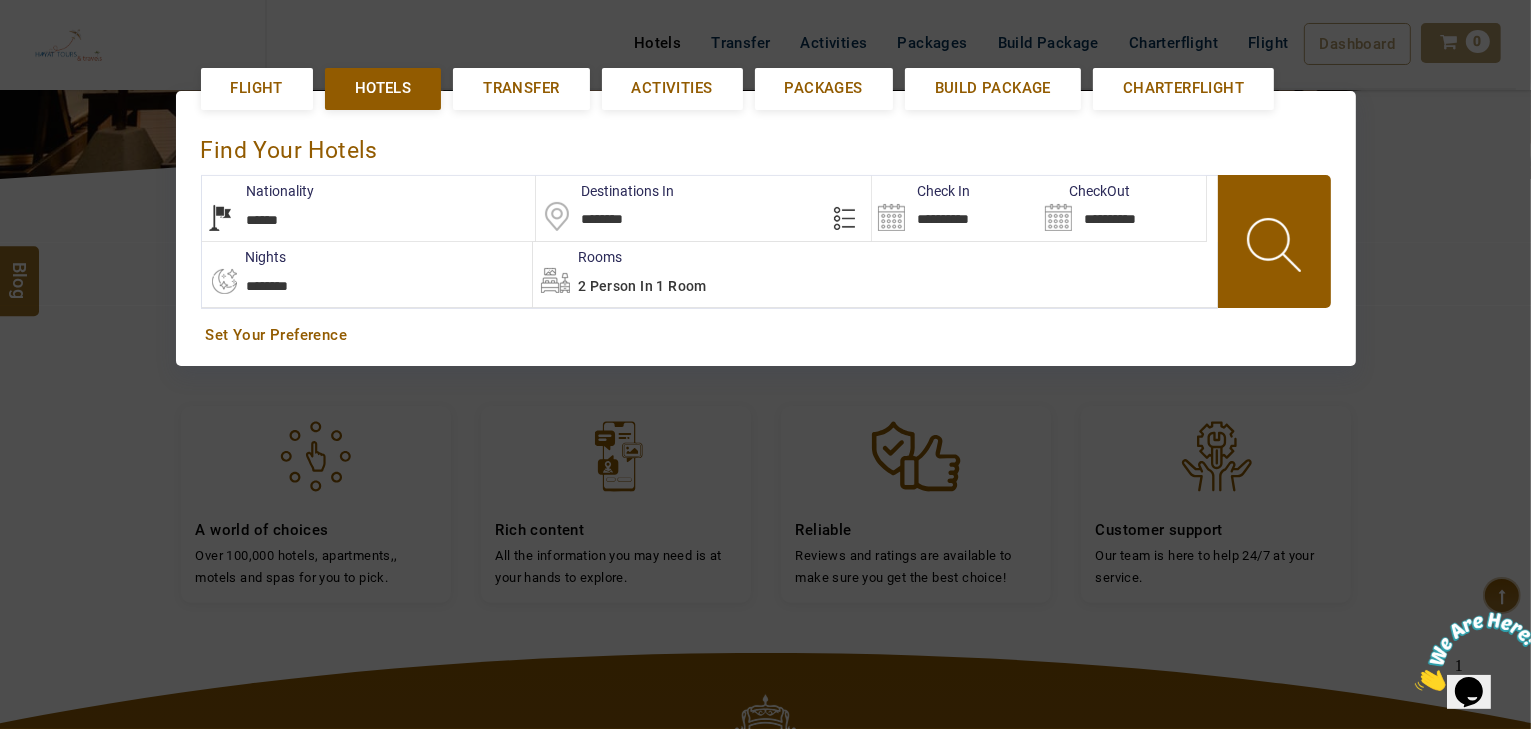 select on "*" 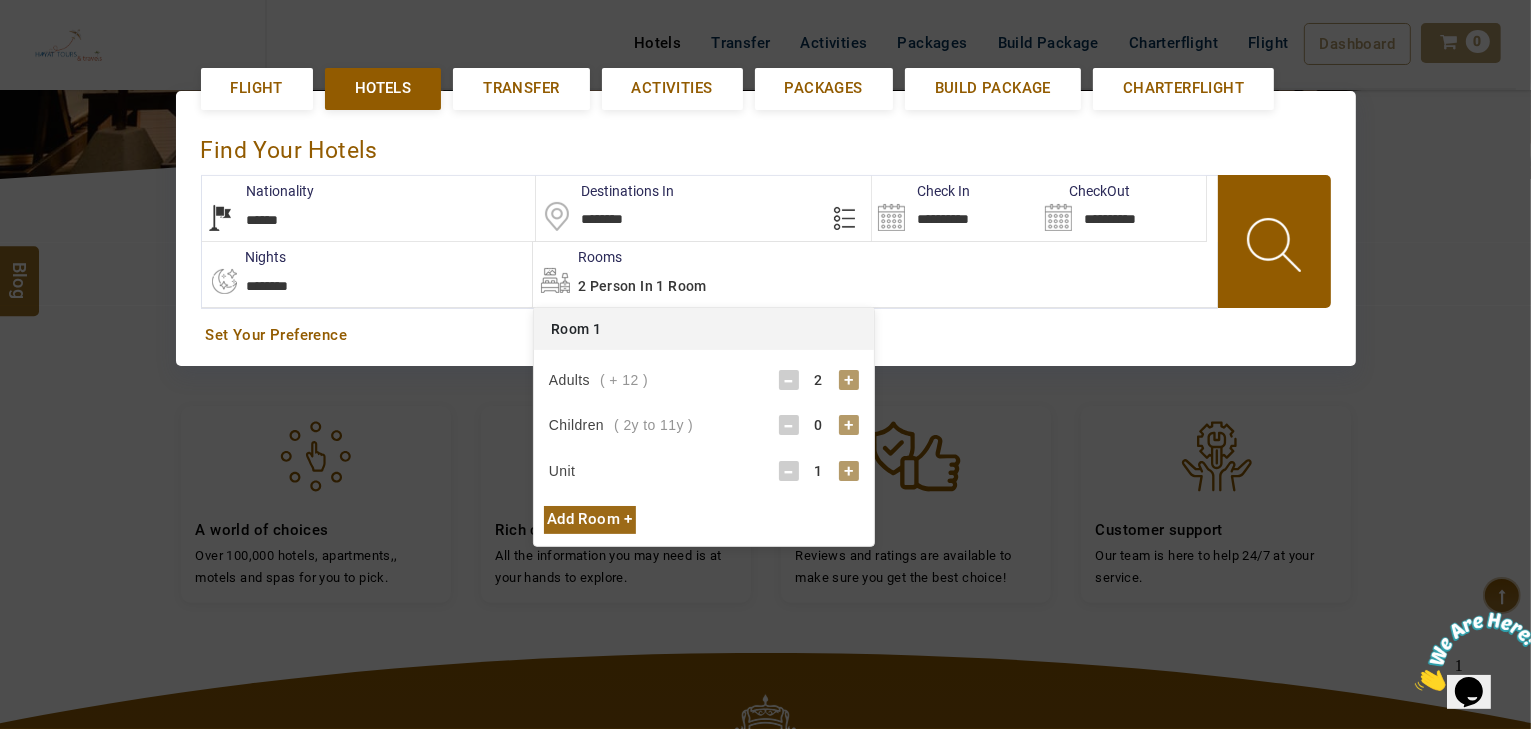 click on "Children ( 2y to 11y ) - 0 +" at bounding box center [704, 425] 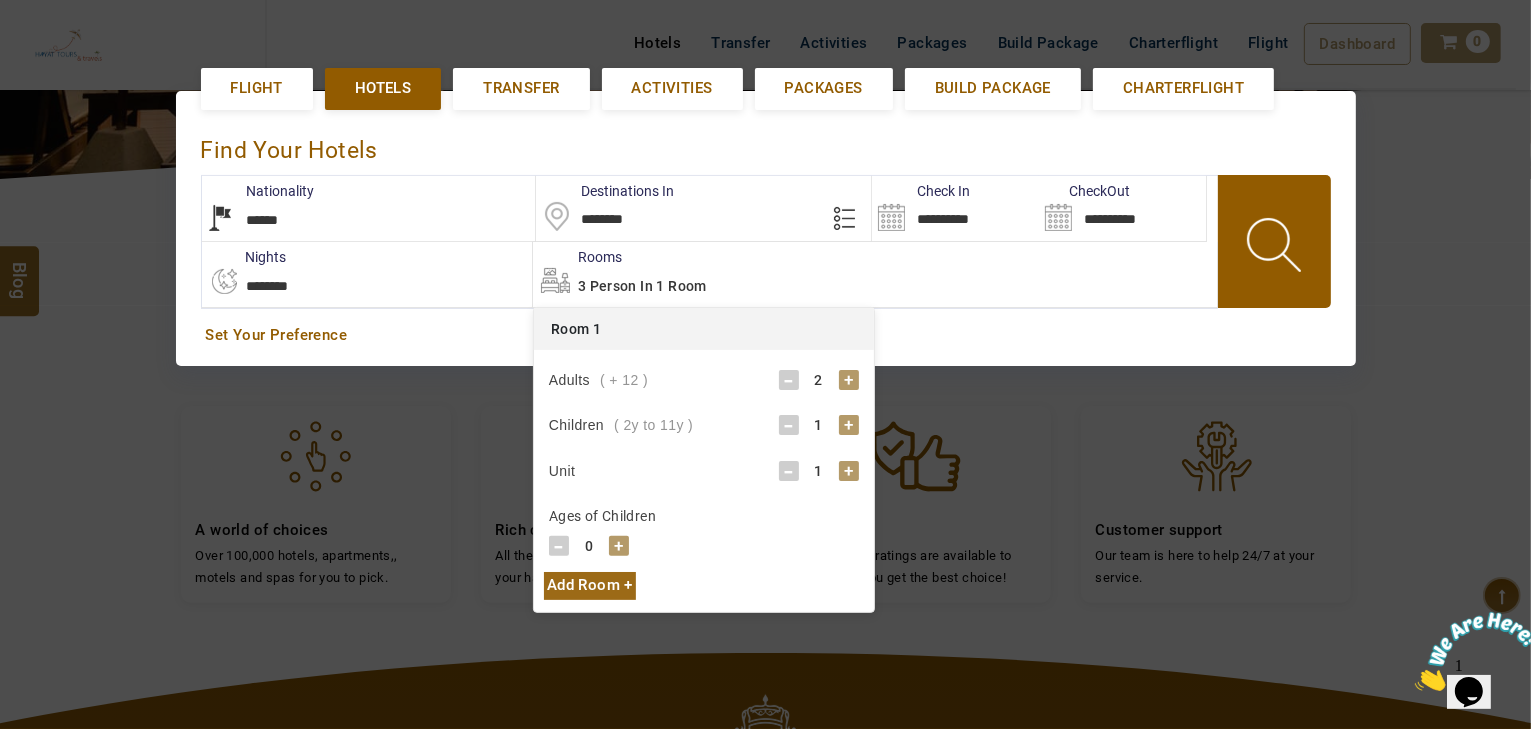 click on "+" at bounding box center (849, 425) 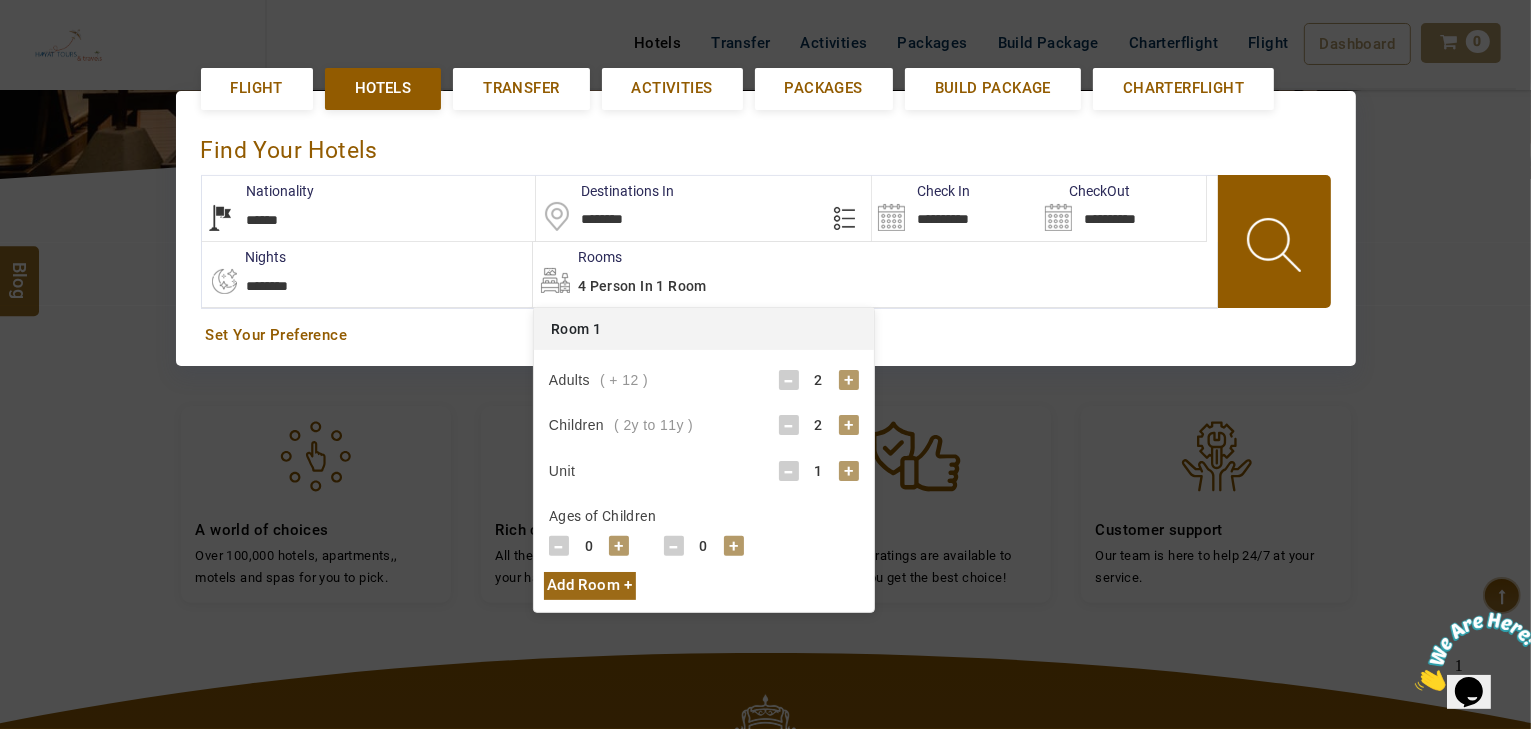 click on "+" at bounding box center [619, 546] 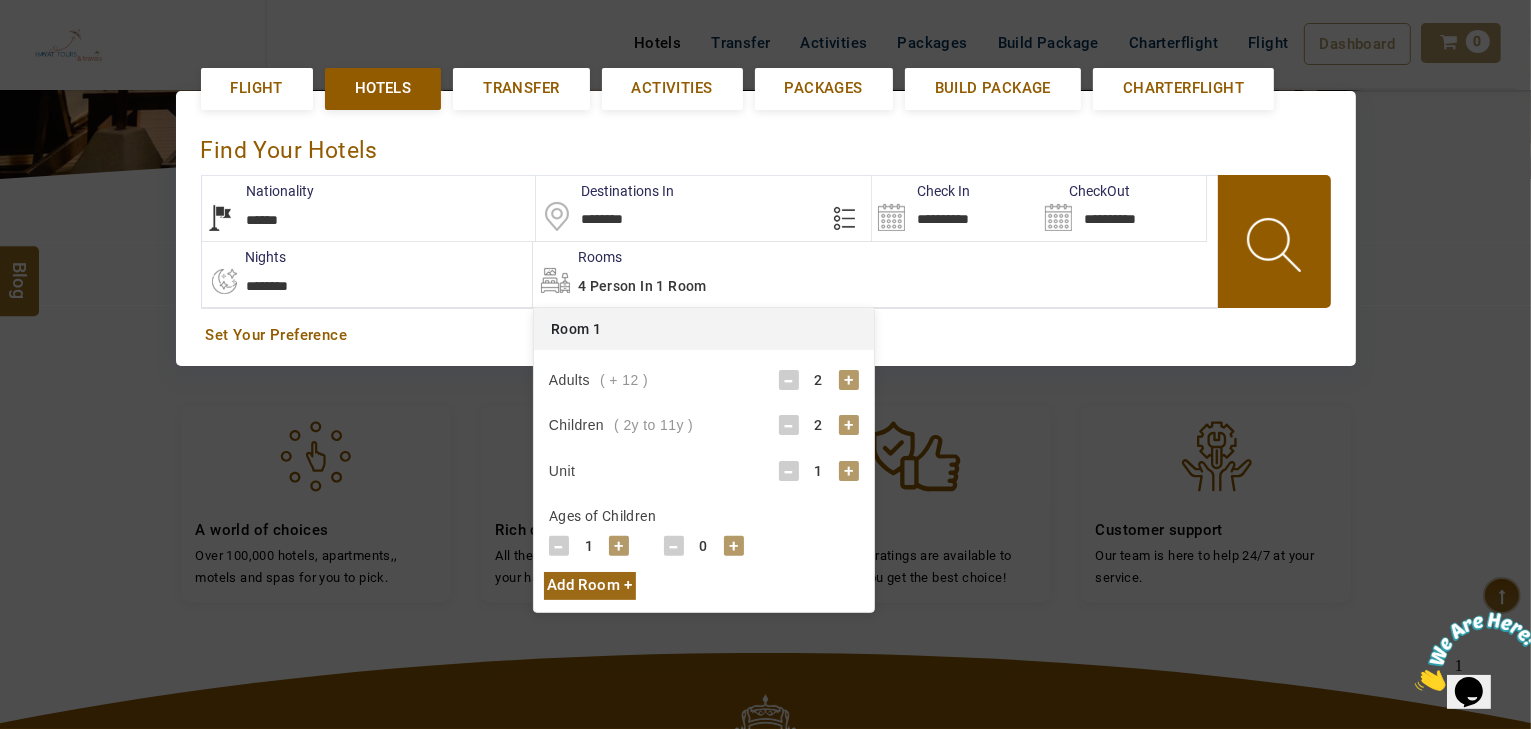 click on "+" at bounding box center (619, 546) 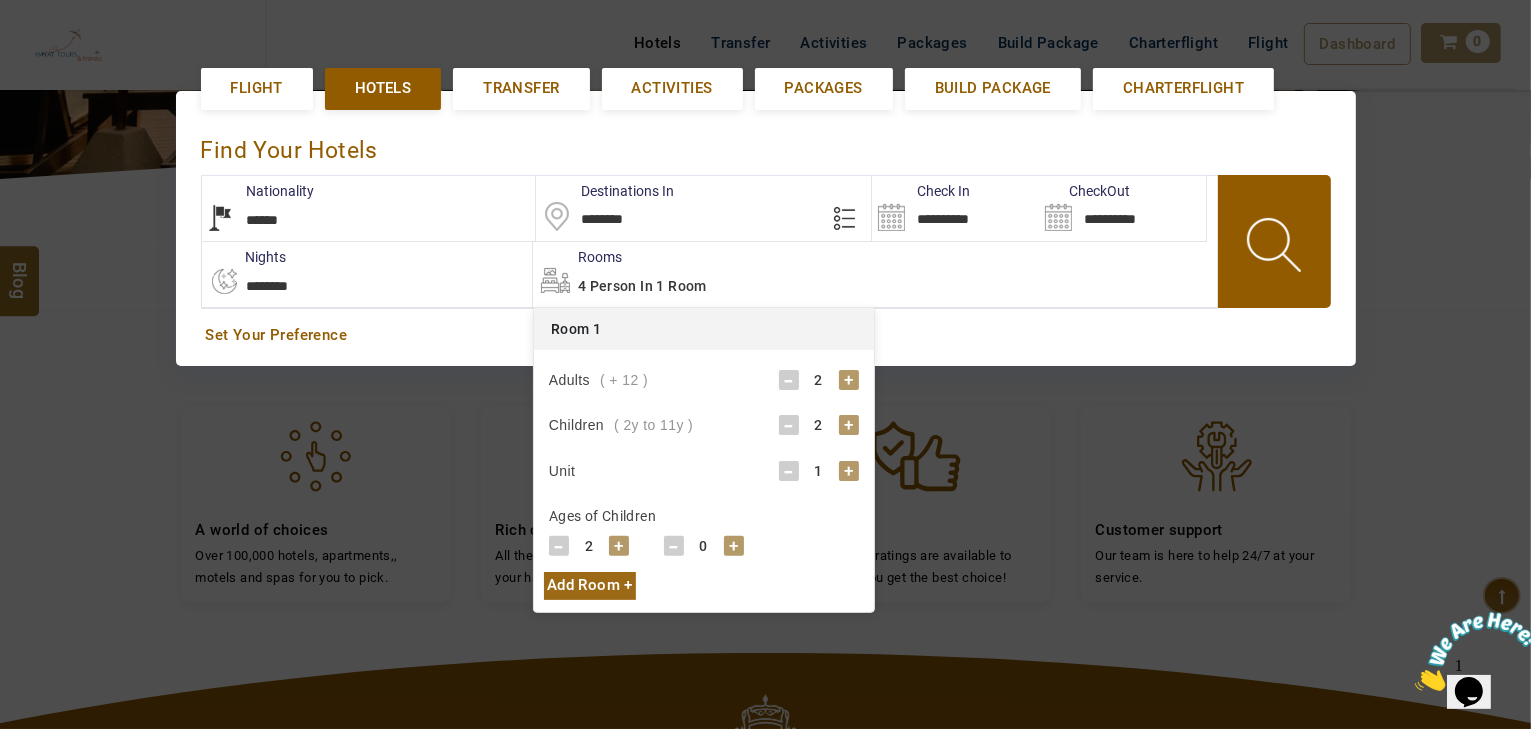 click on "+" at bounding box center [734, 546] 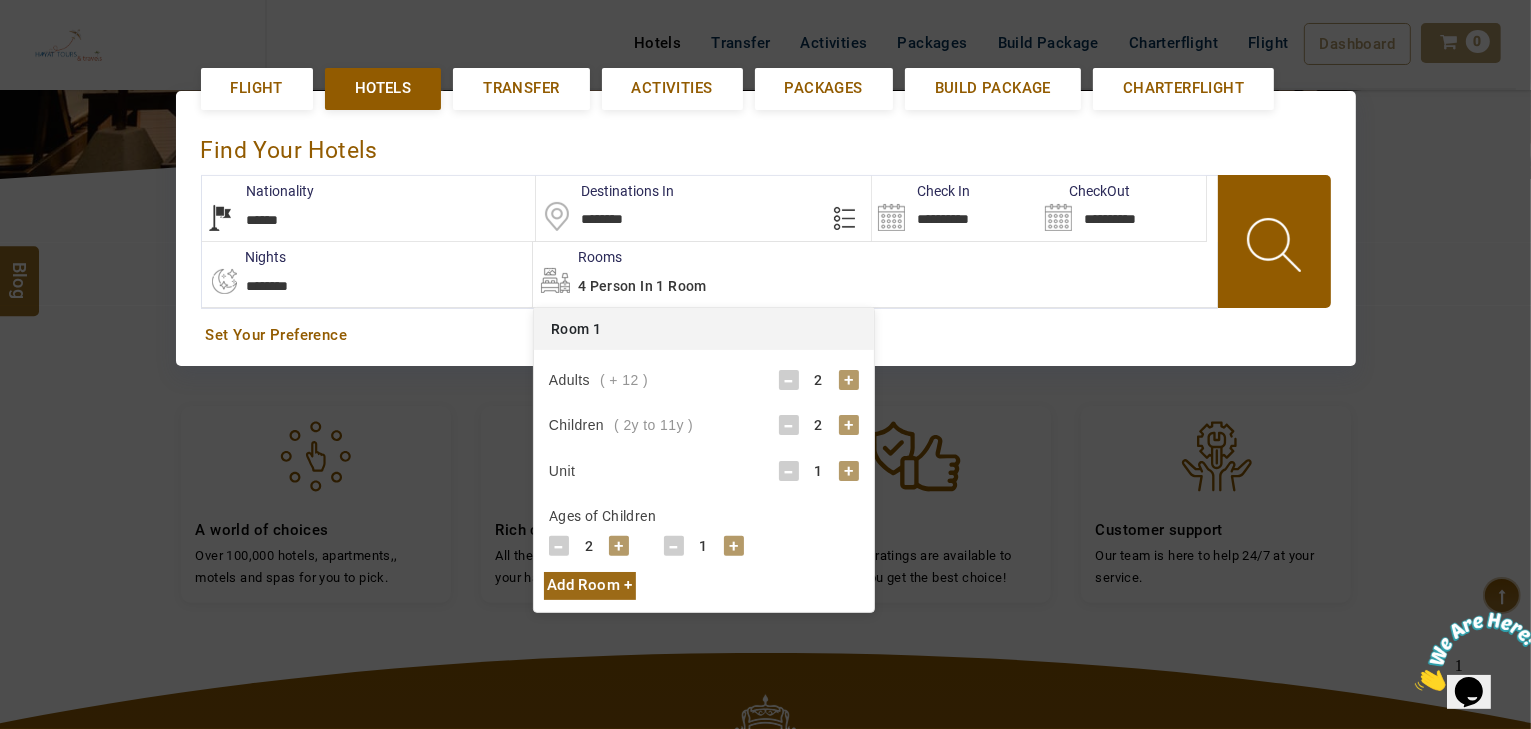 click on "+" at bounding box center (734, 546) 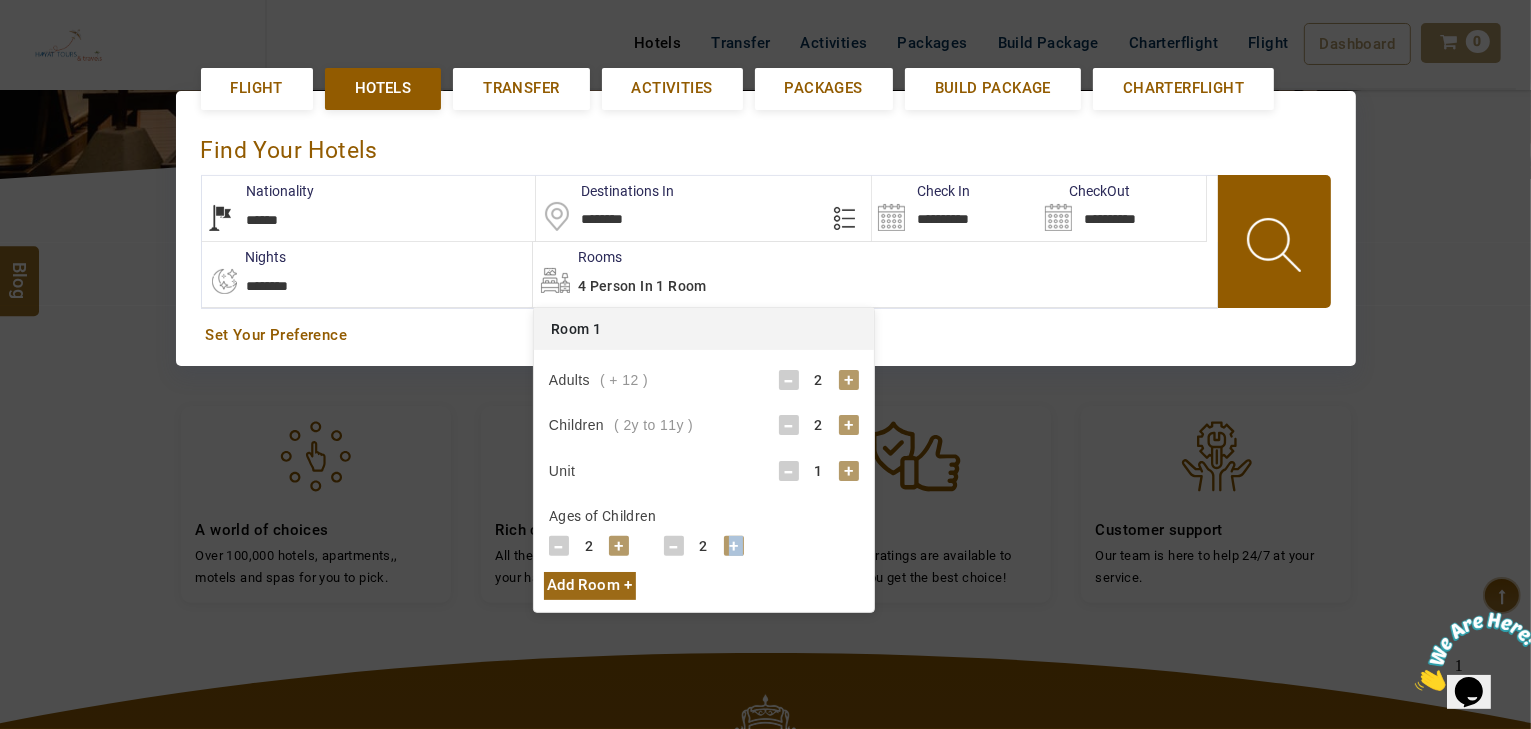 click on "+" at bounding box center (734, 546) 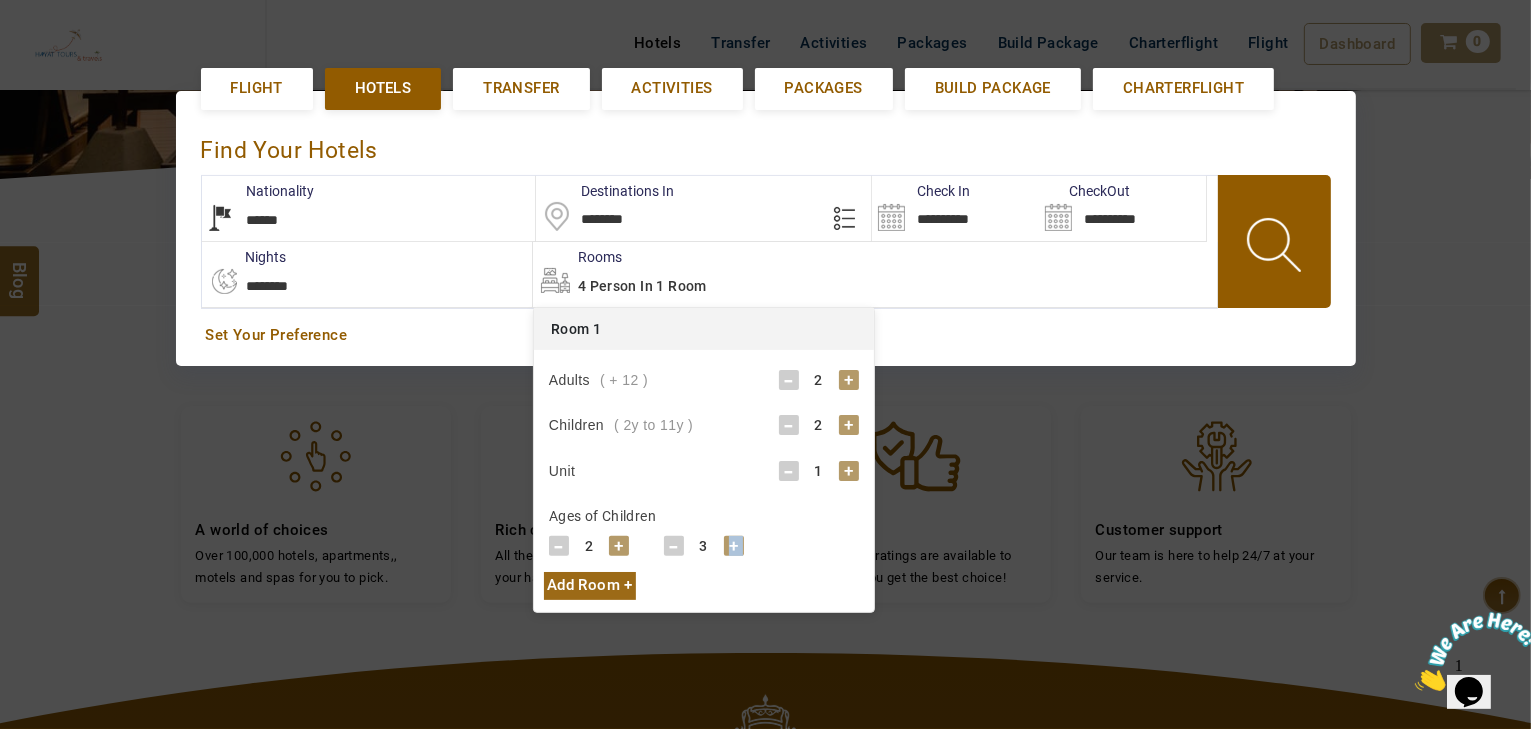 click on "+" at bounding box center (734, 546) 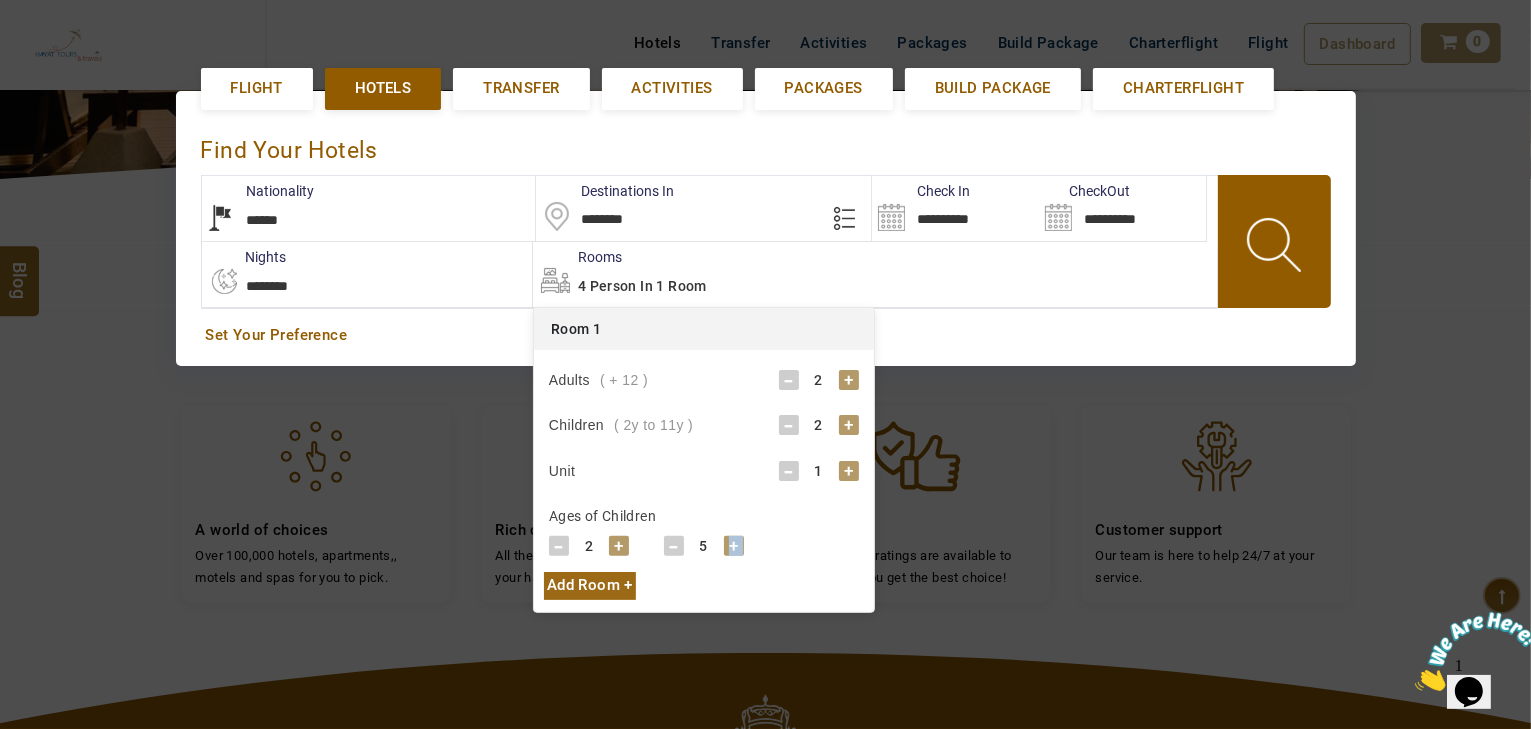 click on "+" at bounding box center (734, 546) 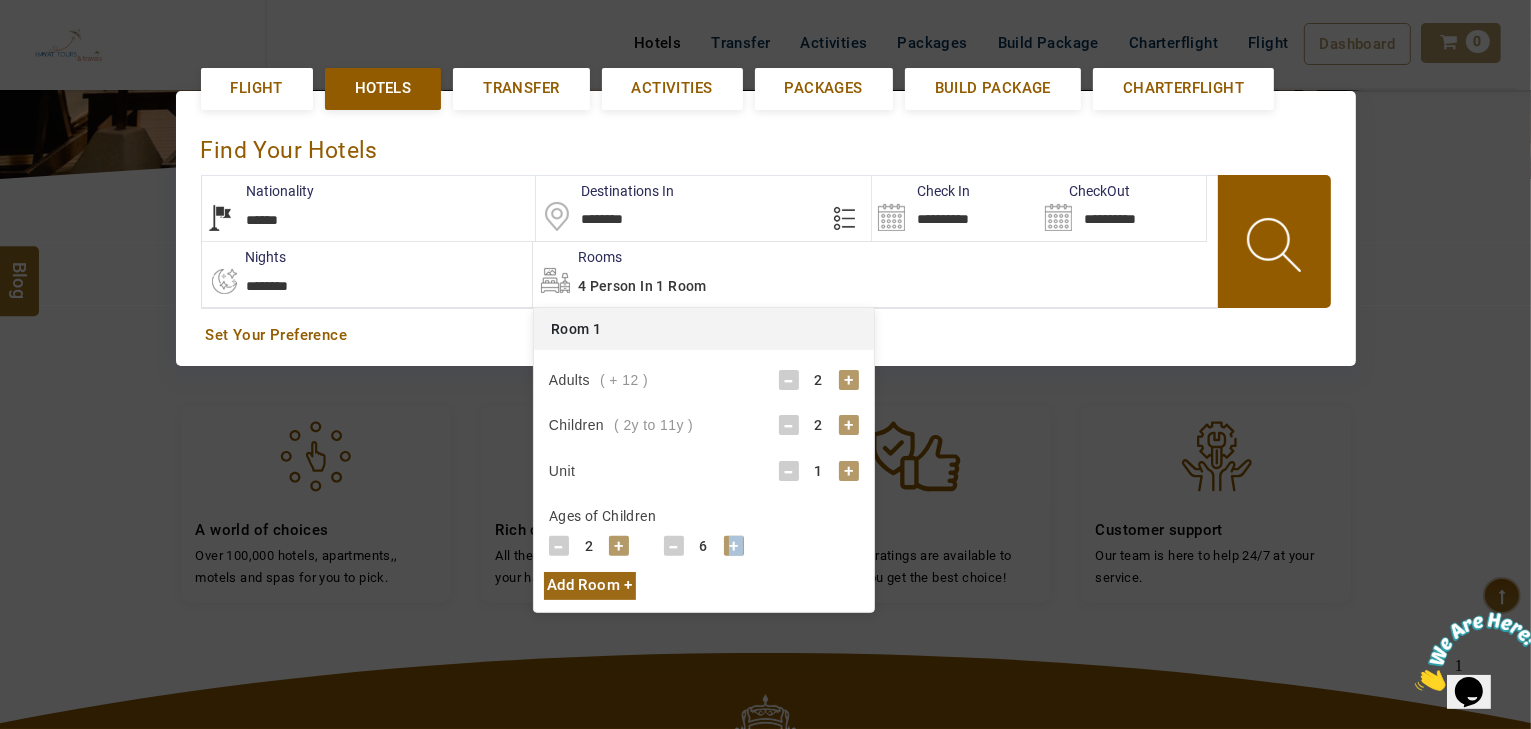 click on "+" at bounding box center [734, 546] 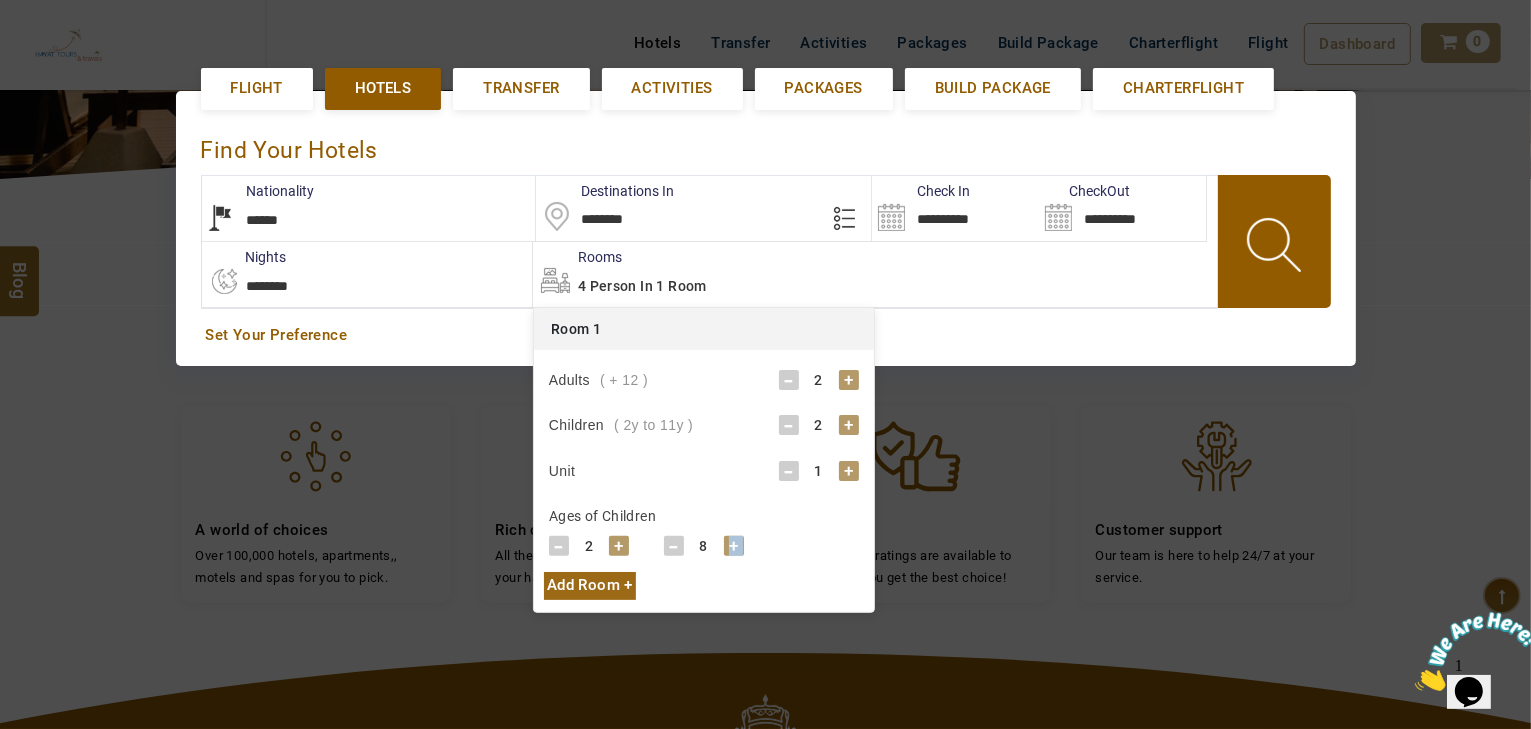 click on "+" at bounding box center (734, 546) 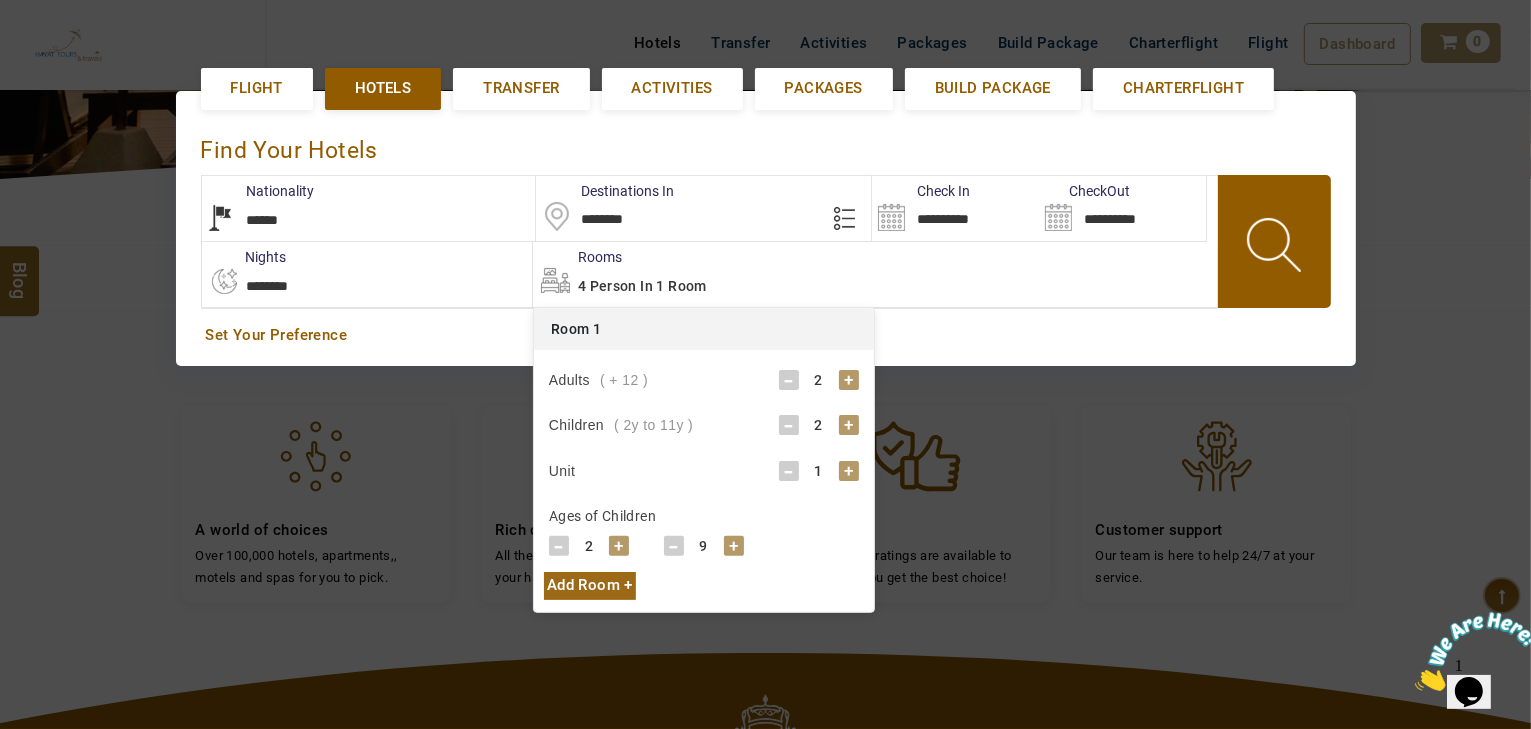 click on "4 Person in    1 Room" at bounding box center (875, 274) 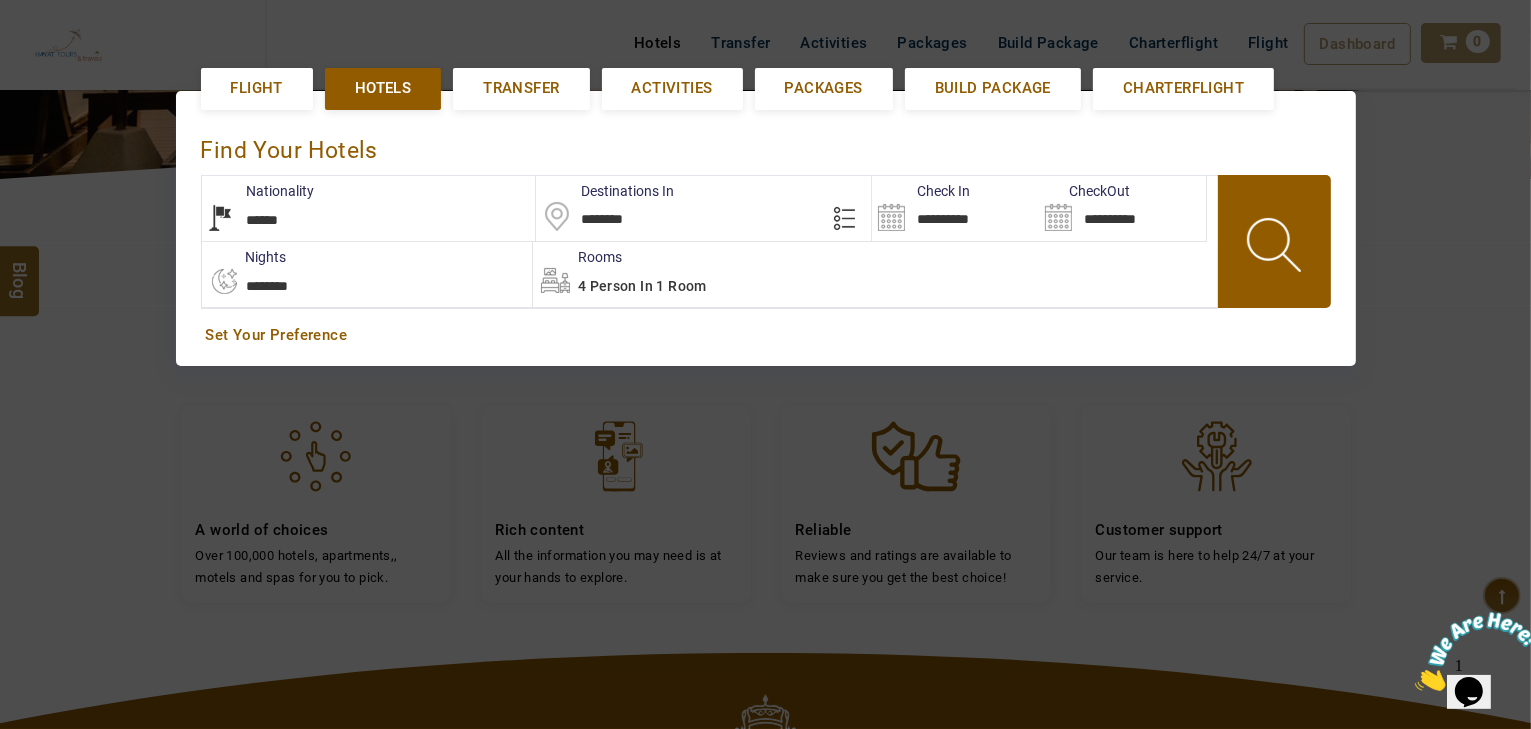 click on "4 Person in    1 Room" at bounding box center (875, 274) 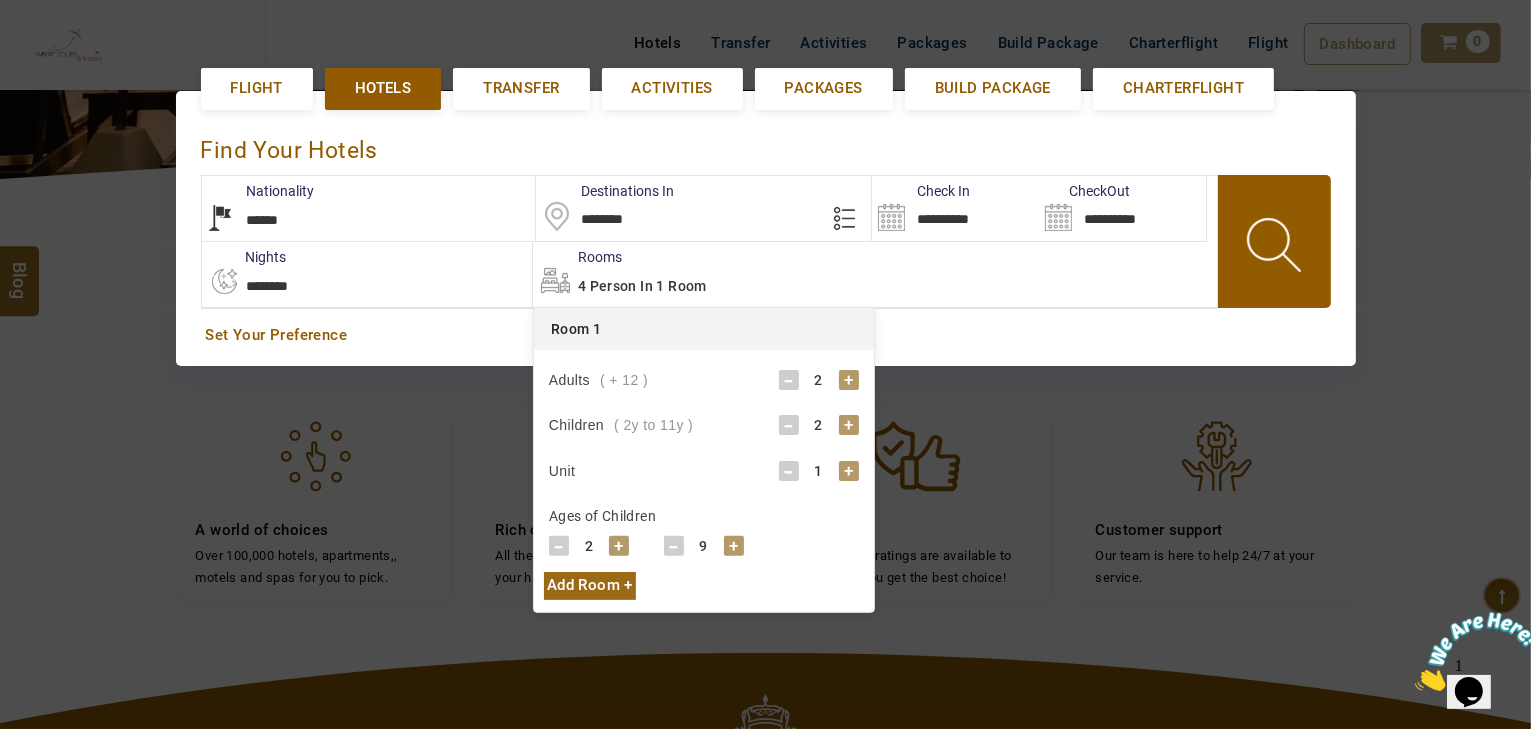 click at bounding box center [1276, 248] 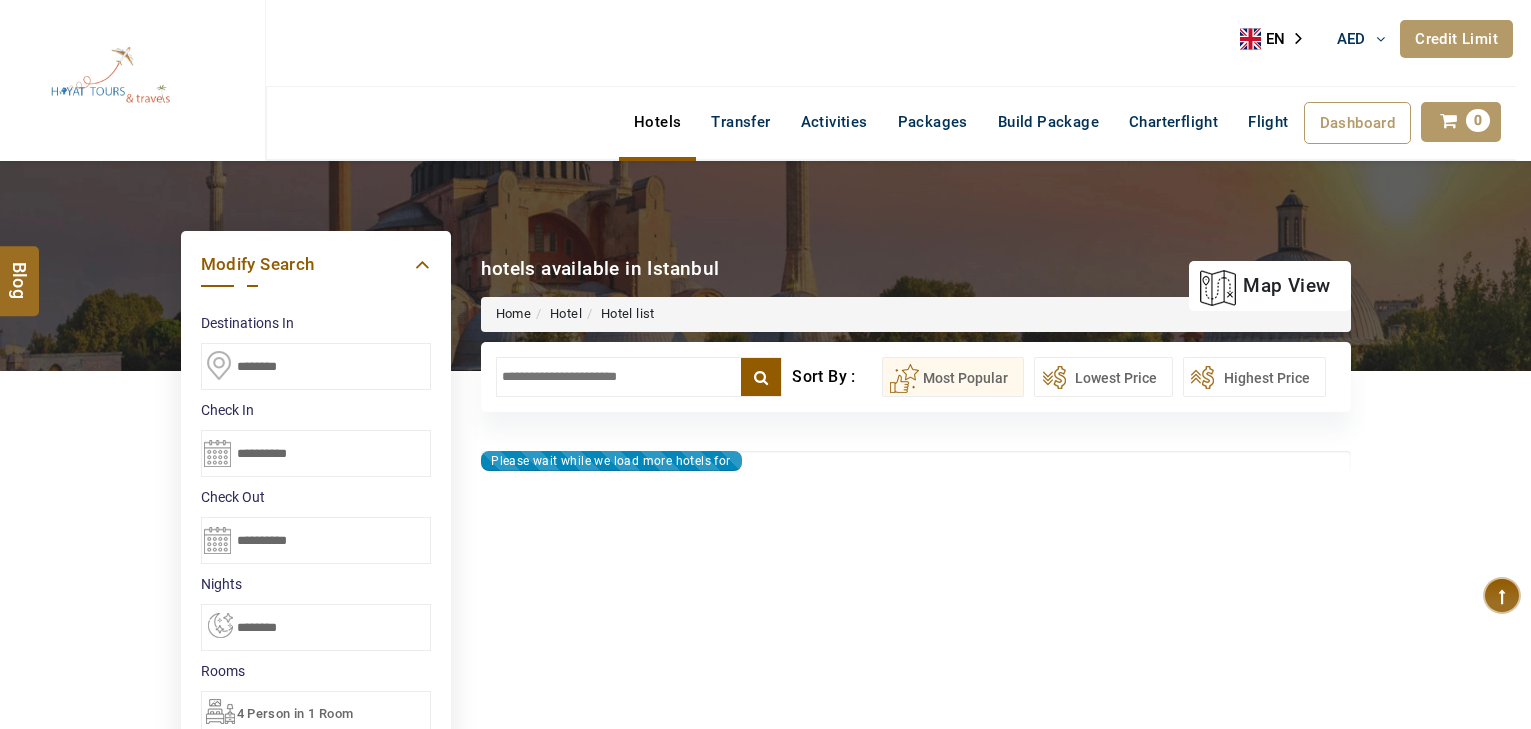 select on "*" 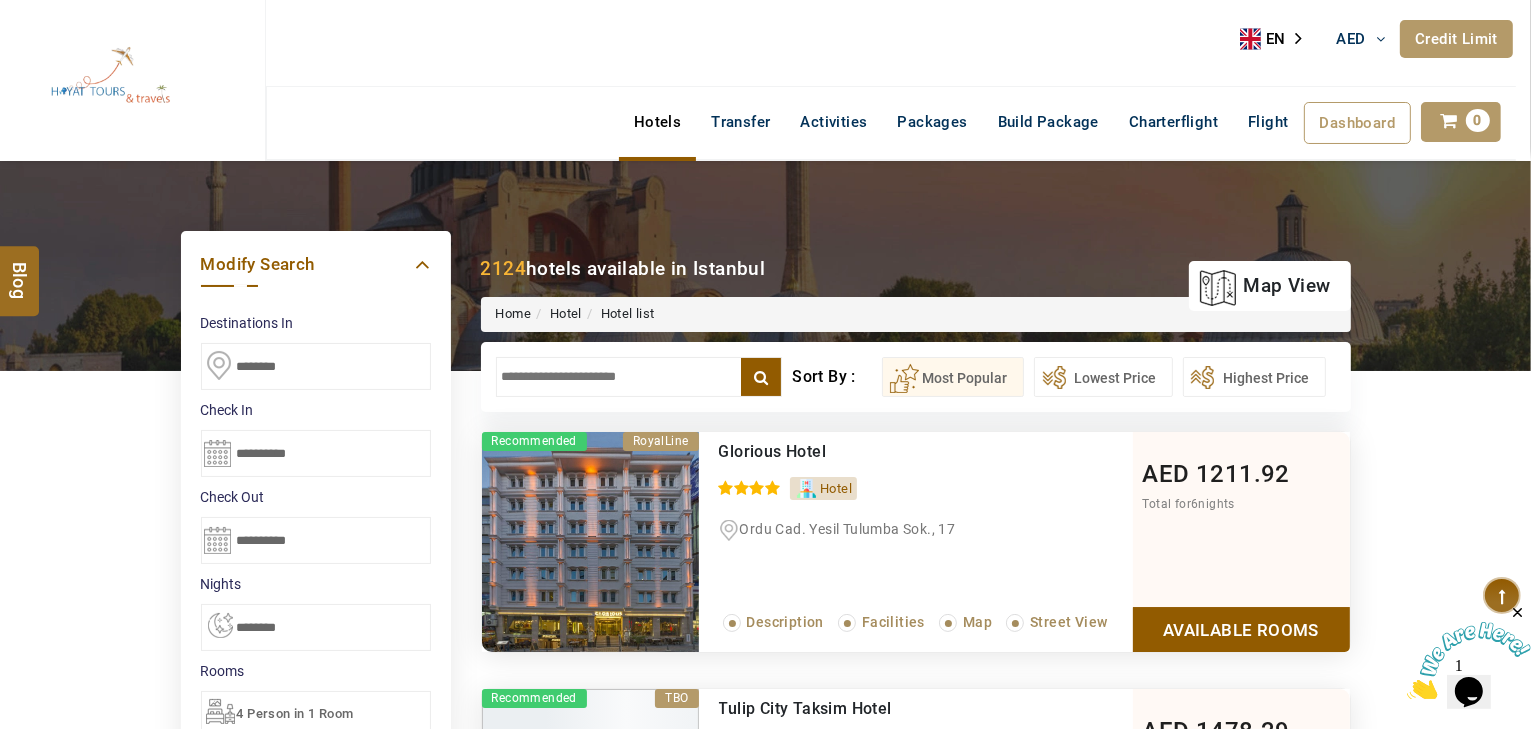 scroll, scrollTop: 0, scrollLeft: 0, axis: both 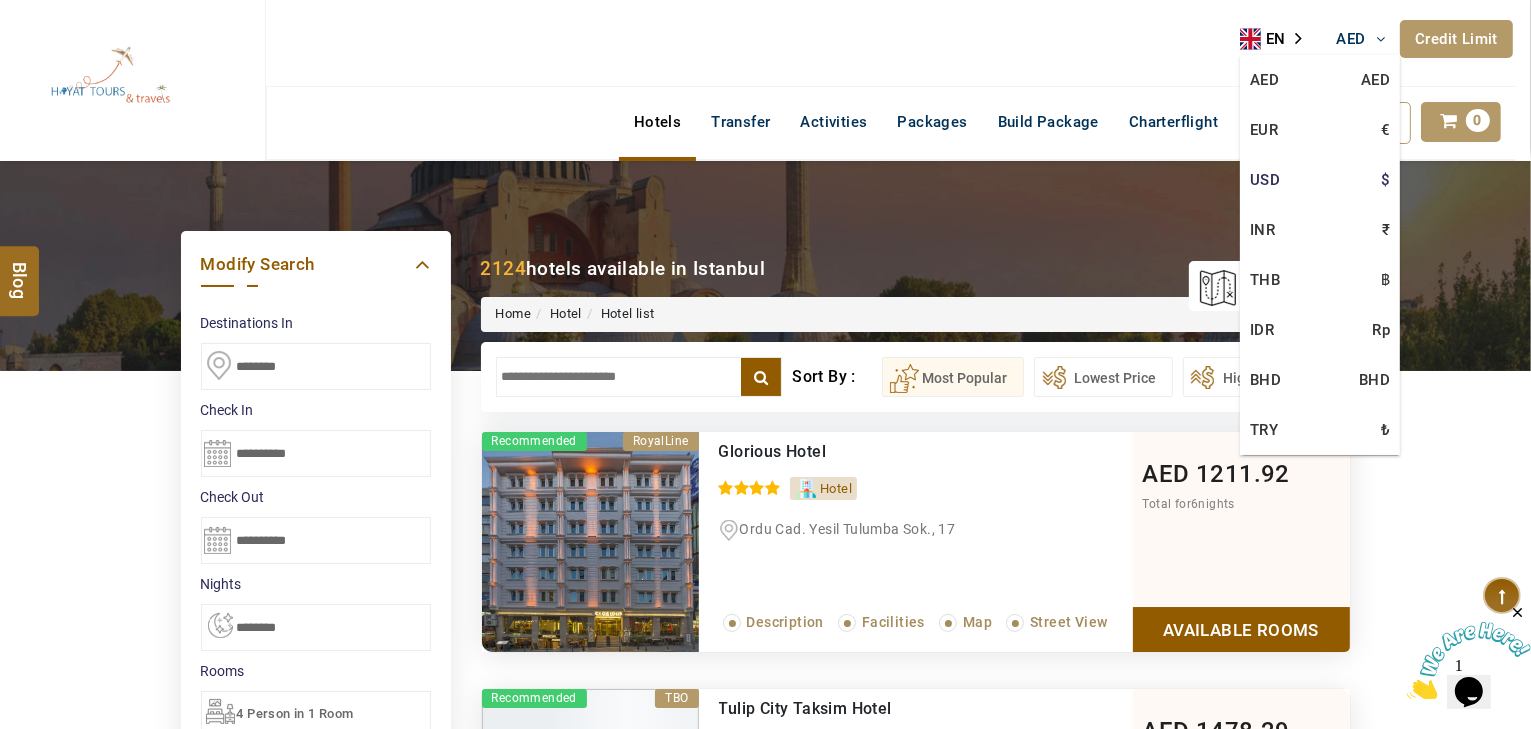 click on "USD  $" at bounding box center (1320, 180) 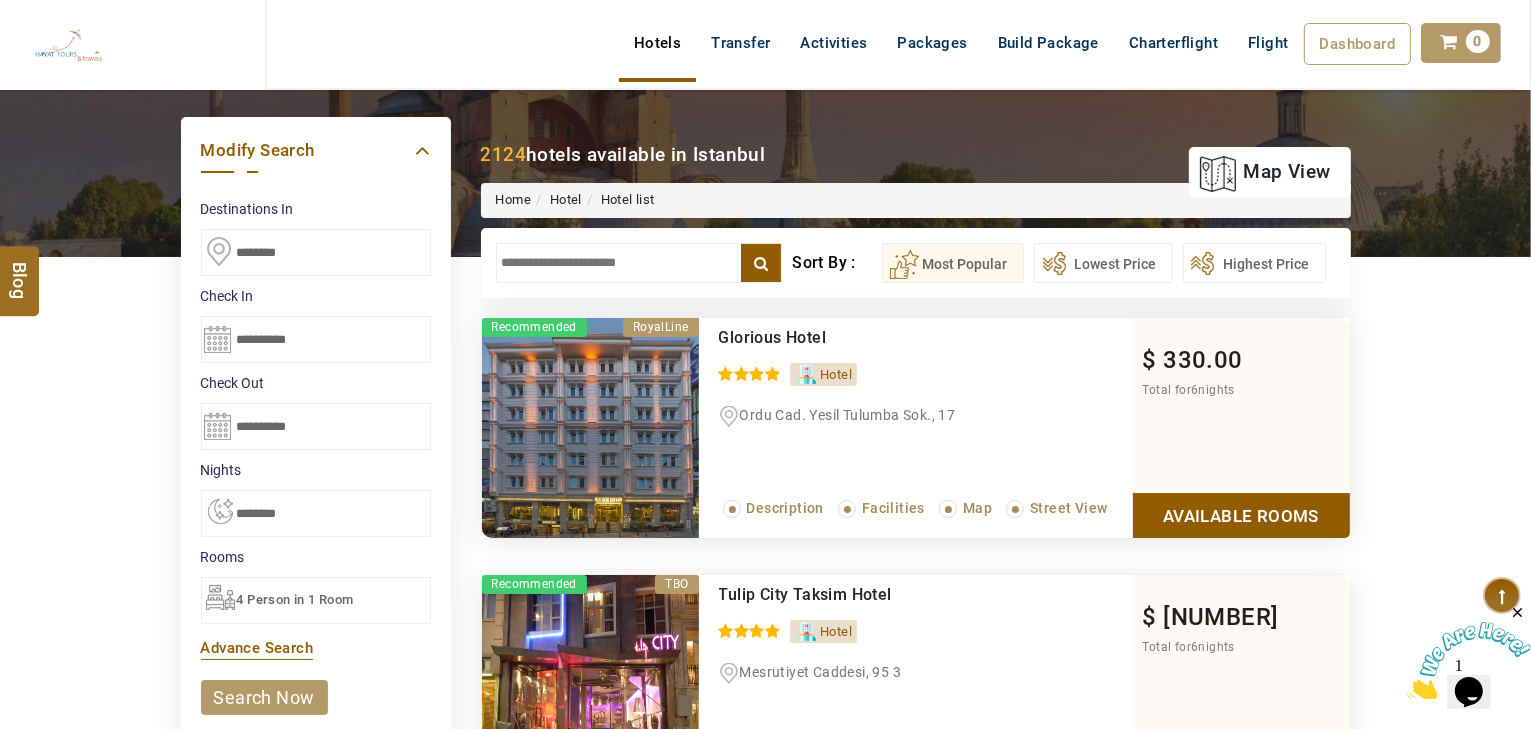 scroll, scrollTop: 0, scrollLeft: 0, axis: both 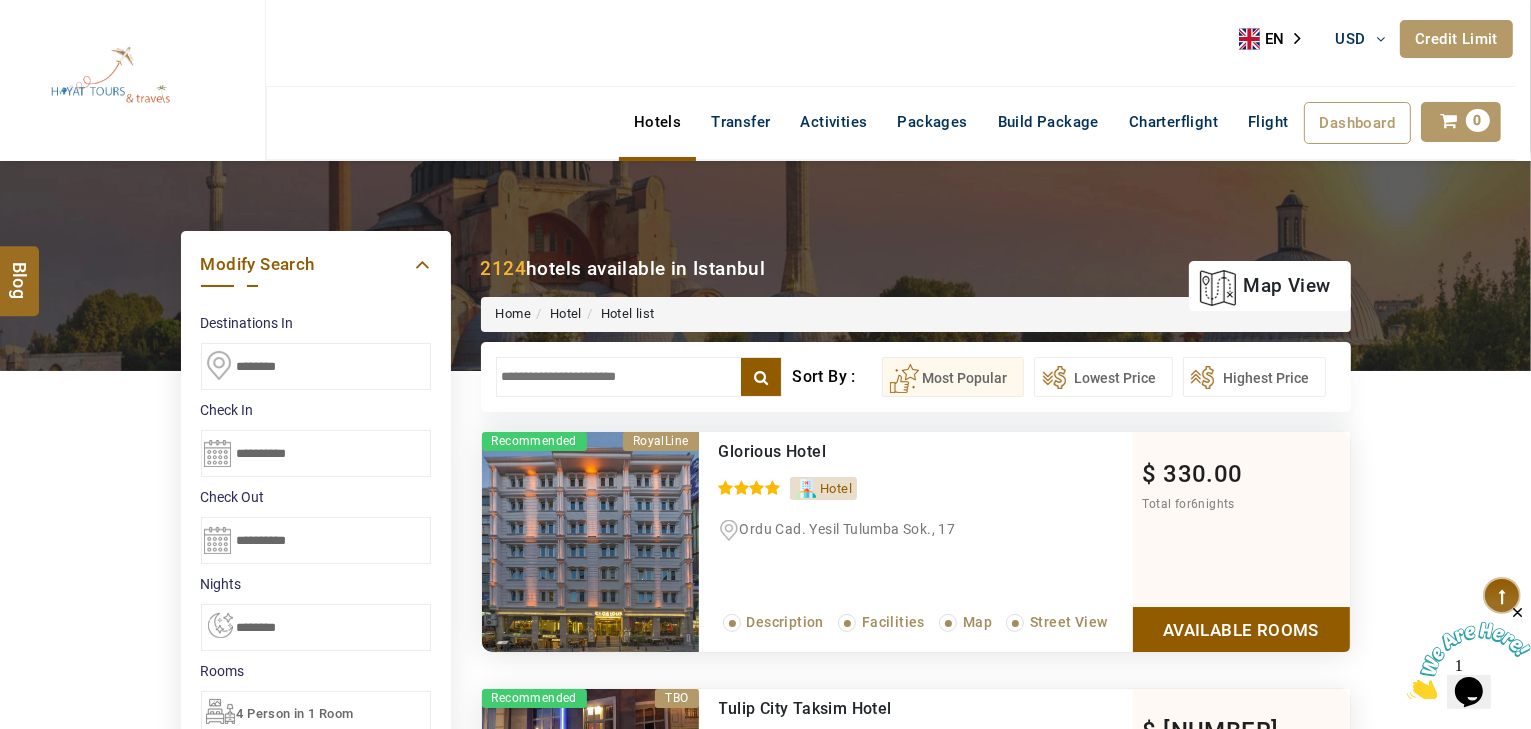 click at bounding box center [639, 377] 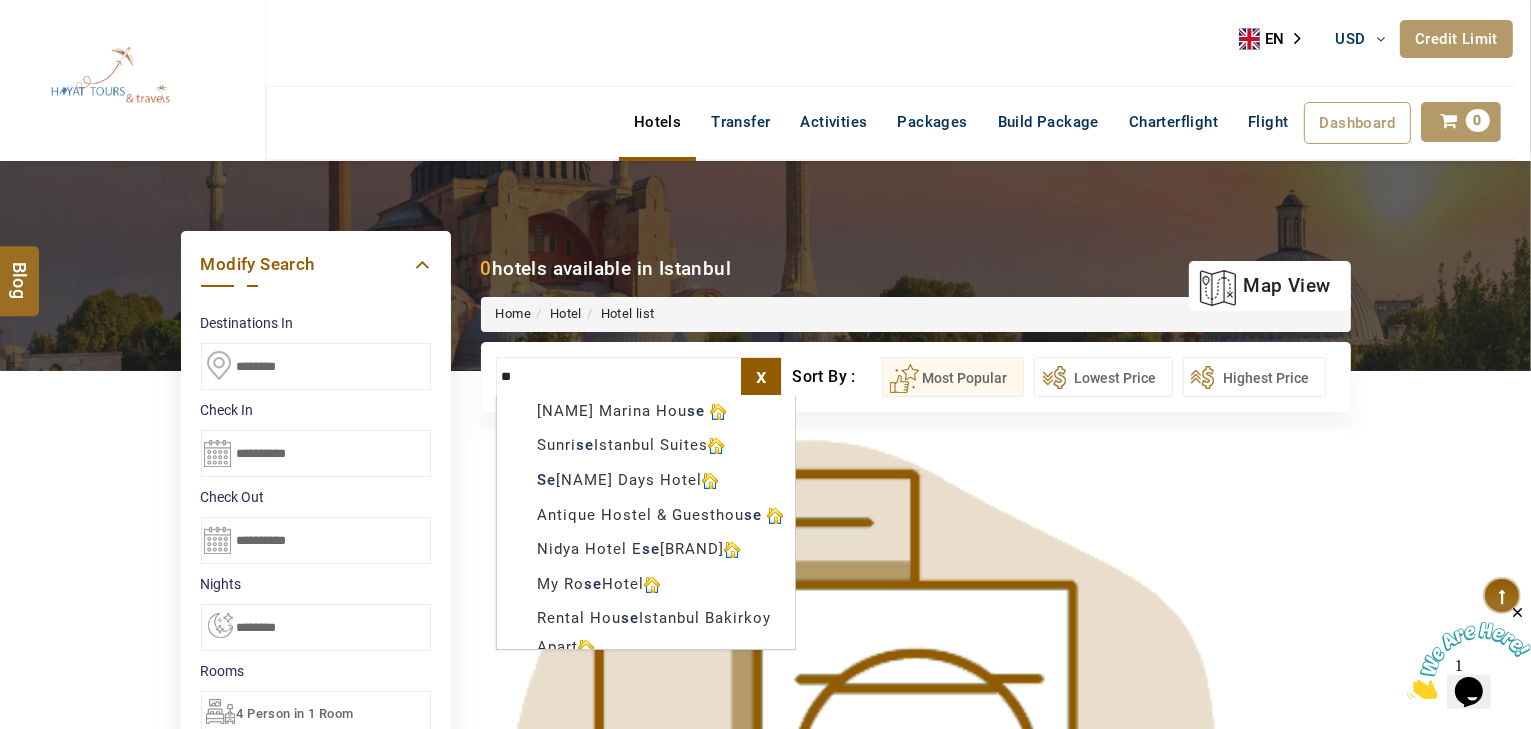 scroll, scrollTop: 560, scrollLeft: 0, axis: vertical 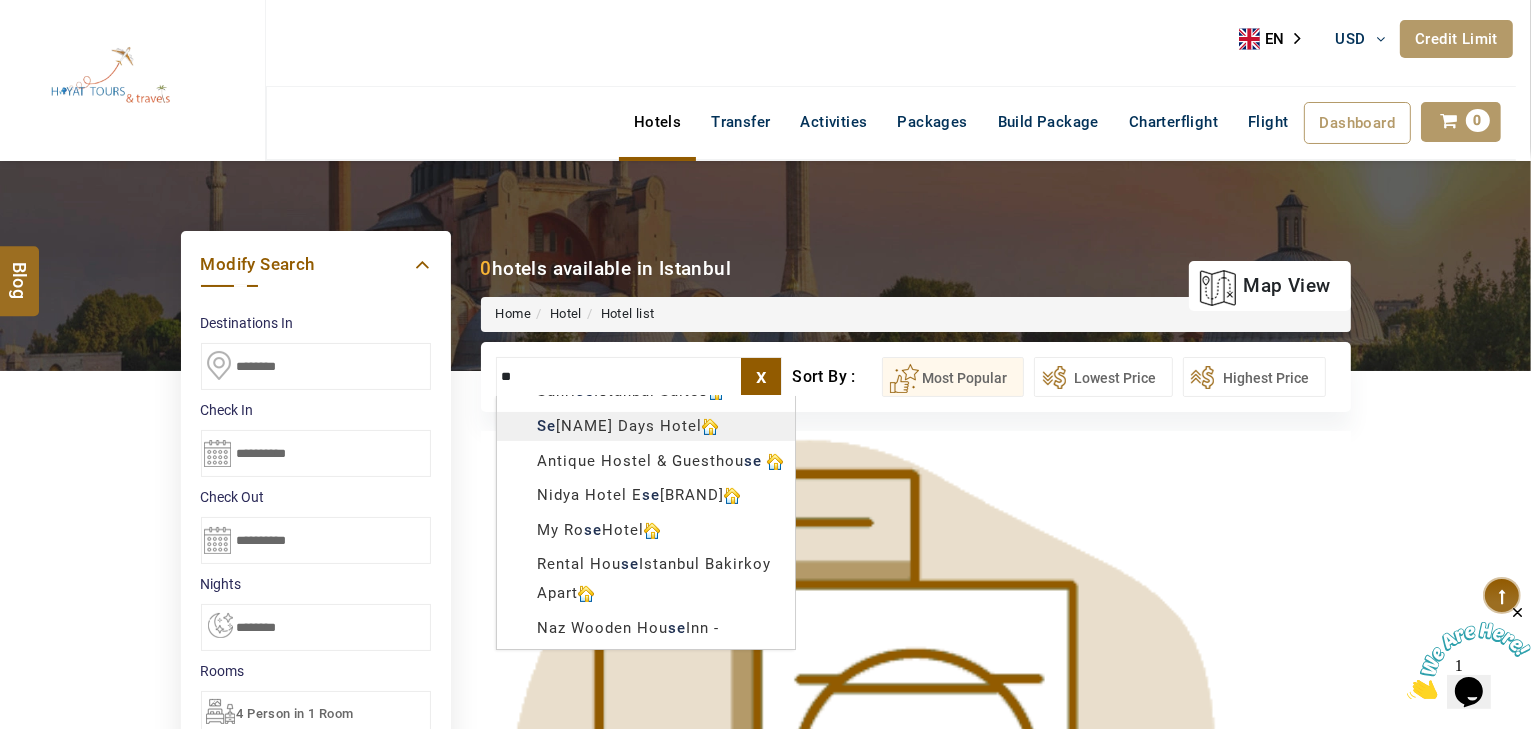 type on "*" 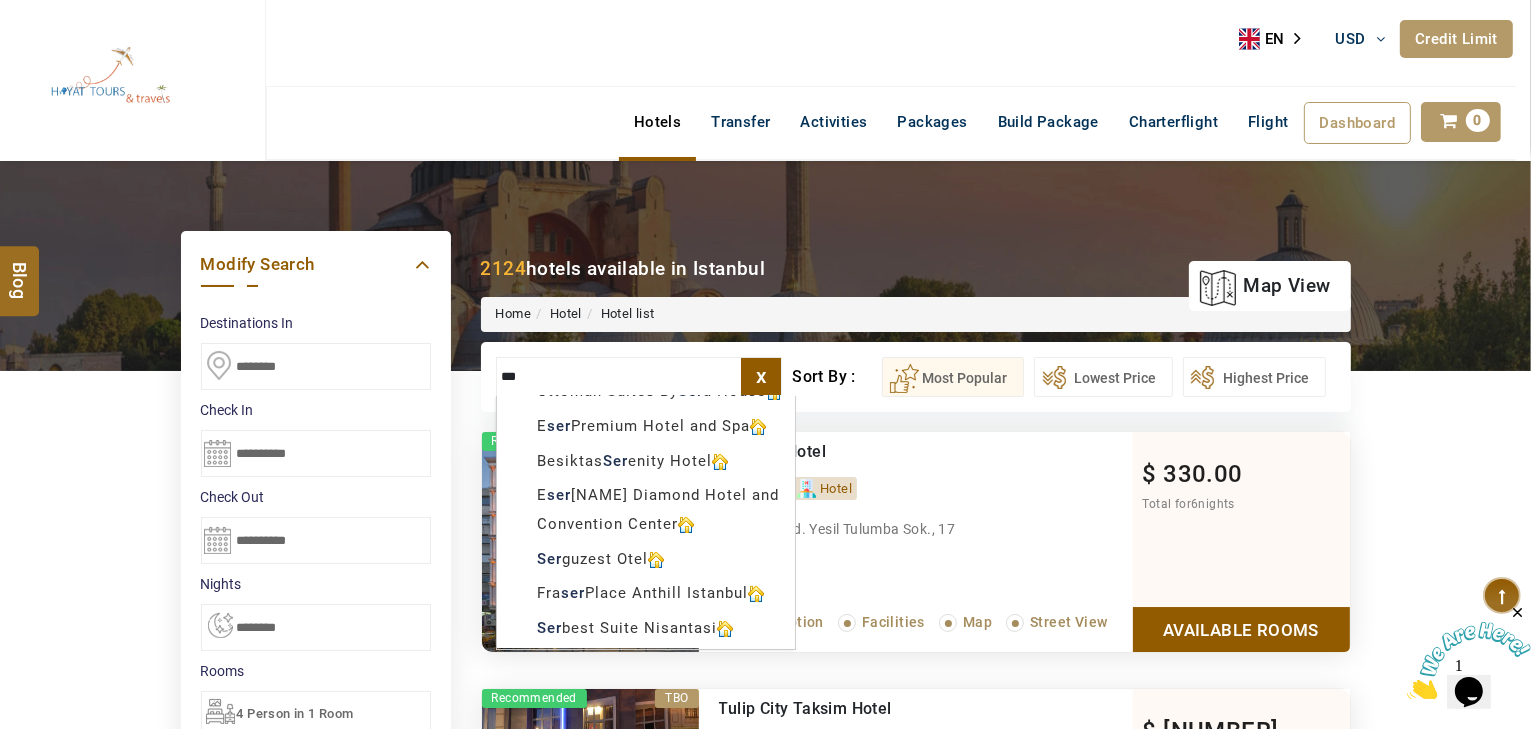 scroll, scrollTop: 280, scrollLeft: 0, axis: vertical 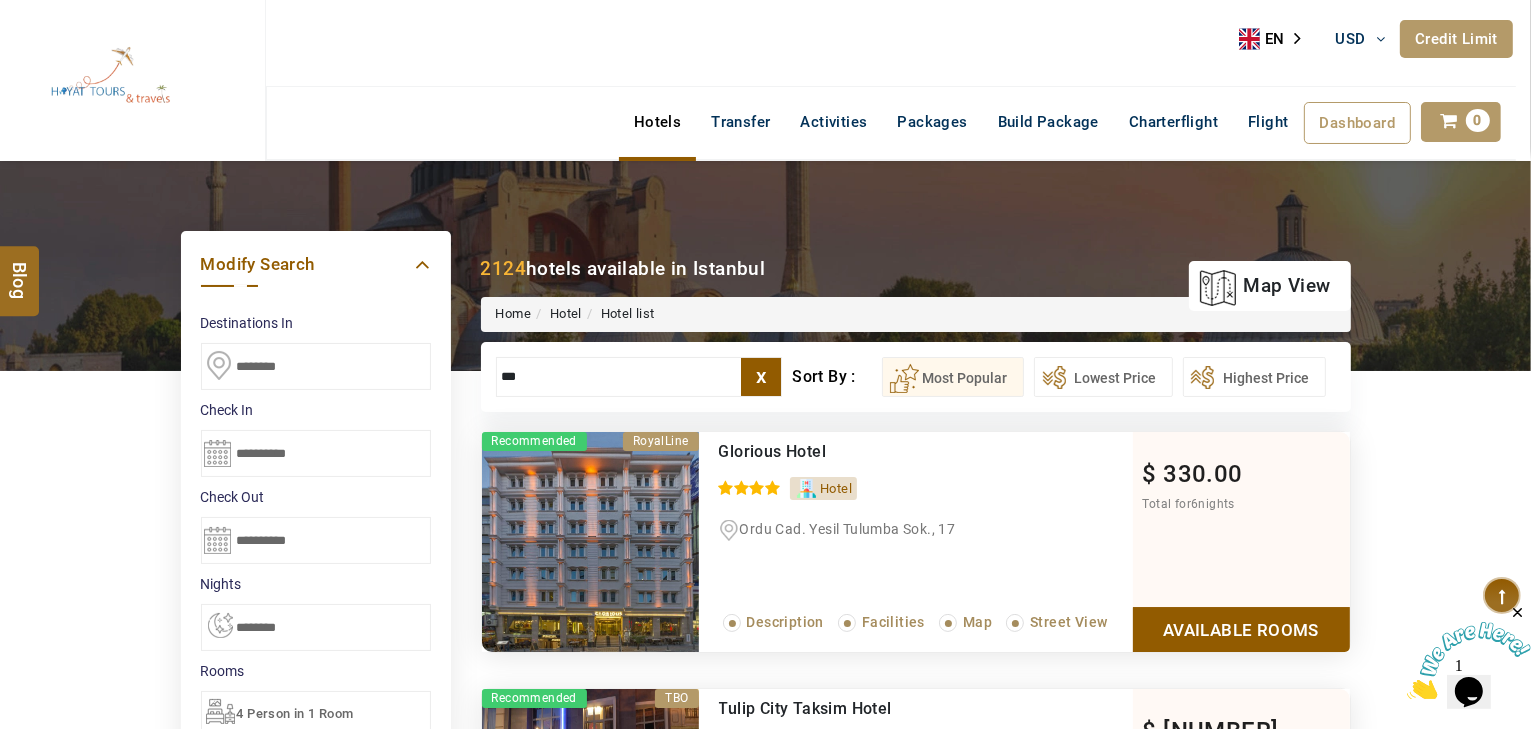 click on "x" at bounding box center [761, 377] 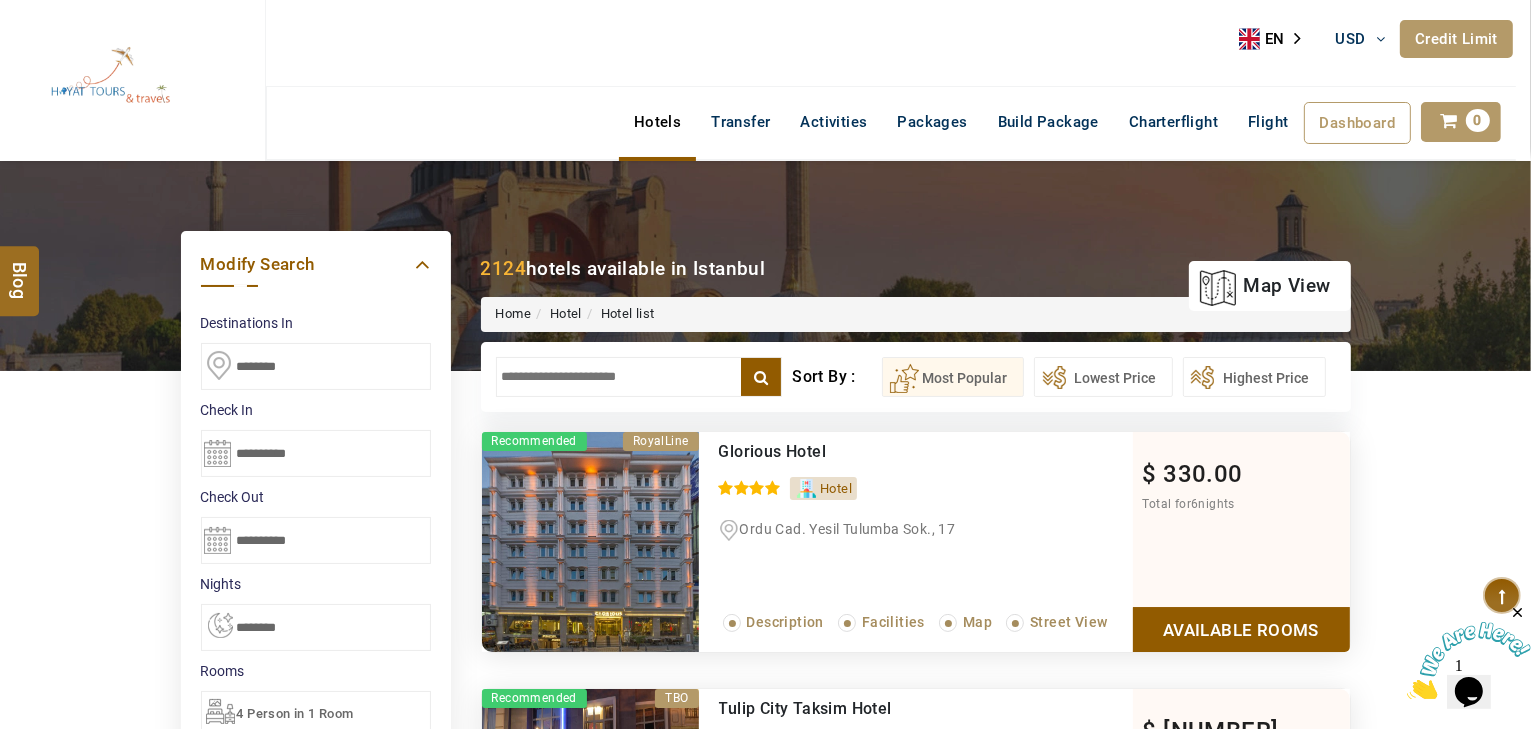 click on "Available Rooms" at bounding box center [1241, 629] 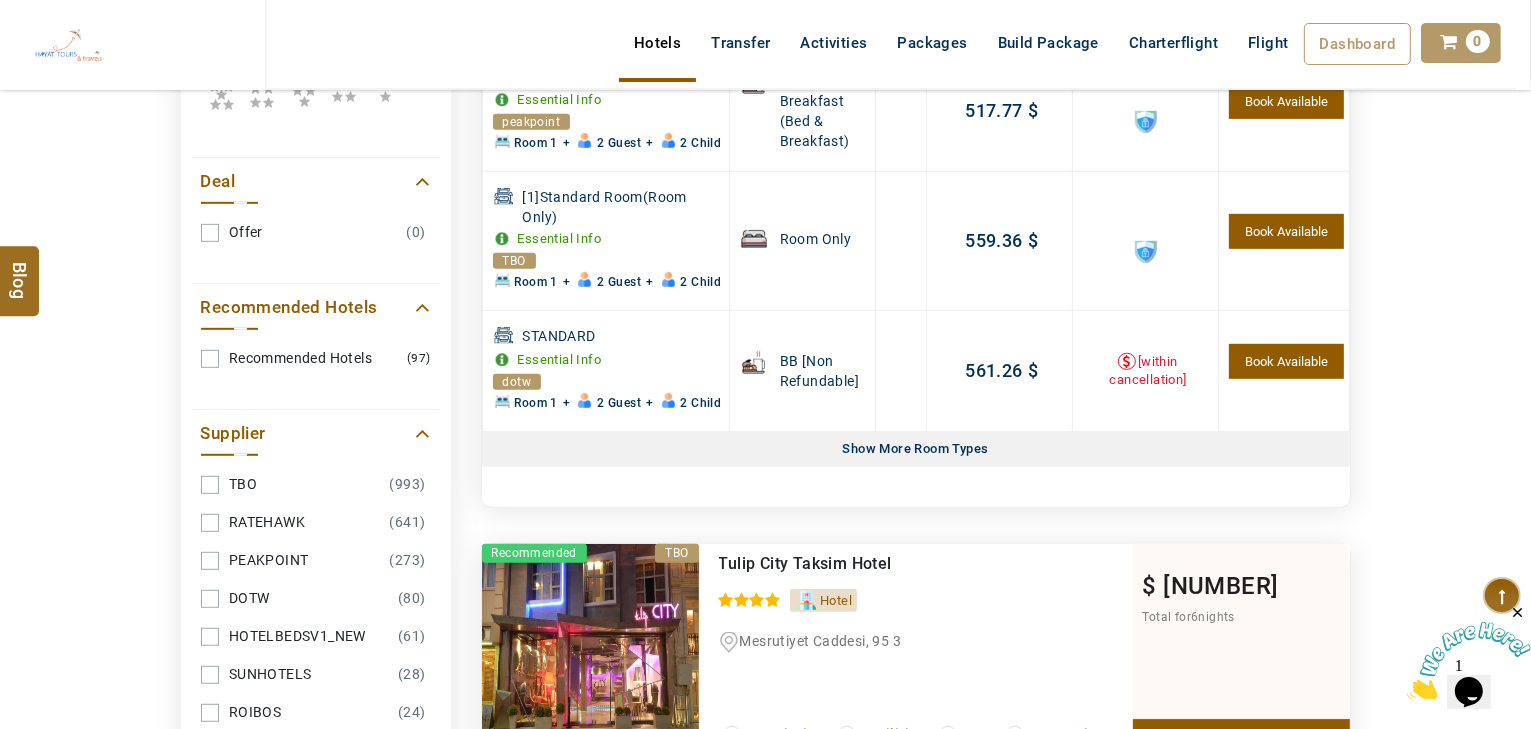 scroll, scrollTop: 1020, scrollLeft: 0, axis: vertical 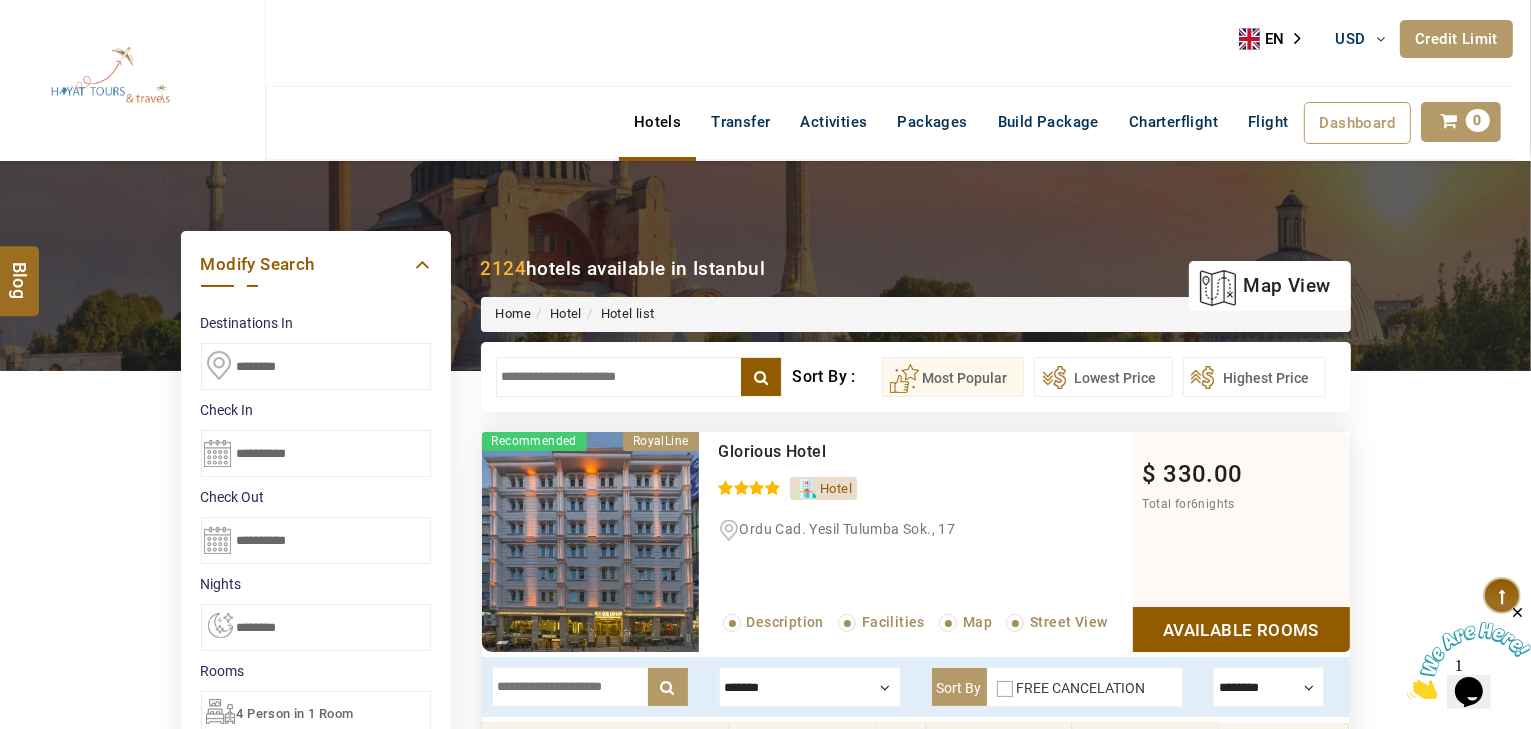 click at bounding box center [639, 377] 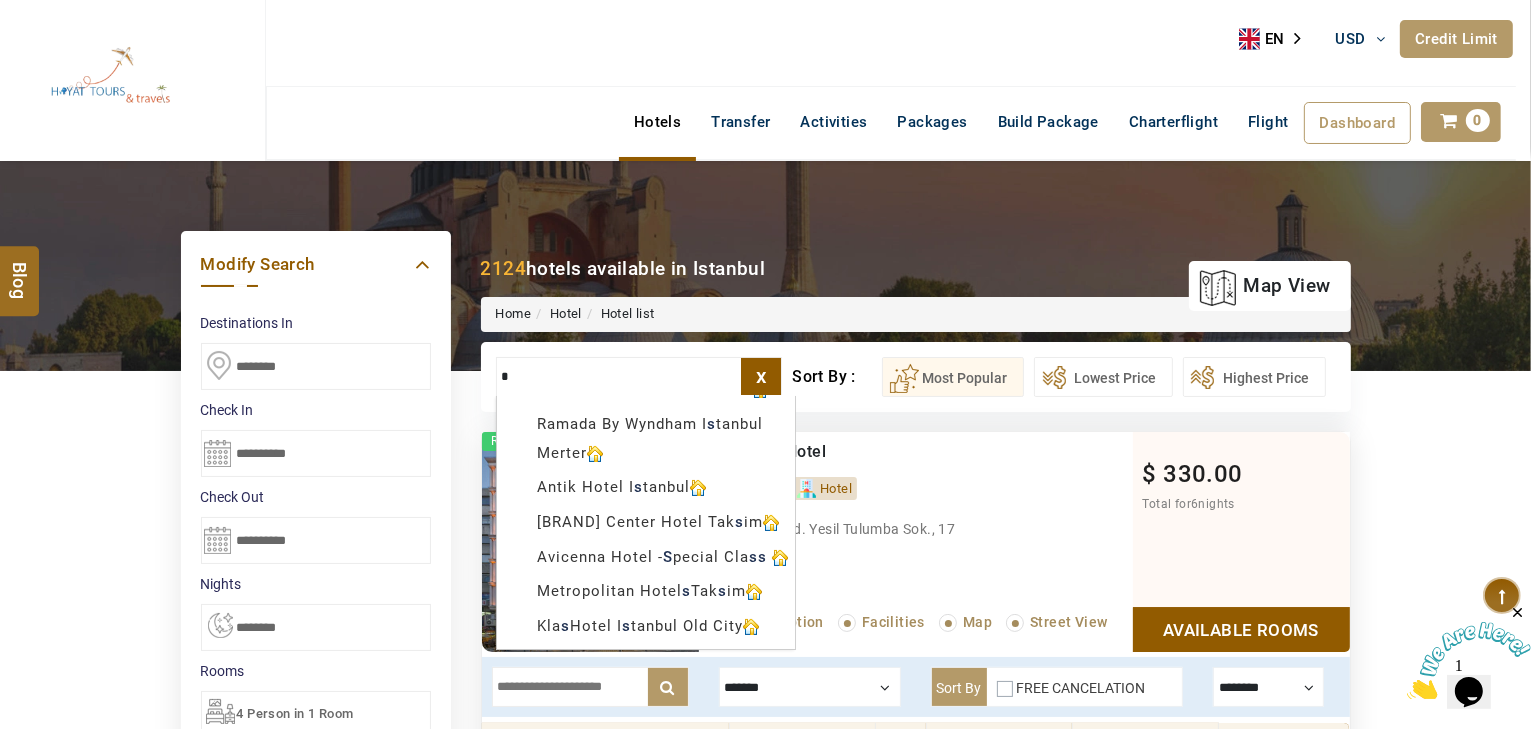 scroll, scrollTop: 0, scrollLeft: 0, axis: both 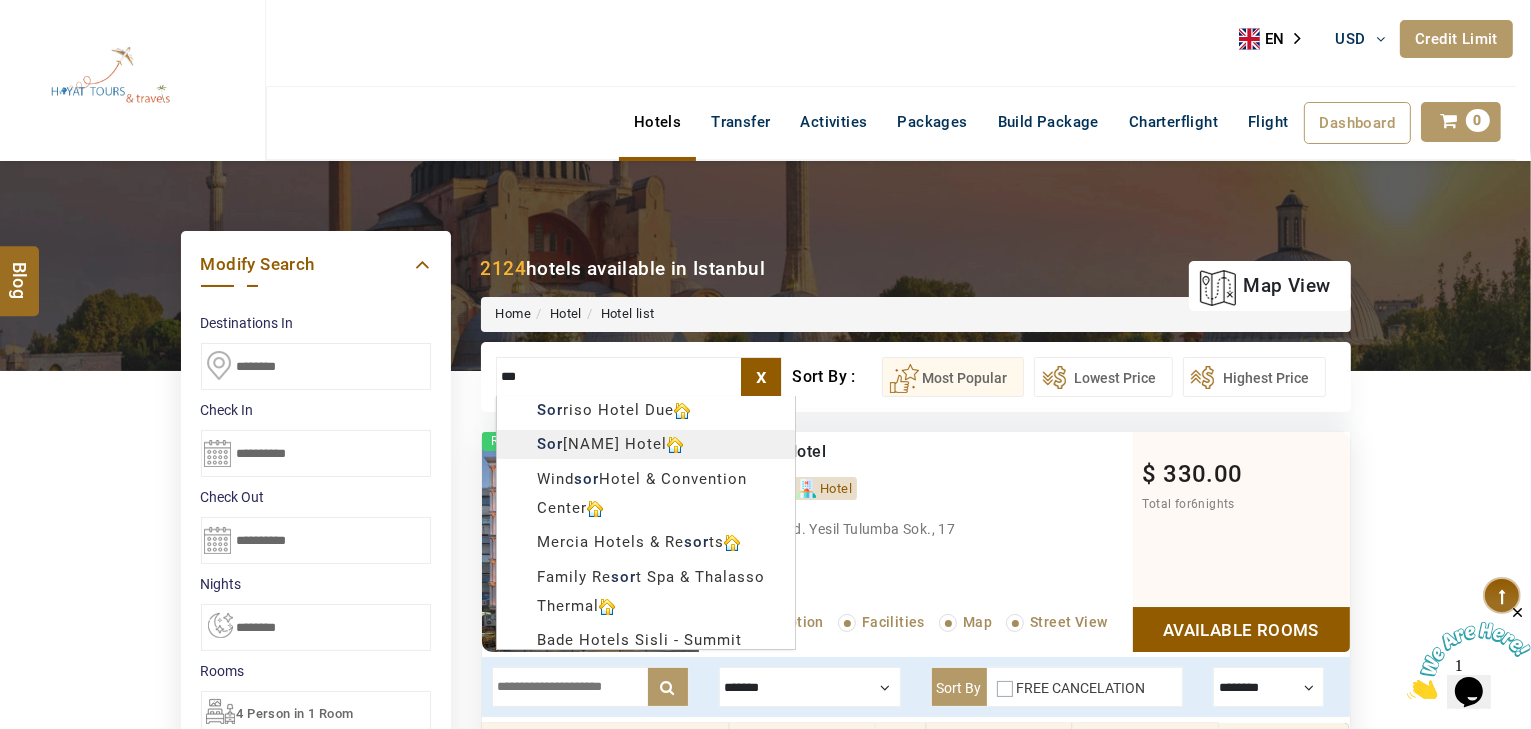 click on "HAYAYT TOURS USD AED  AED EUR  € USD  $ INR  ₹ THB  ฿ IDR  Rp BHD  BHD TRY  ₺ Credit Limit EN HE AR ES PT ZH Helpline
[PHONE] Register Now [PHONE] [EMAIL] About Us What we Offer Blog Why Us Contact Hotels  Transfer Activities Packages Build Package Charterflight Flight Dashboard My Profile My Booking My Reports My Quotation Sign Out [NUMBER] Points Redeem Now To Redeem [NUMBER]   Points Future Points  [NUMBER]   Points Credit Limit Credit Limit USD [NUMBER].[NUMBER] [NUMBER]% Complete Used USD [NUMBER].[NUMBER] Available USD [NUMBER].[NUMBER] Setting  Looks like you haven't added anything to your cart yet Countinue Shopping ***** ****** Please Wait.. Blog demo
Remember me Forgot
password? LOG IN Don't have an account?   Register Now My Booking View/ Print/Cancel Your Booking without Signing in Submit Applying Filters...... Hotels For You Will Be Loading Soon demo
In A Few Moment, You Will Be Celebrating Best Hotel options galore ! Check In   CheckOut Rooms Rooms X Map Wifi" at bounding box center (765, 2315) 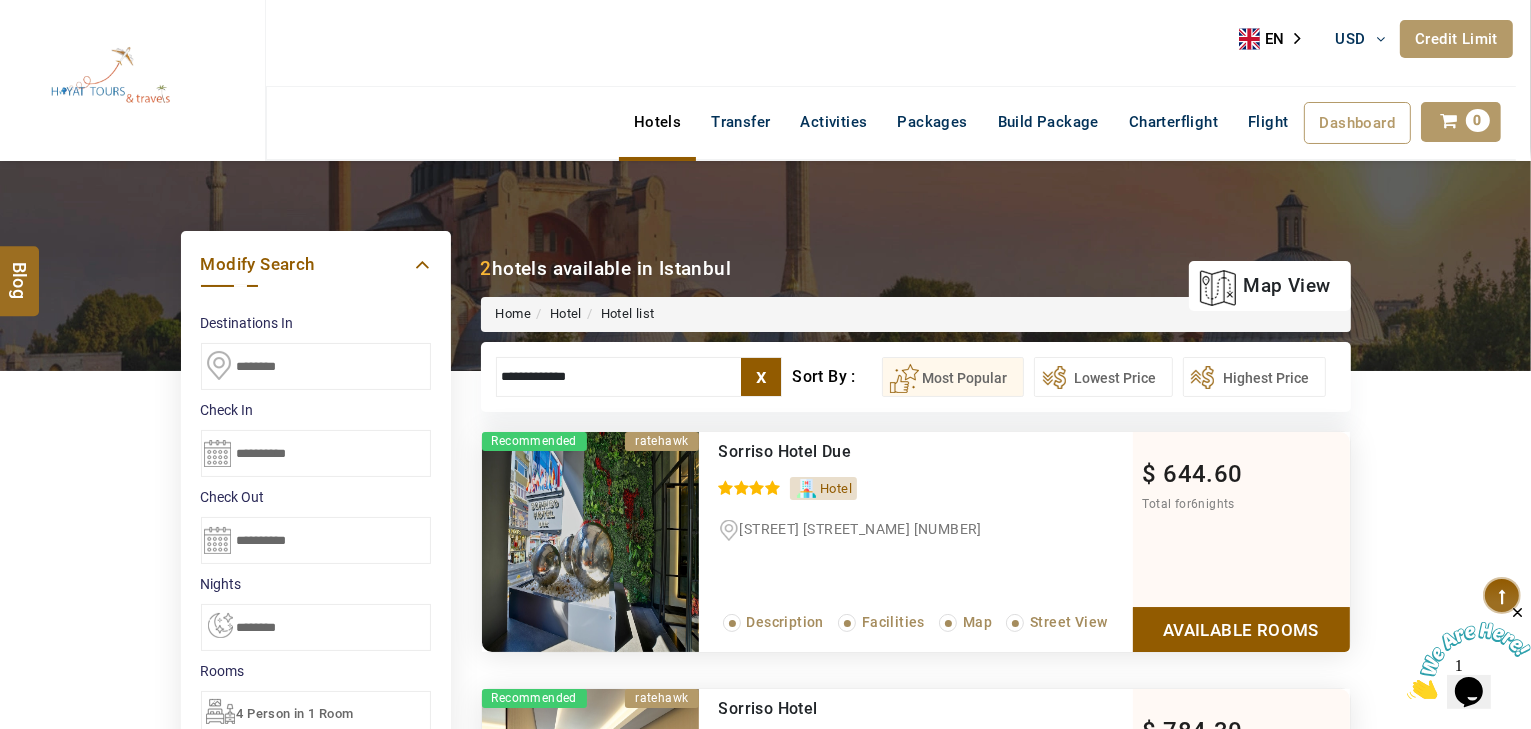 type on "**********" 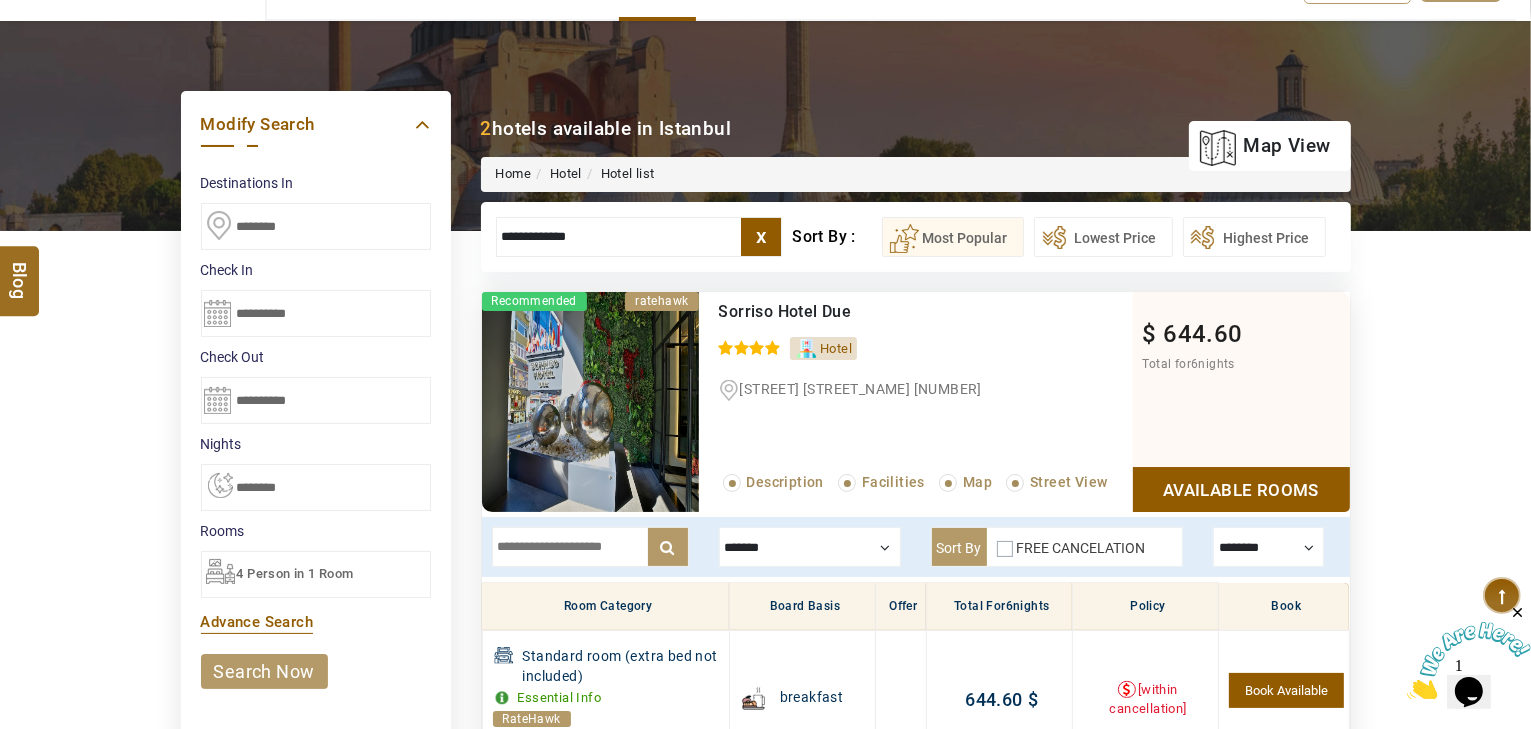 scroll, scrollTop: 60, scrollLeft: 0, axis: vertical 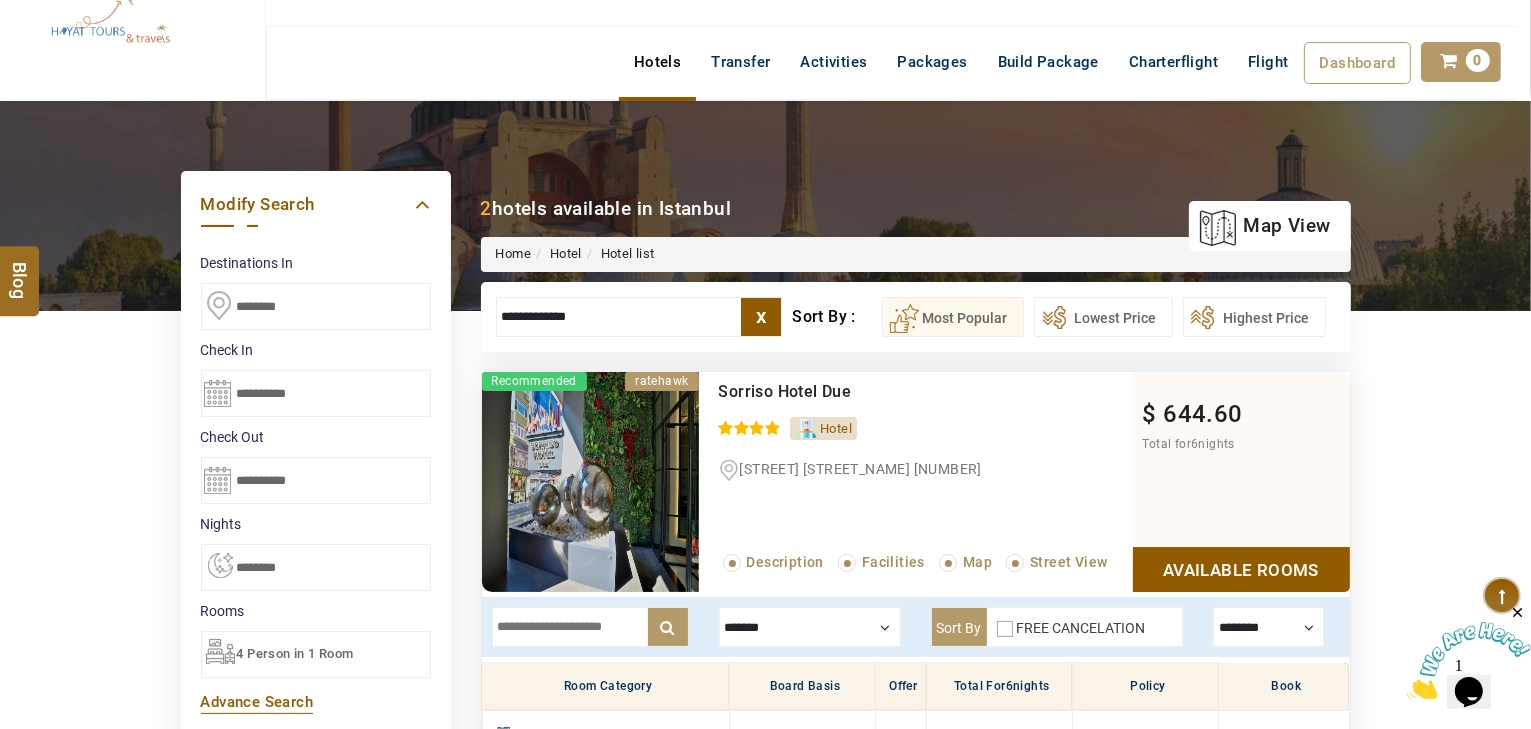 click on "x" at bounding box center [761, 317] 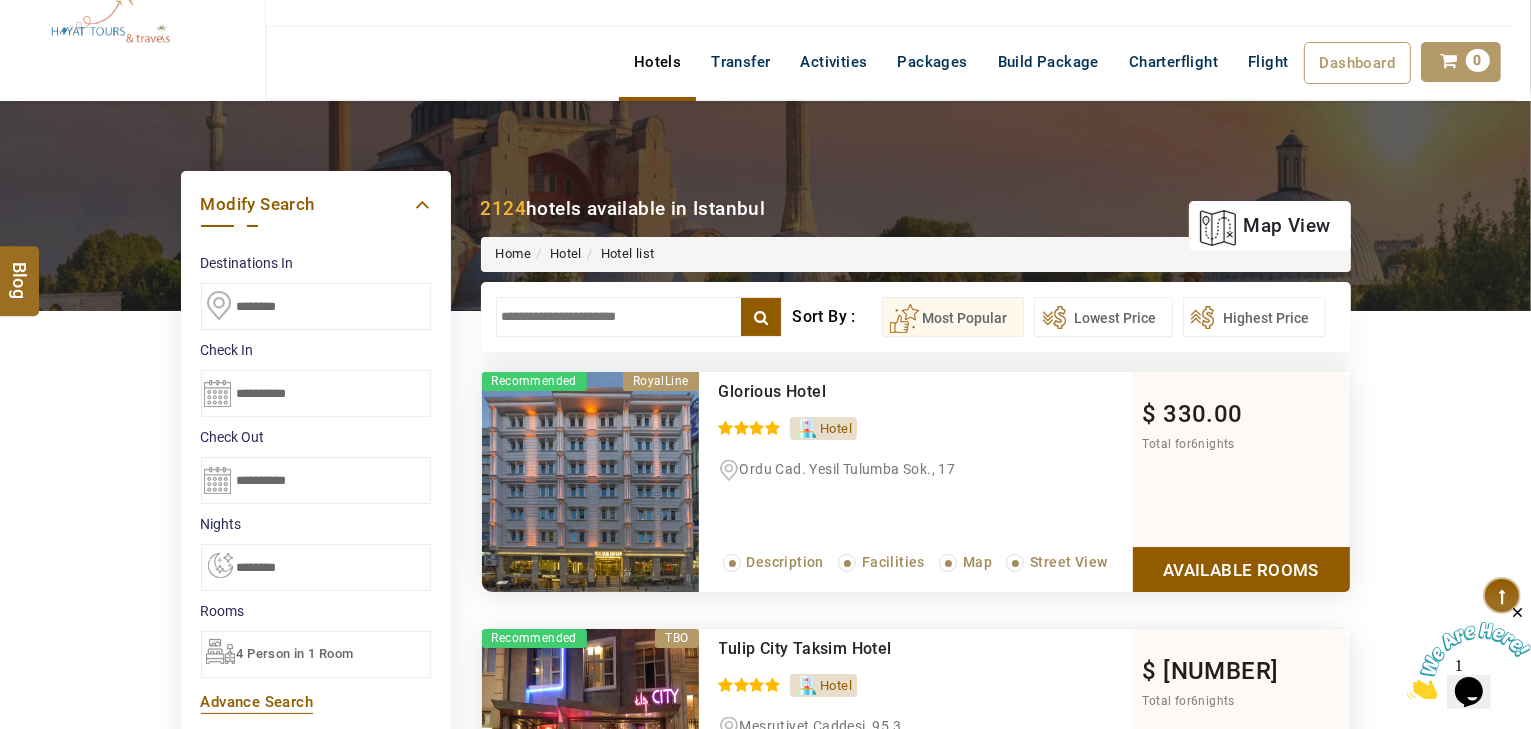 click on "Available Rooms" at bounding box center [1241, 569] 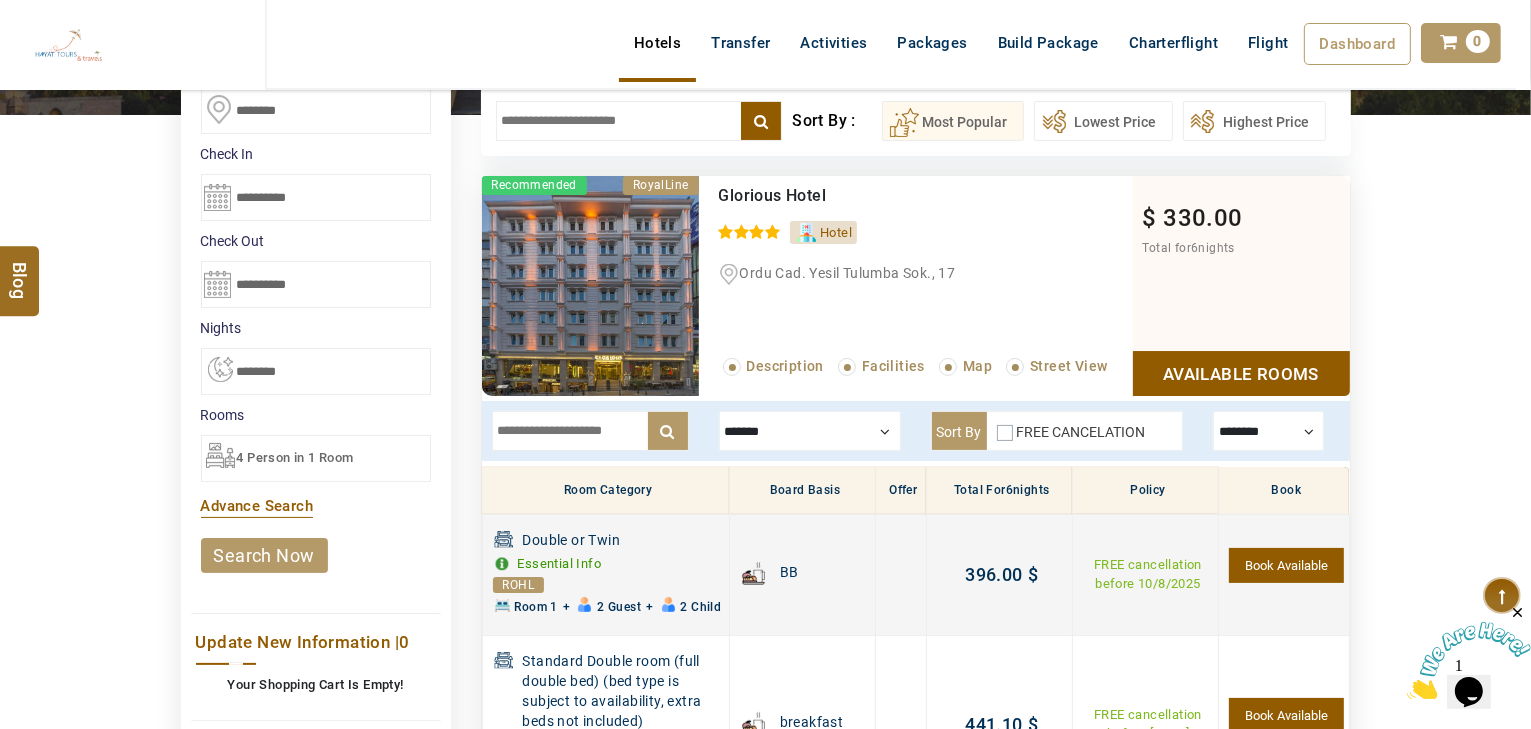 scroll, scrollTop: 0, scrollLeft: 0, axis: both 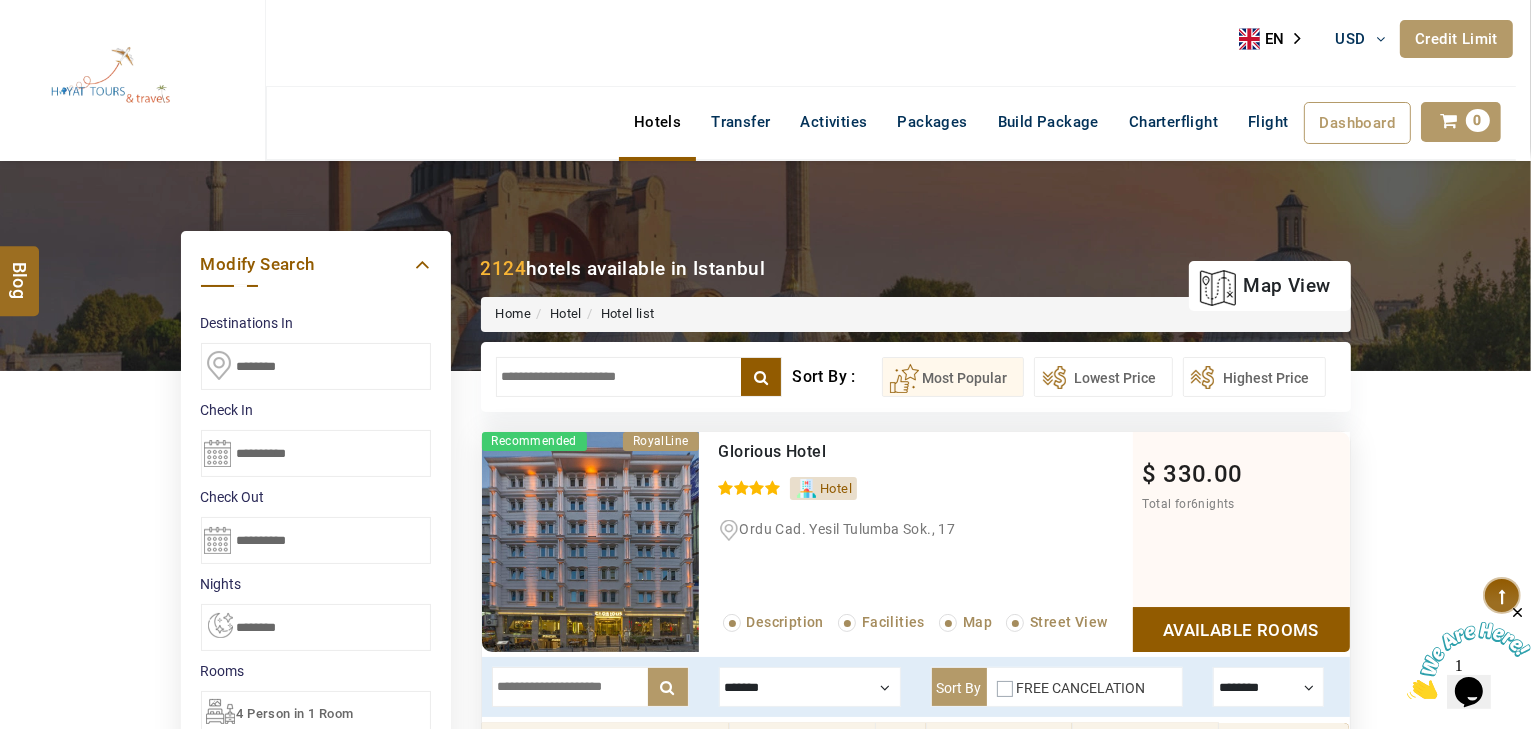 click on "Hotels" at bounding box center [657, 122] 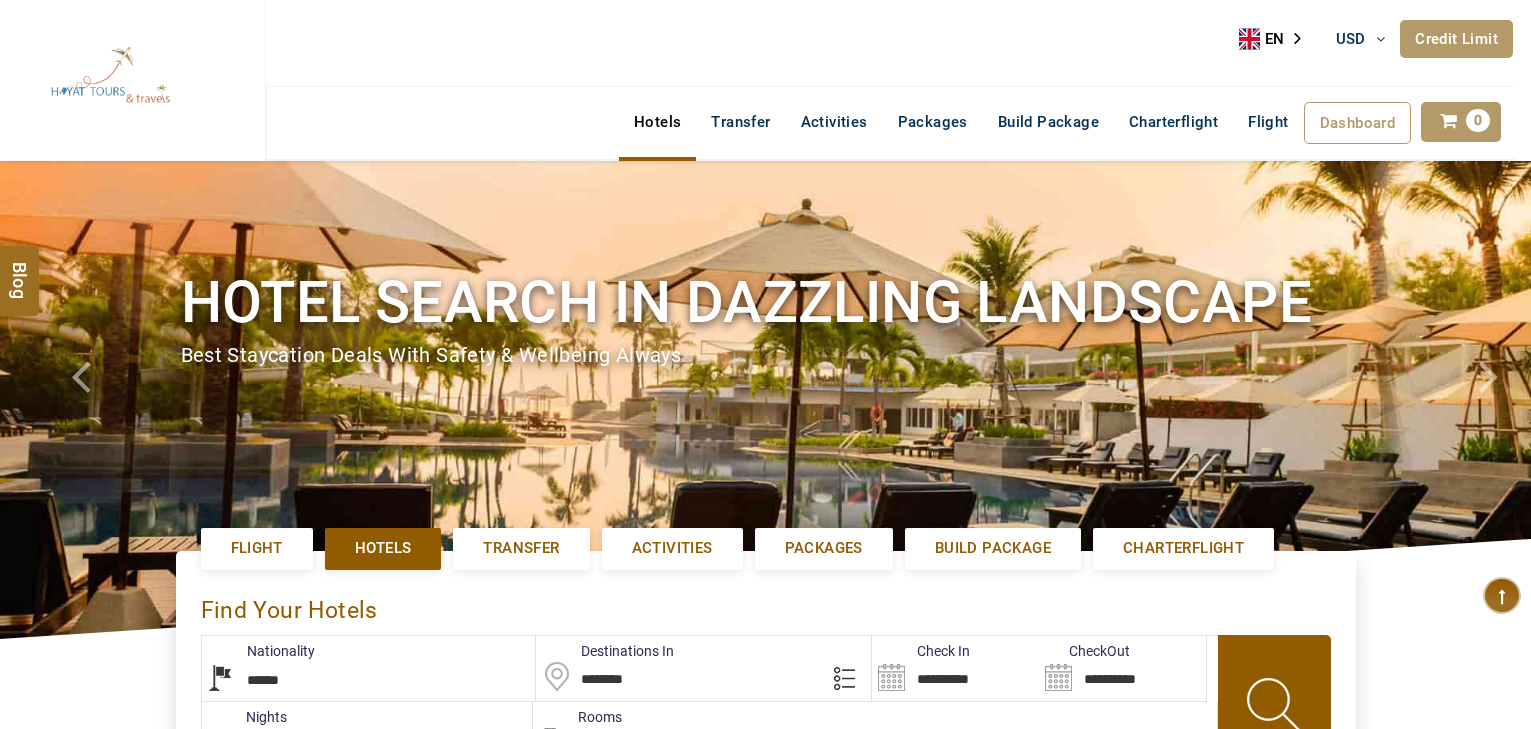 select on "******" 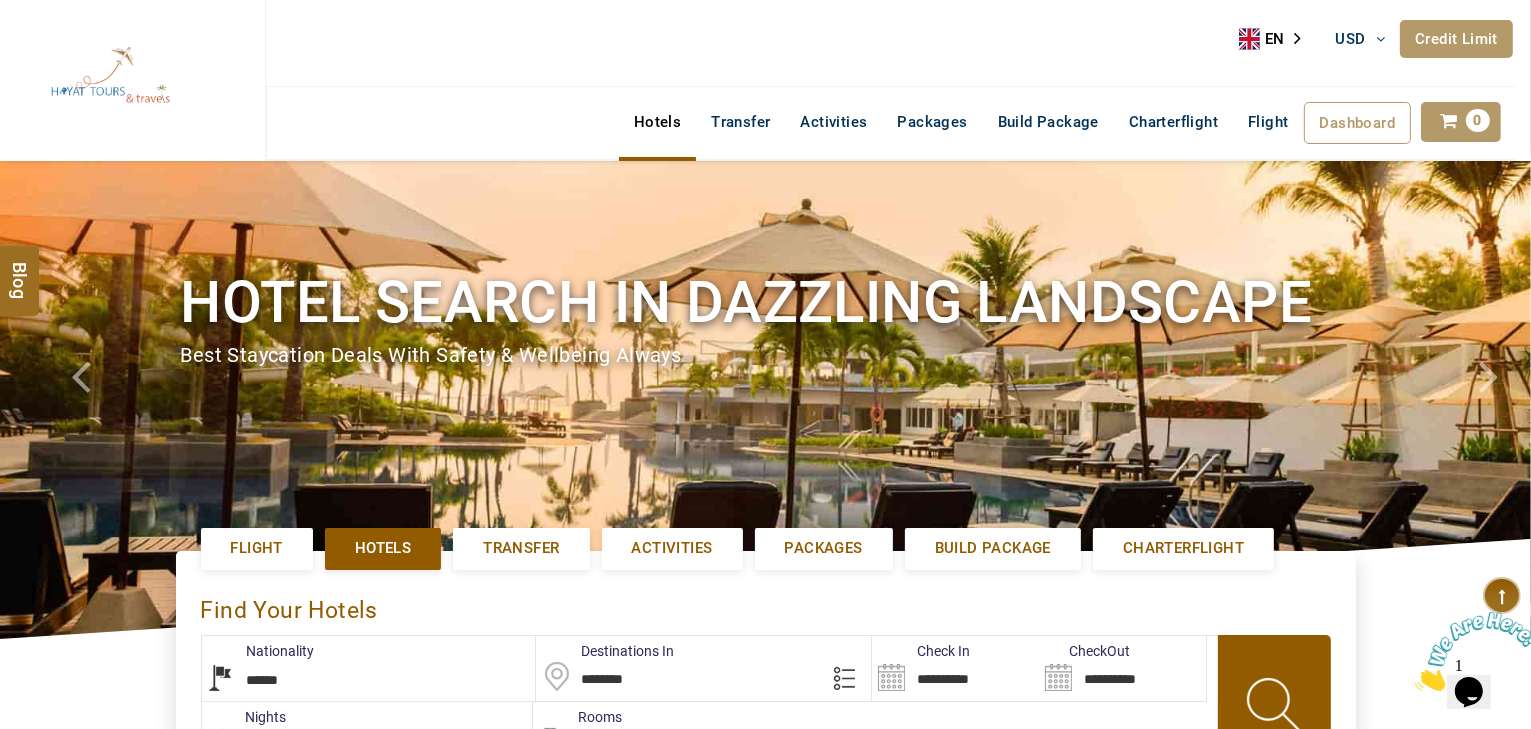 scroll, scrollTop: 0, scrollLeft: 0, axis: both 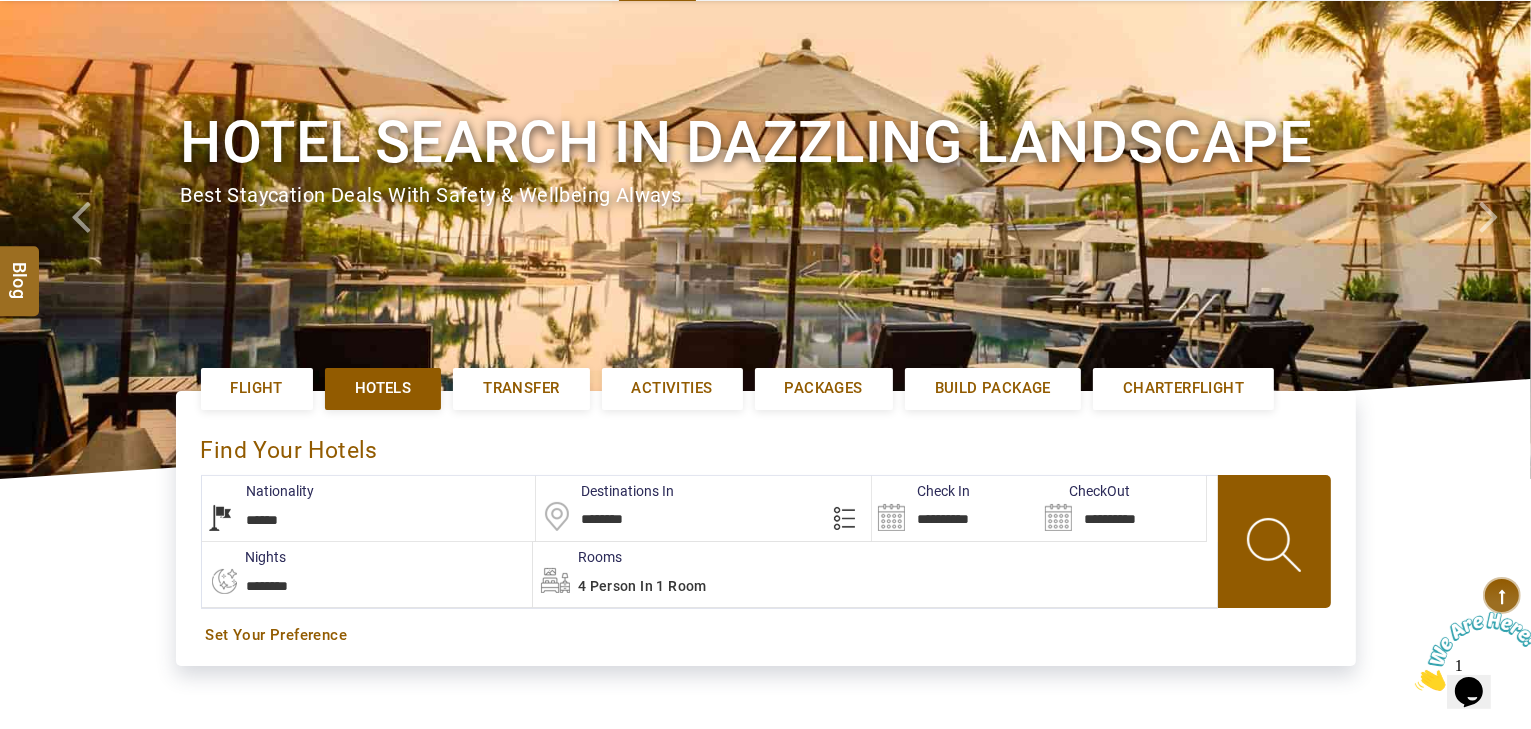 click on "**********" at bounding box center [955, 508] 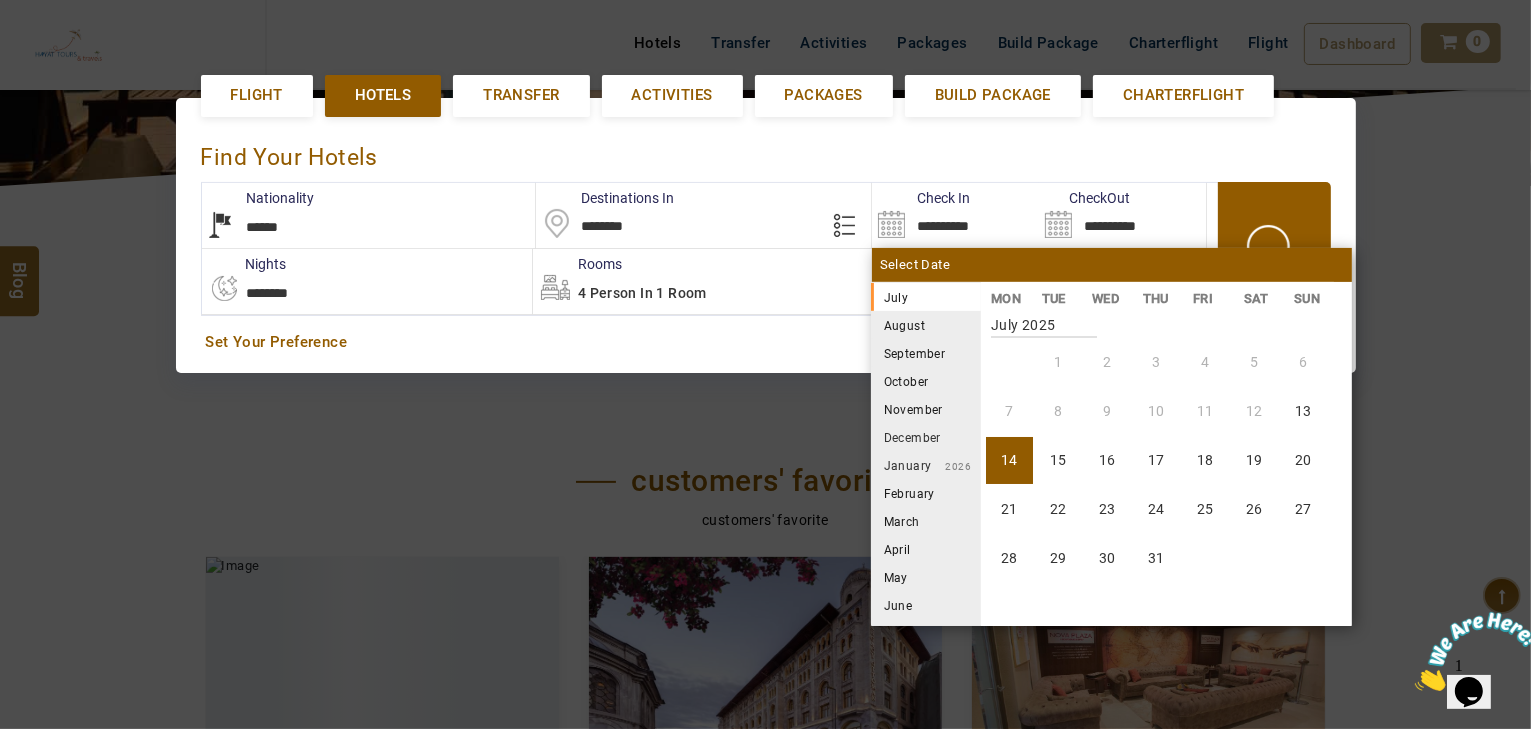 scroll, scrollTop: 460, scrollLeft: 0, axis: vertical 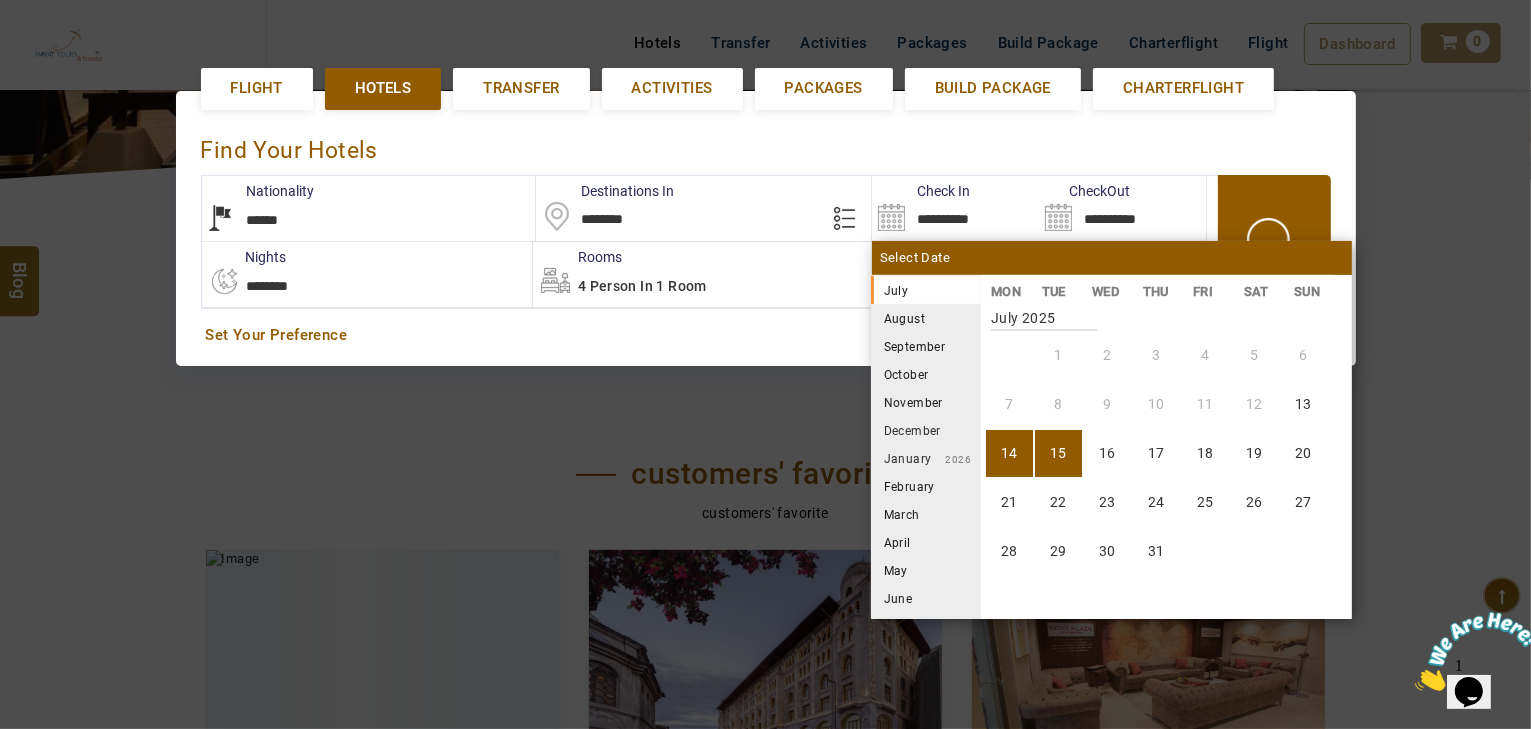 click on "15" at bounding box center [1058, 453] 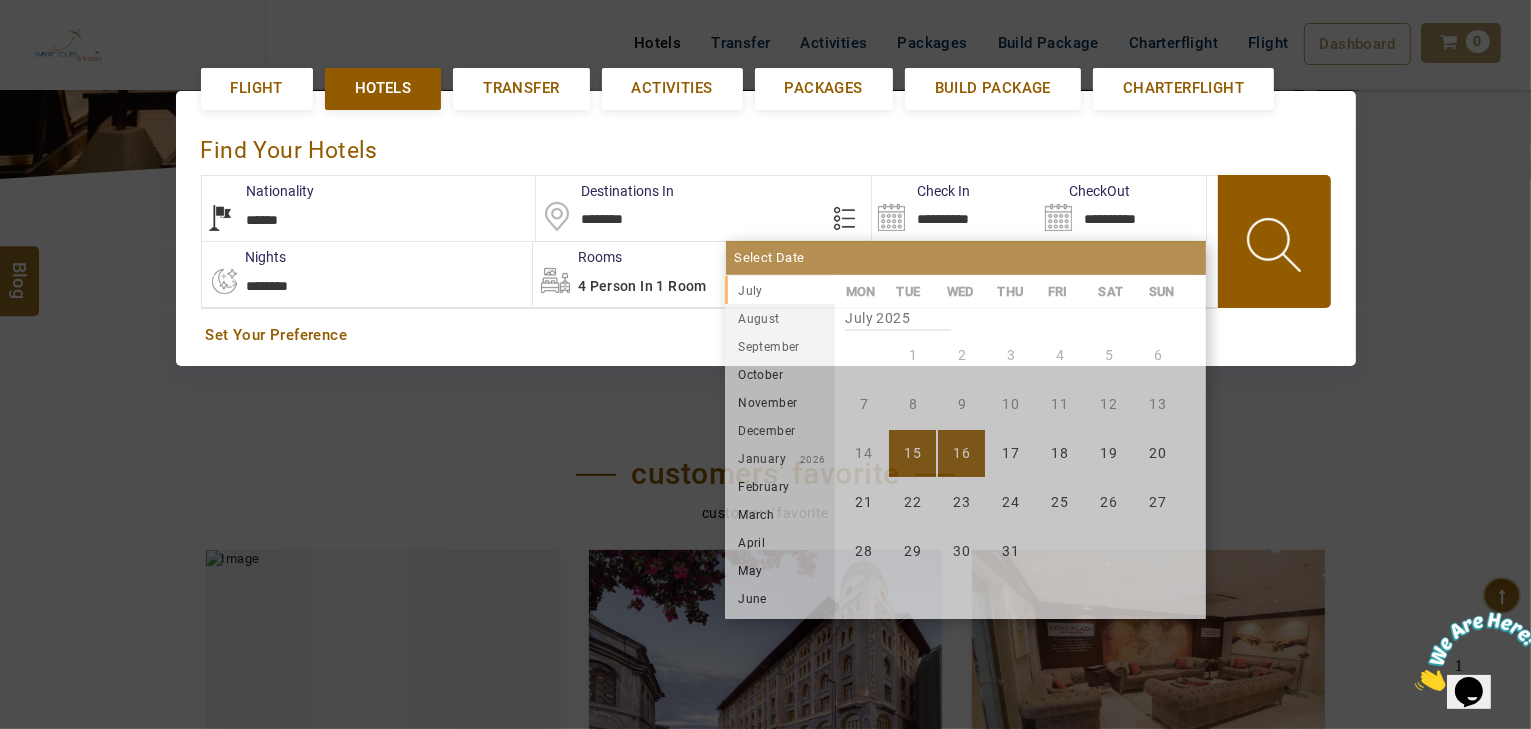 click on "**********" at bounding box center [367, 274] 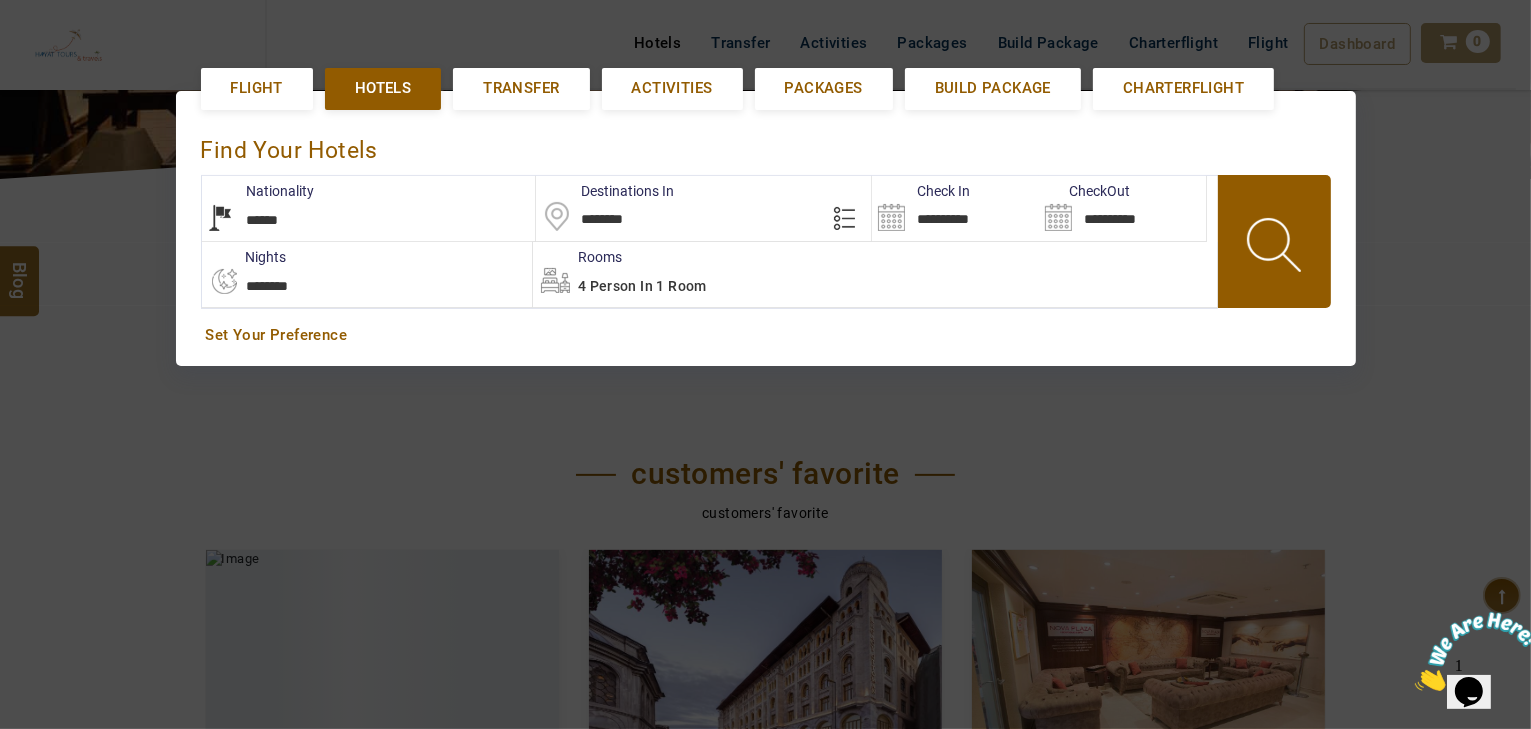 select on "*" 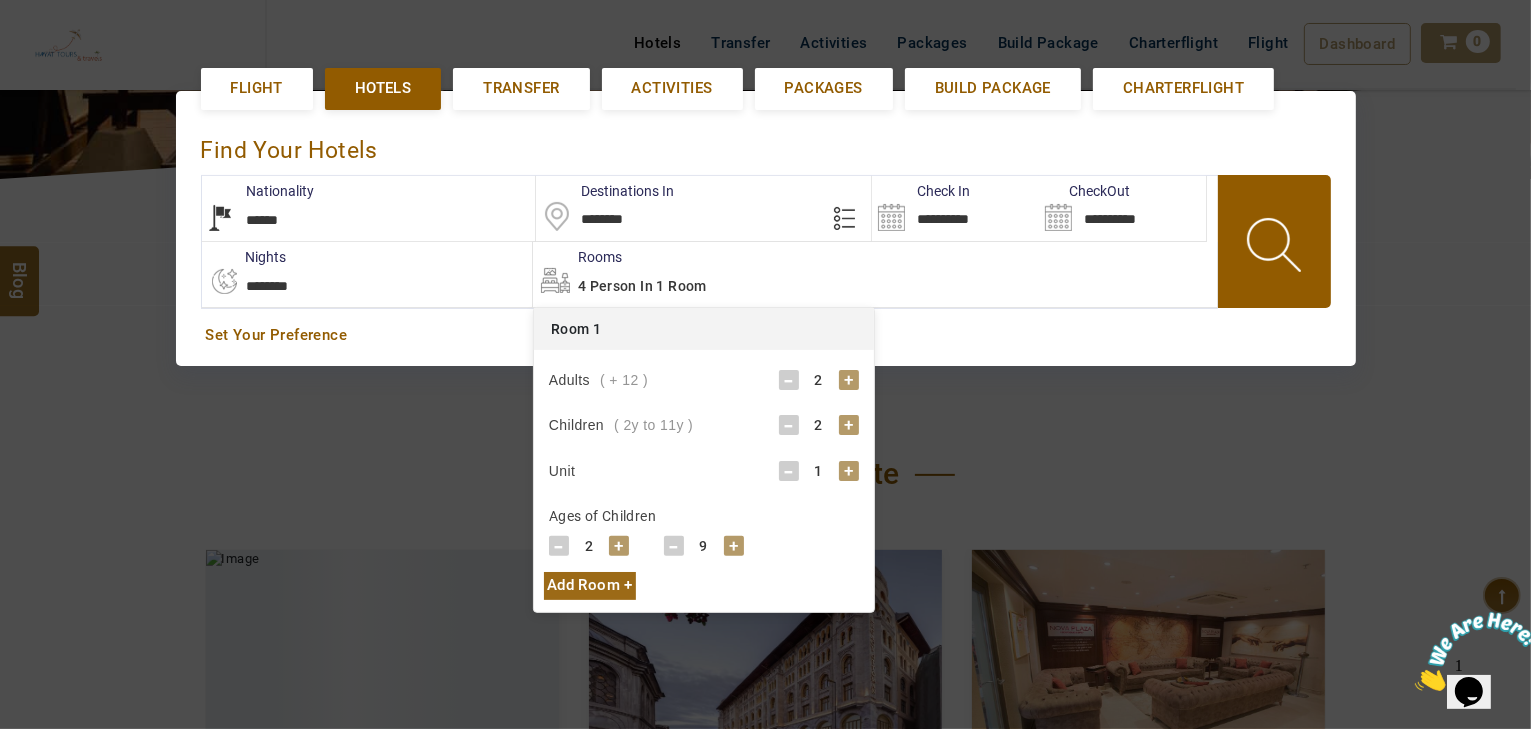 click on "+" at bounding box center (734, 546) 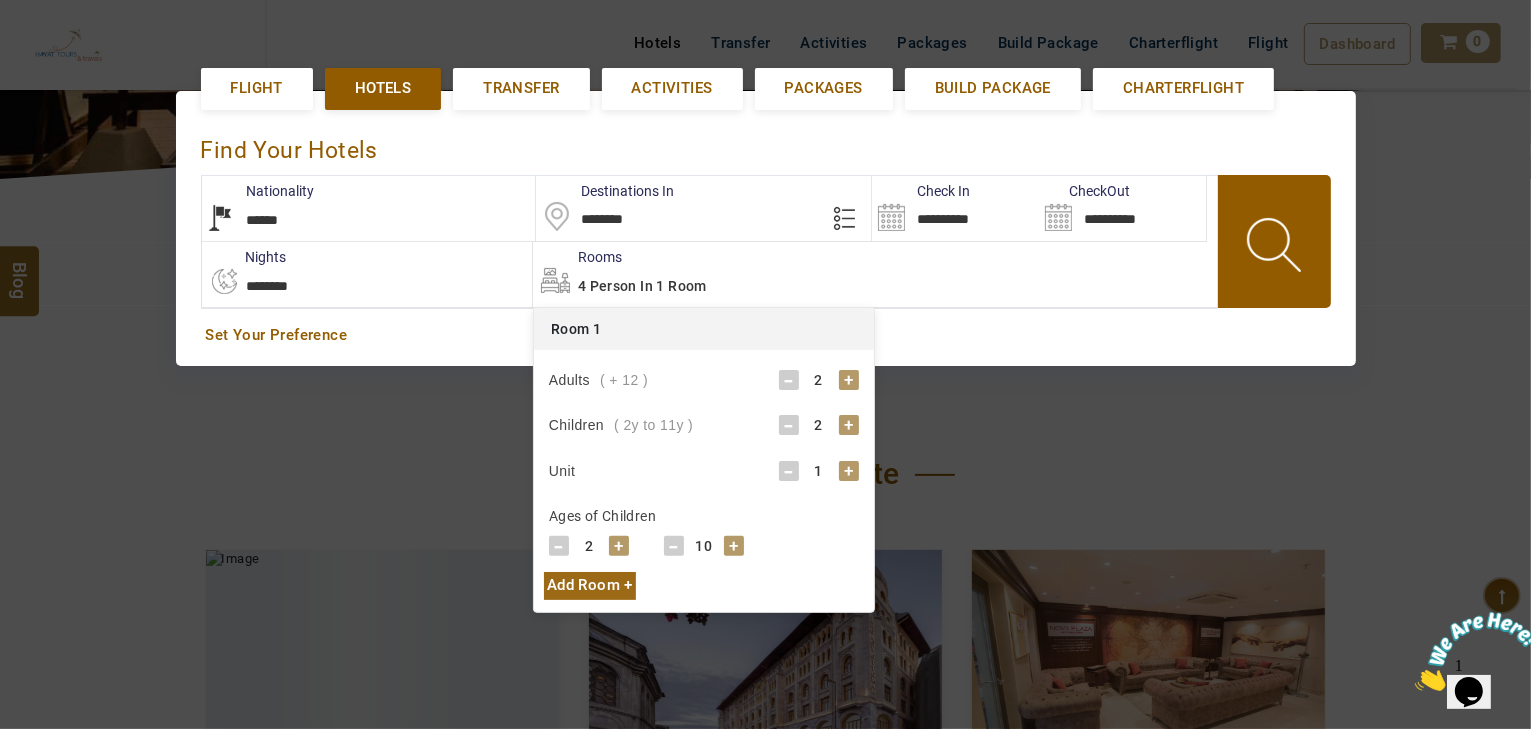 click on "-" at bounding box center (674, 546) 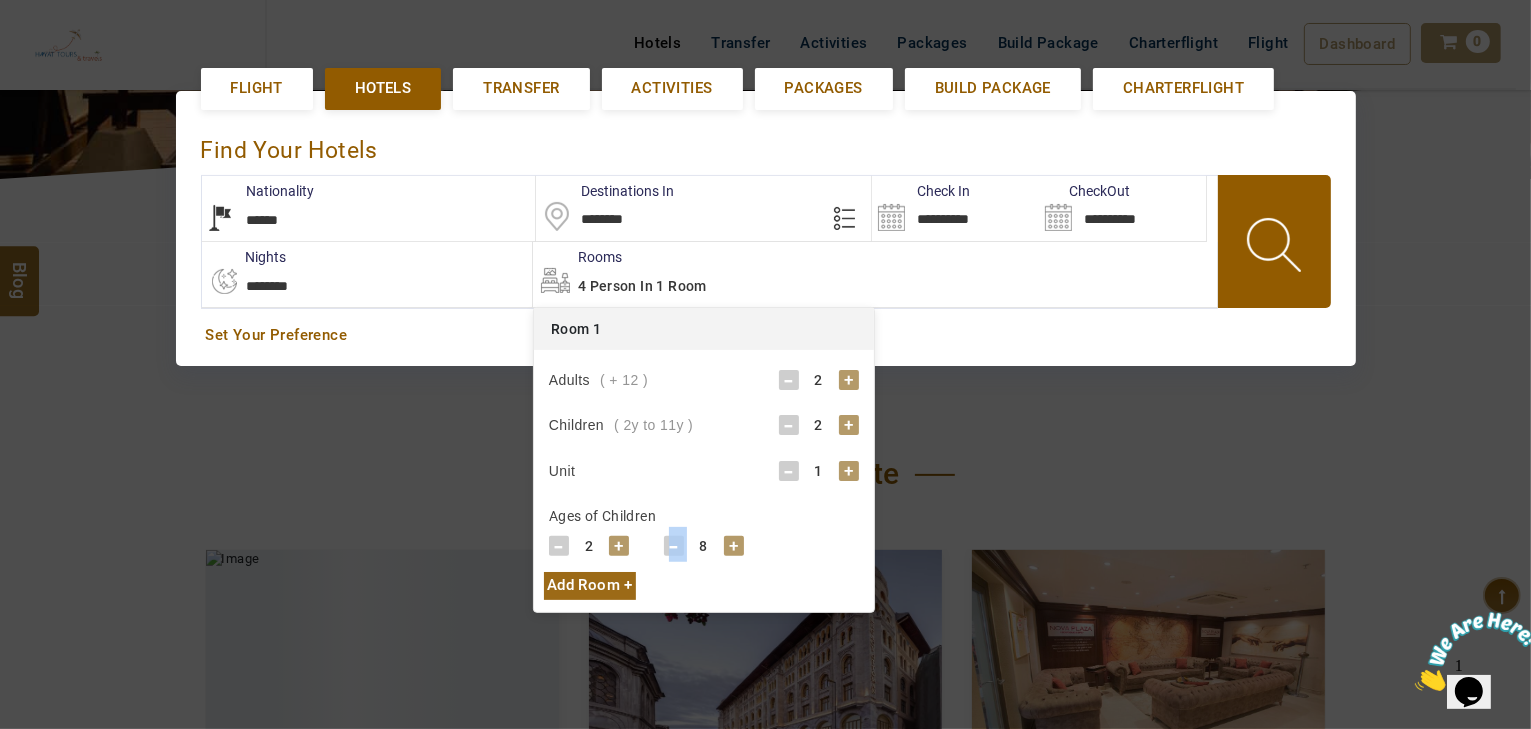 click on "-" at bounding box center [674, 546] 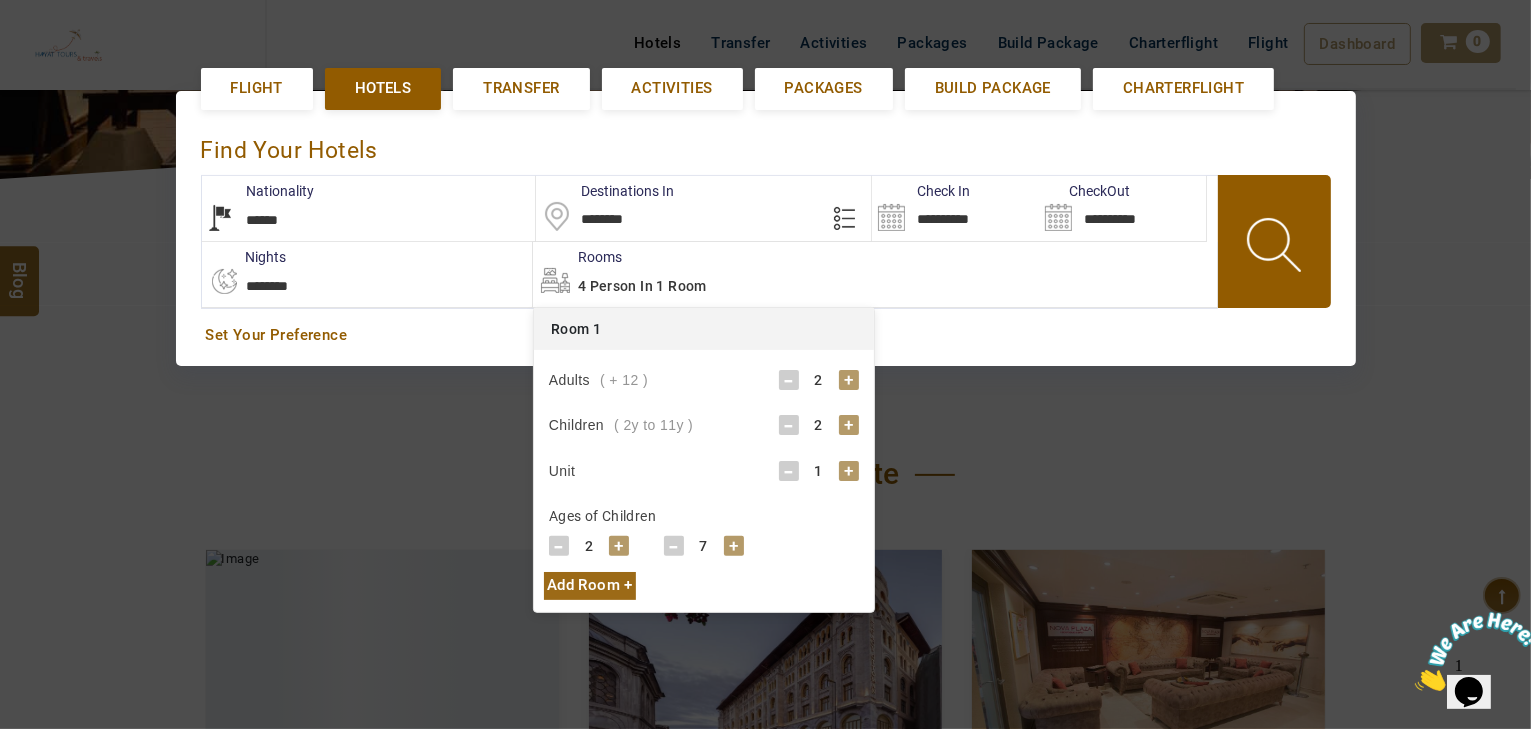 click on "Unit - 1 +" at bounding box center [704, 471] 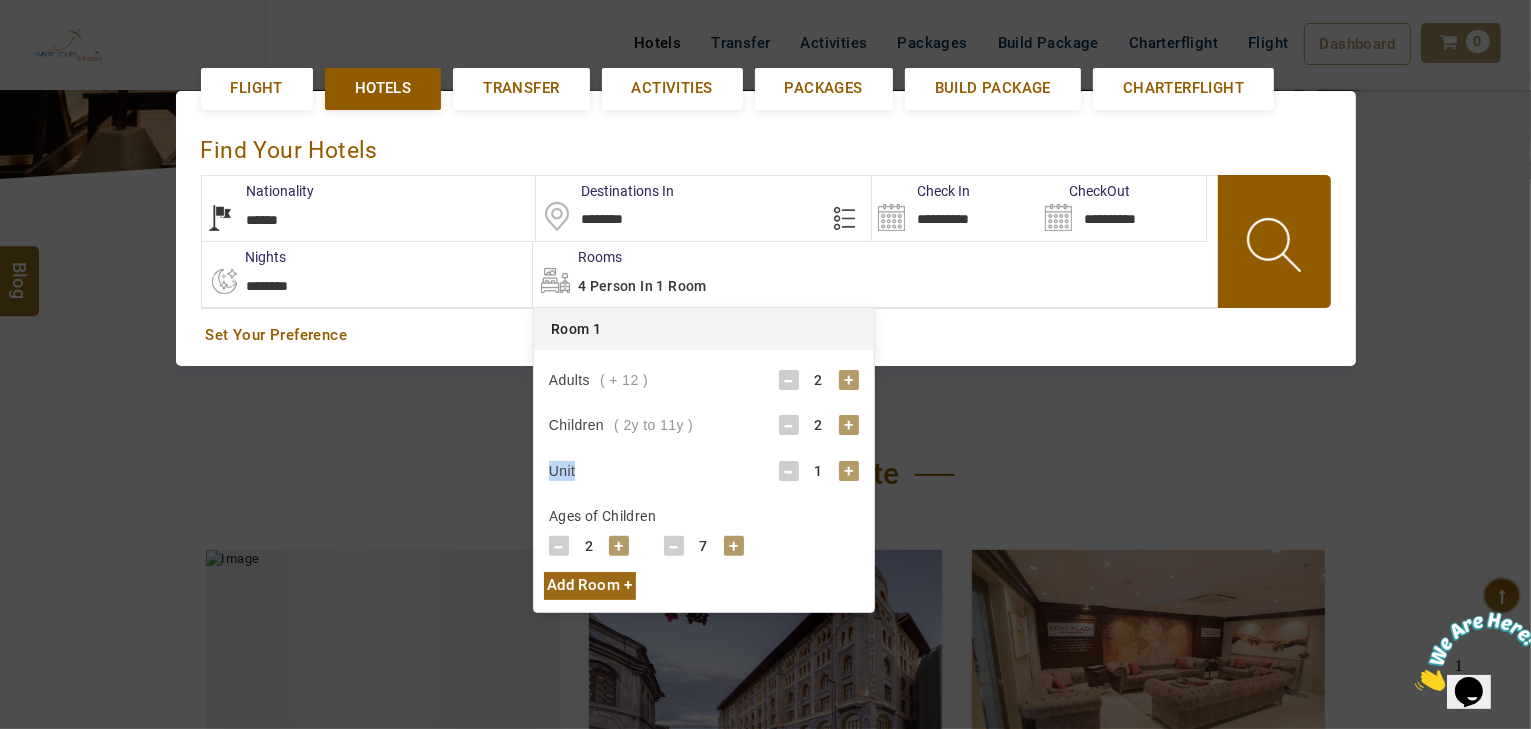click on "Unit - 1 +" at bounding box center [704, 471] 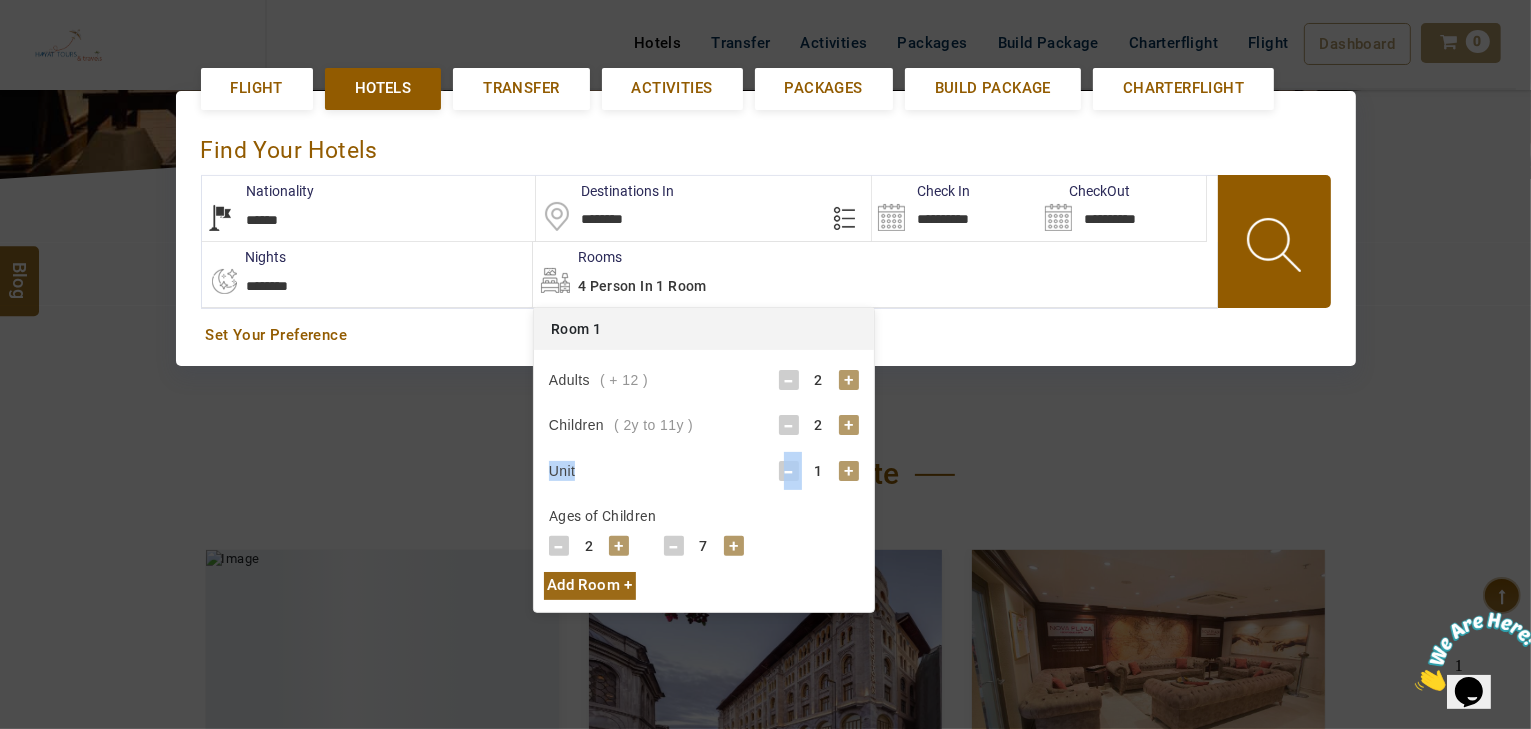 click on "-" at bounding box center (789, 471) 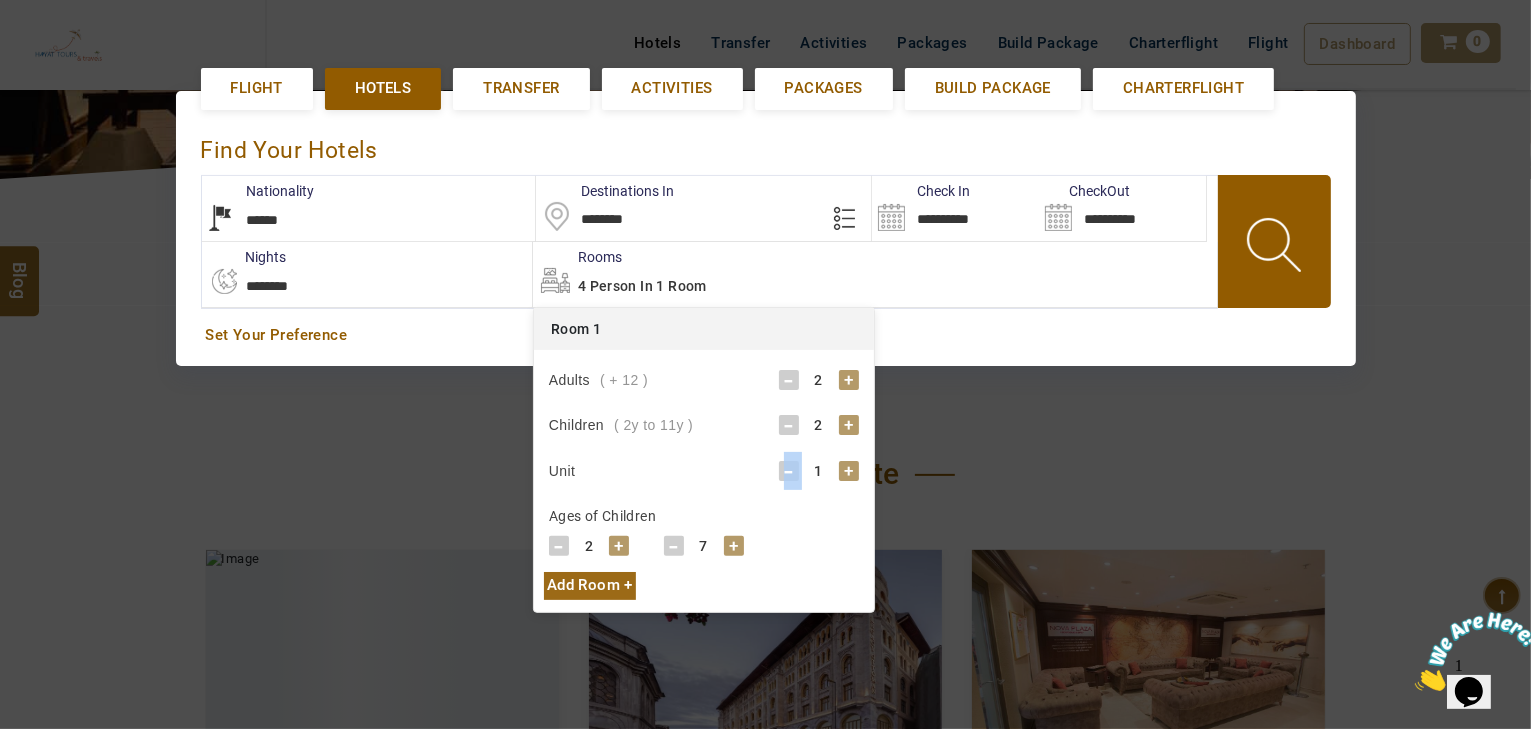 click on "-" at bounding box center (789, 471) 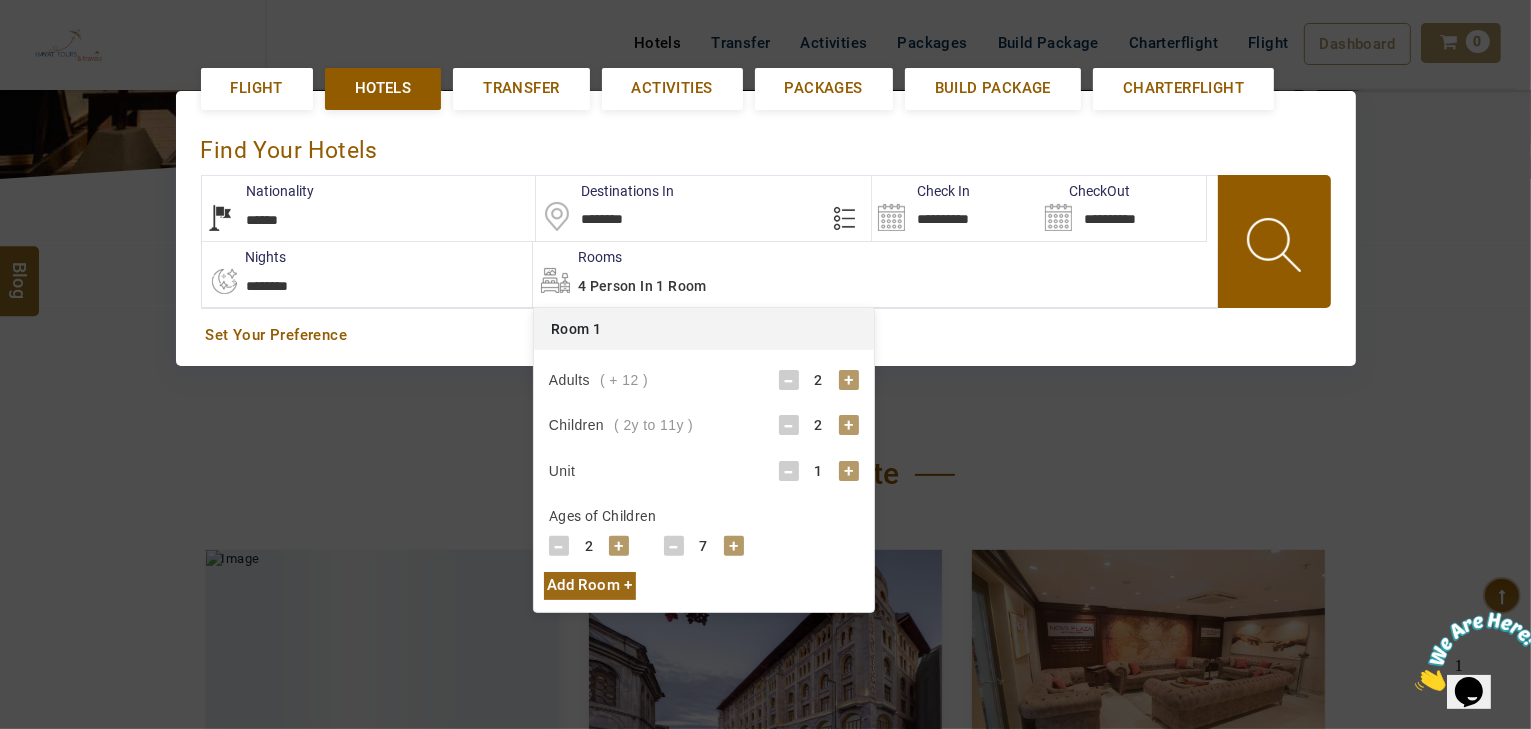 click on "2" at bounding box center (819, 425) 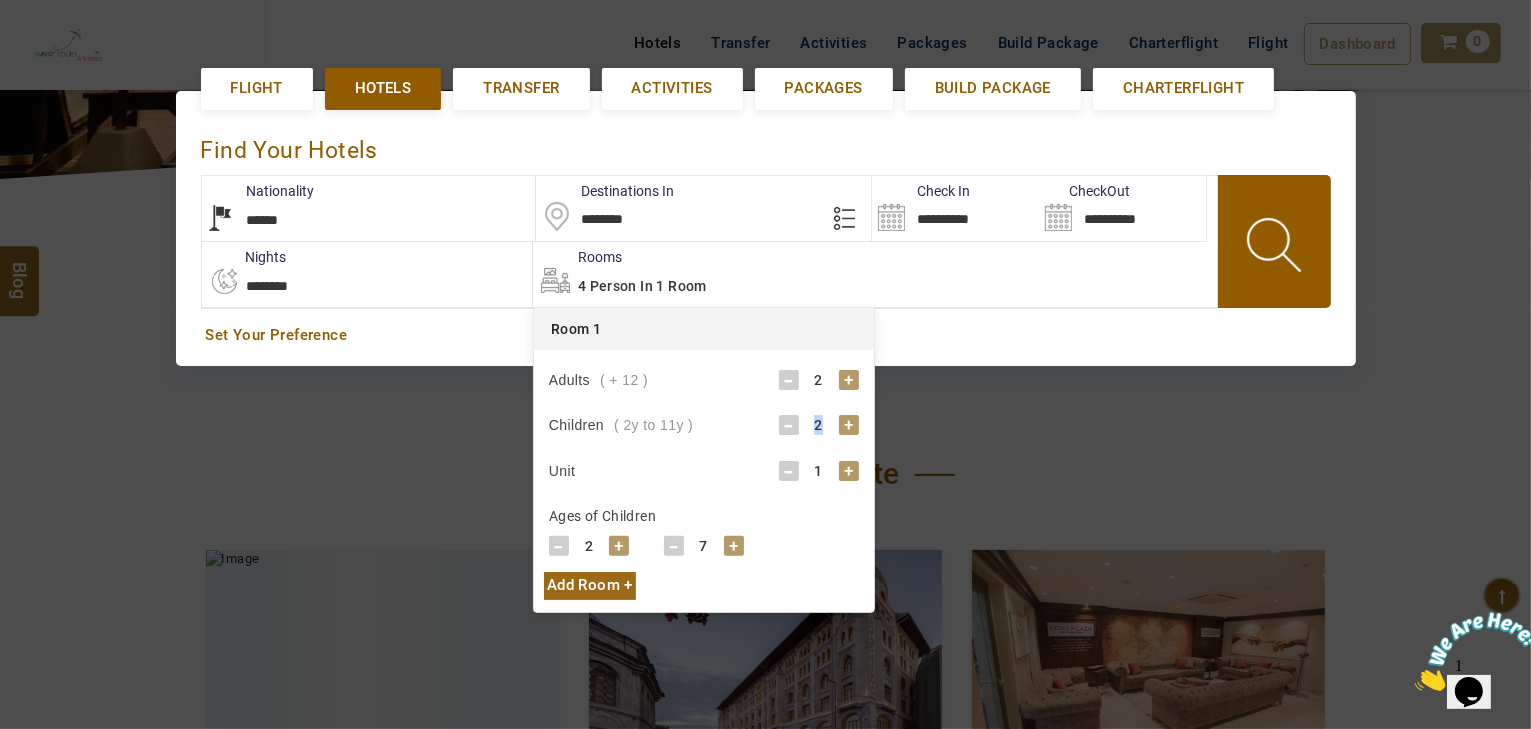 click on "2" at bounding box center (819, 425) 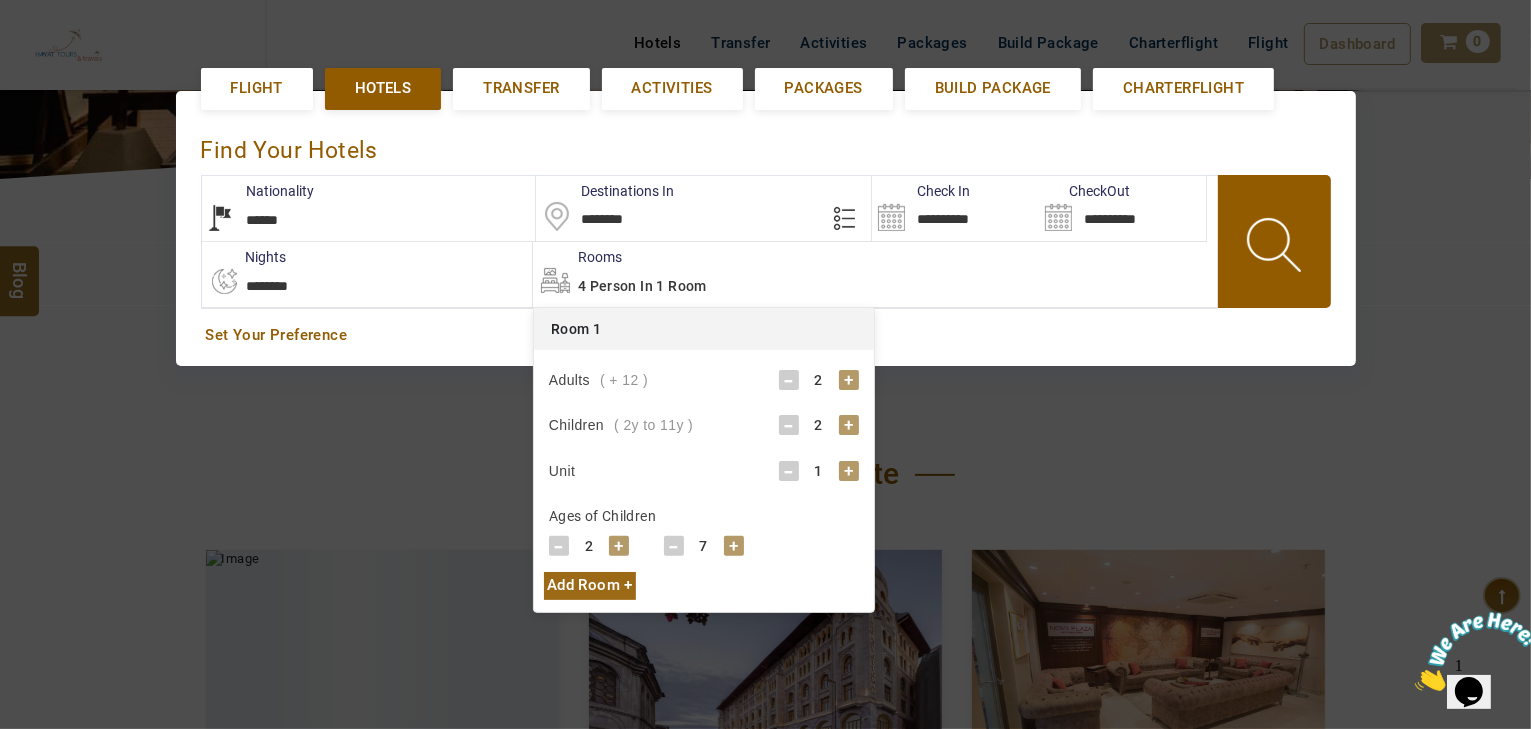 click on "-" at bounding box center (789, 425) 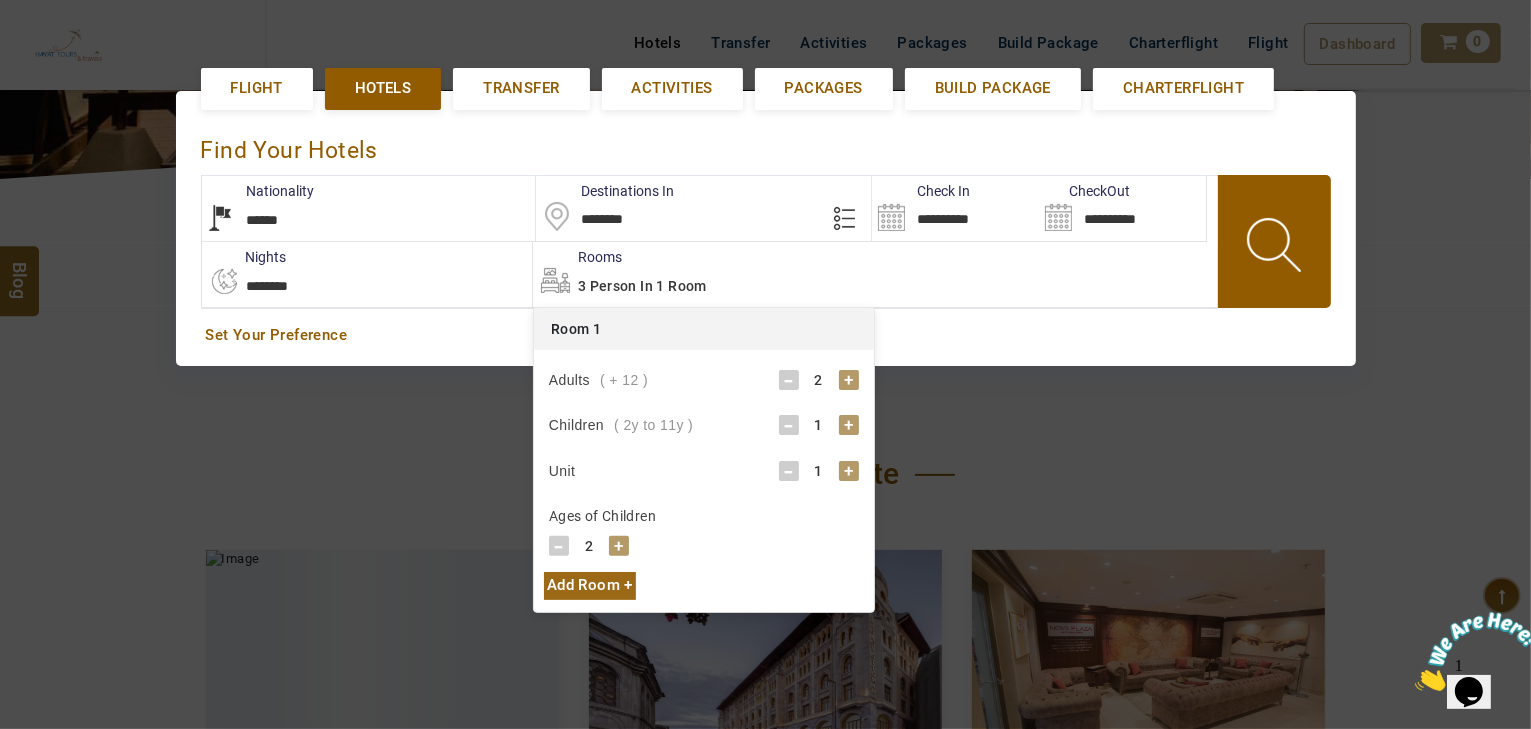 click on "-" at bounding box center (789, 425) 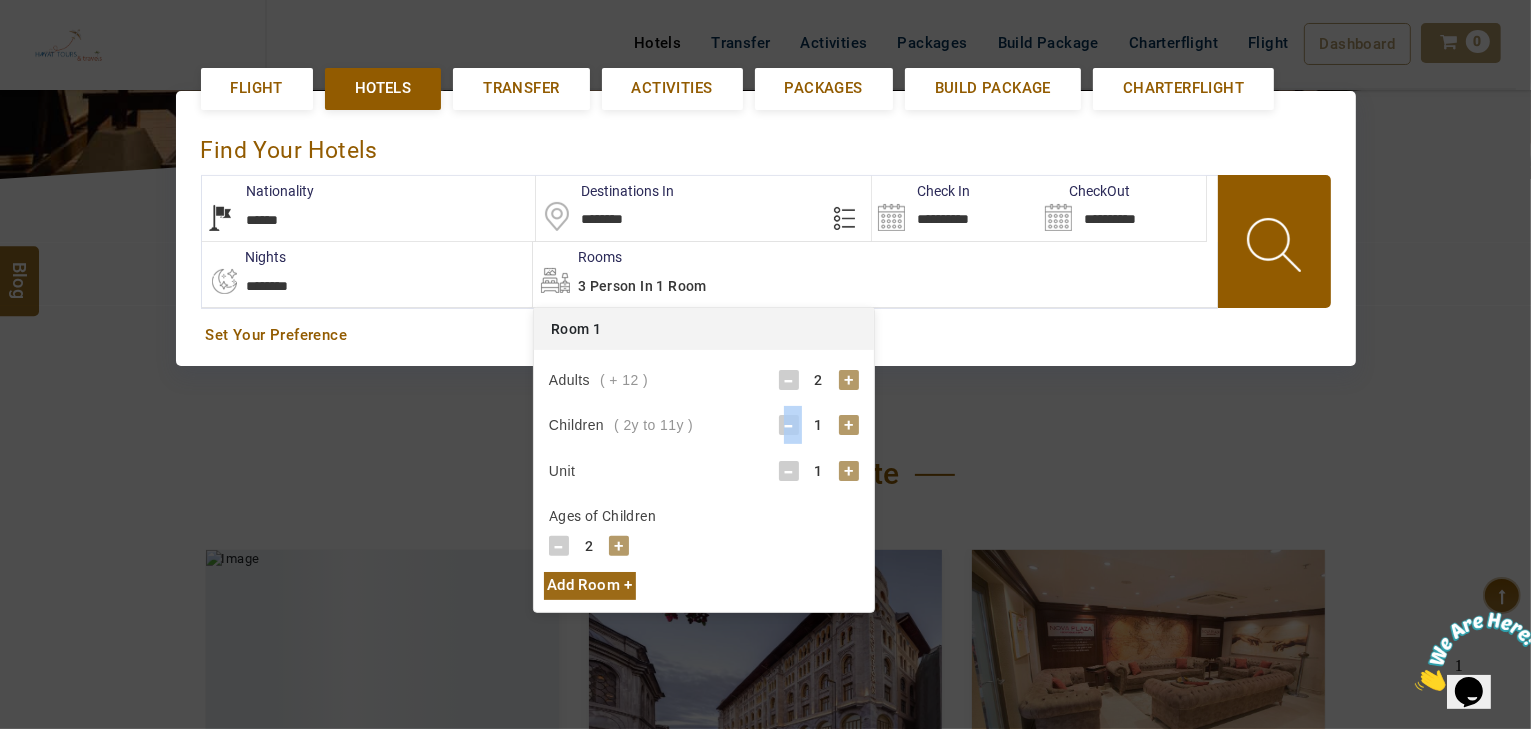 click on "-" at bounding box center (789, 425) 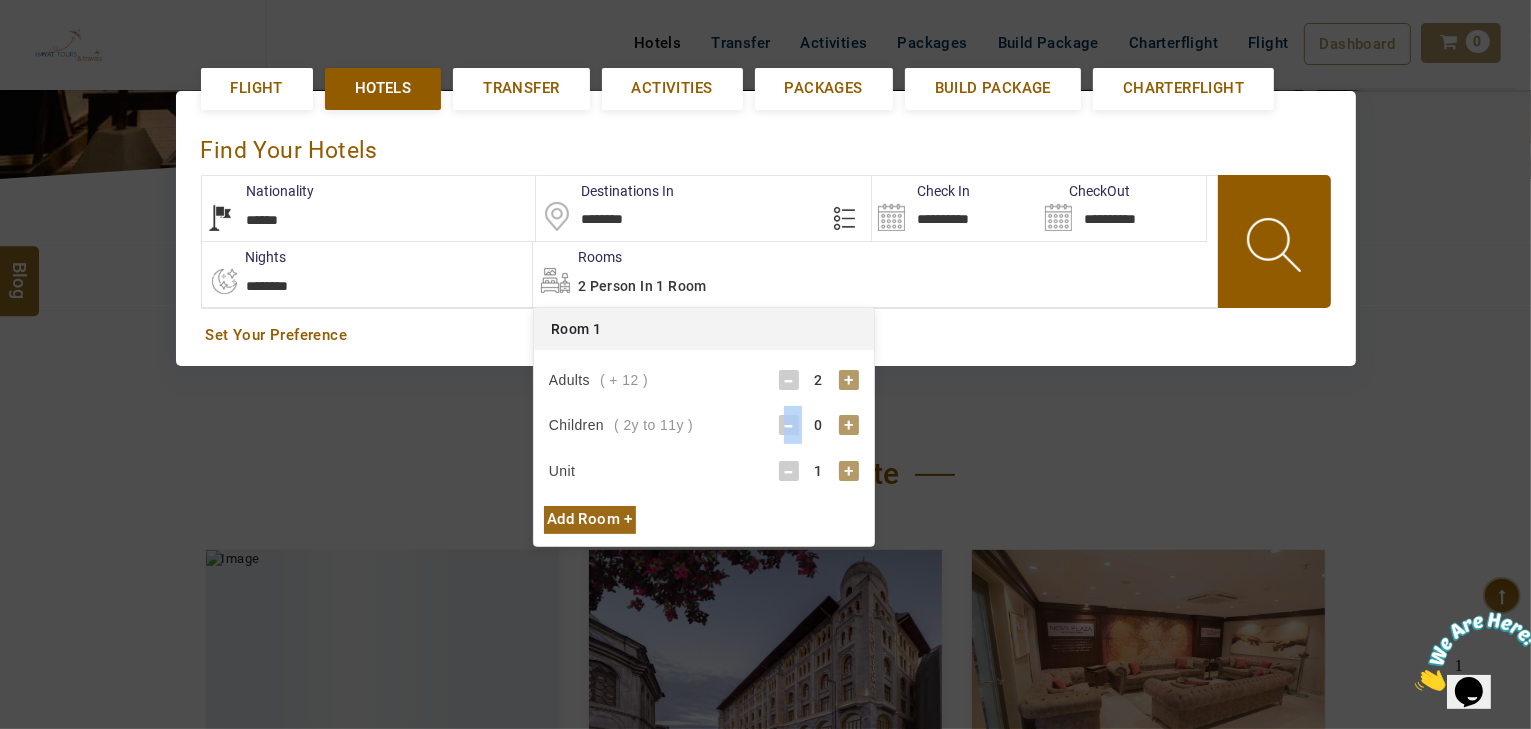 click on "-" at bounding box center [789, 425] 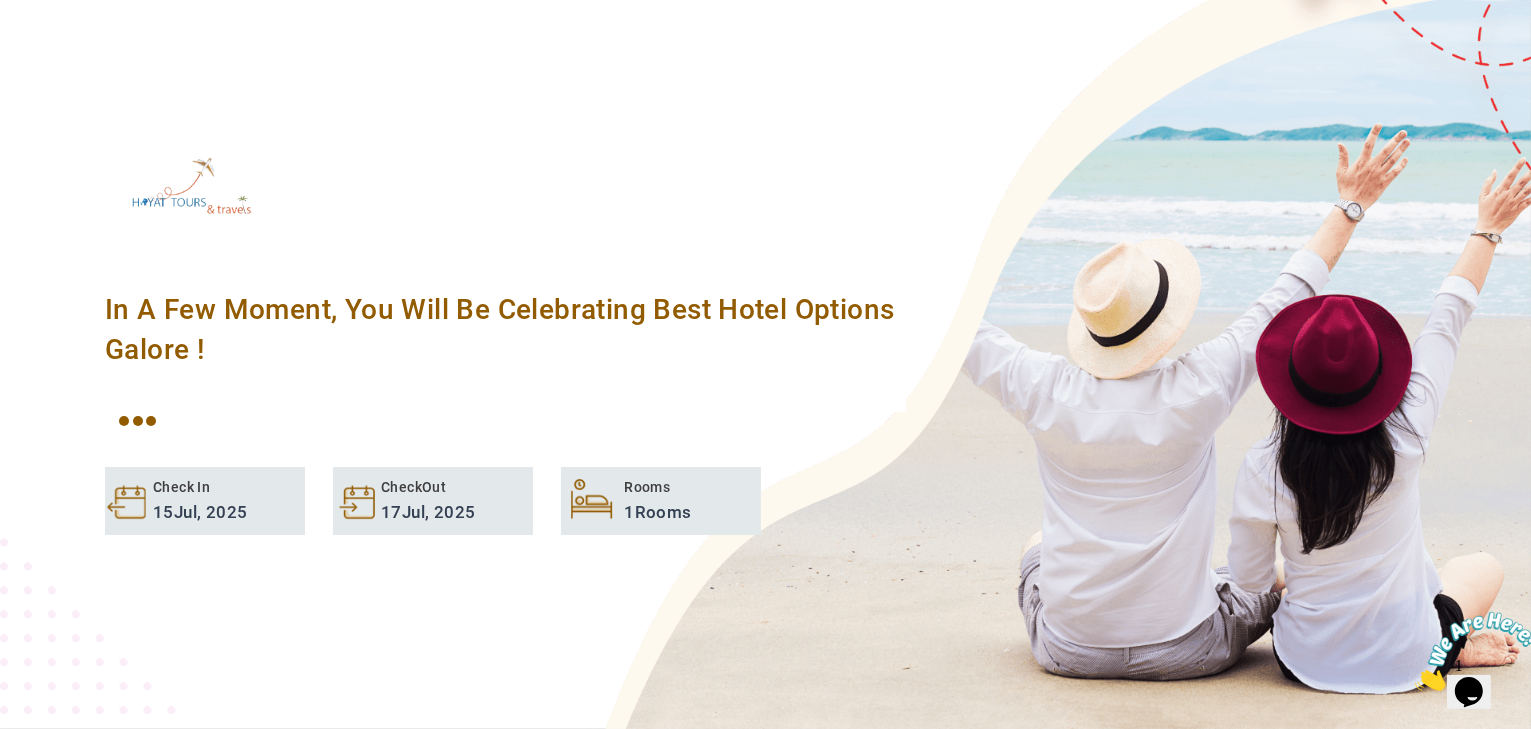 scroll, scrollTop: 380, scrollLeft: 0, axis: vertical 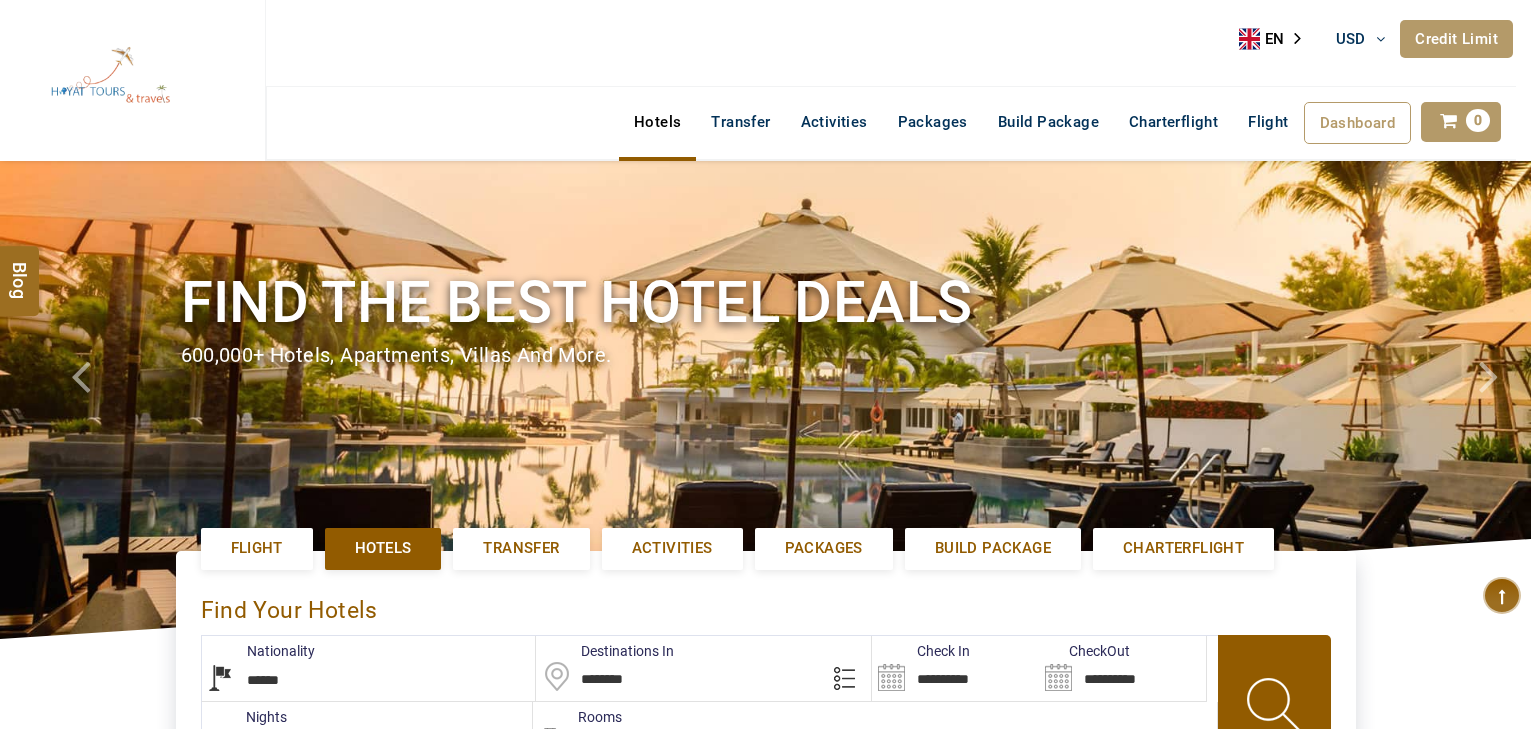 select on "******" 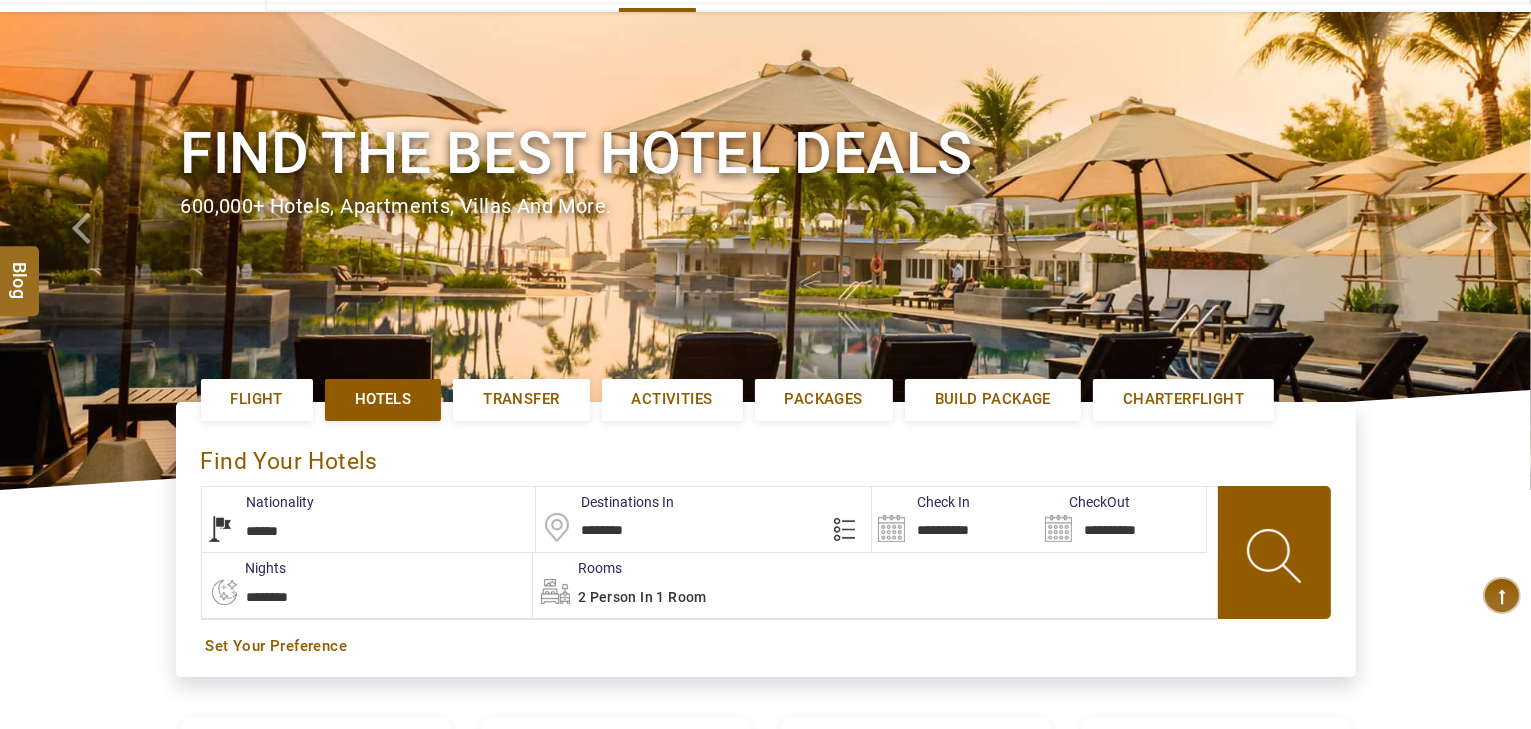 scroll, scrollTop: 400, scrollLeft: 0, axis: vertical 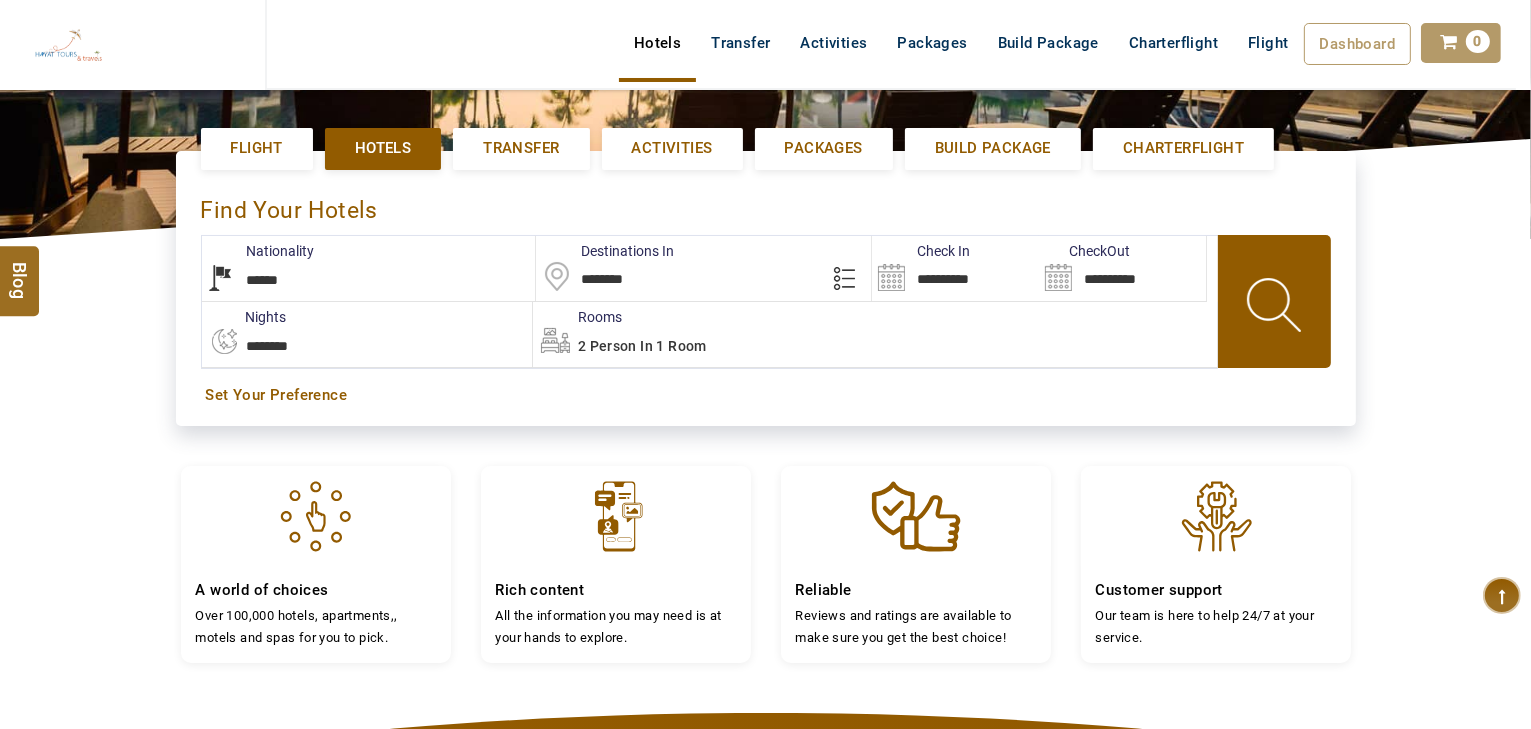 click on "********" at bounding box center [703, 268] 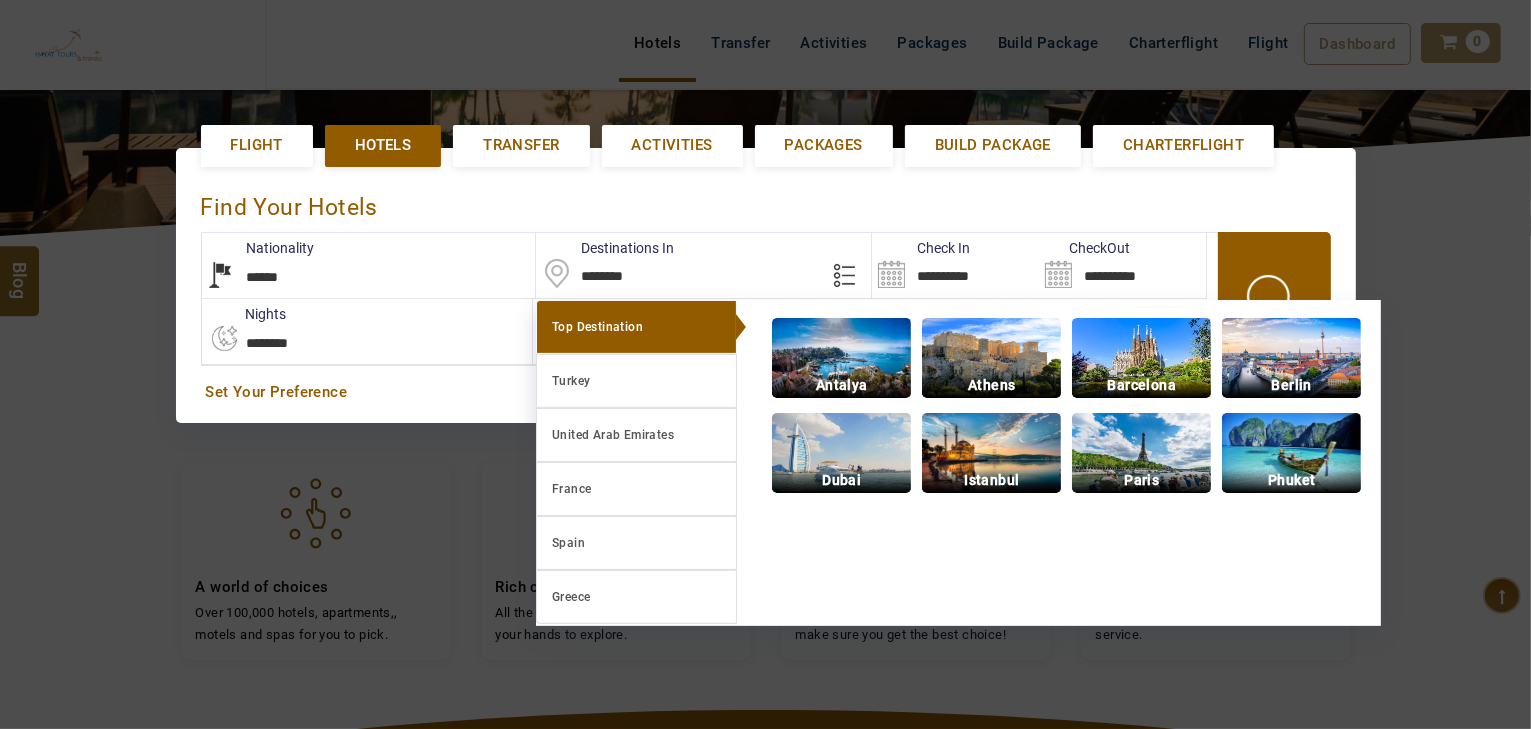 scroll, scrollTop: 424, scrollLeft: 0, axis: vertical 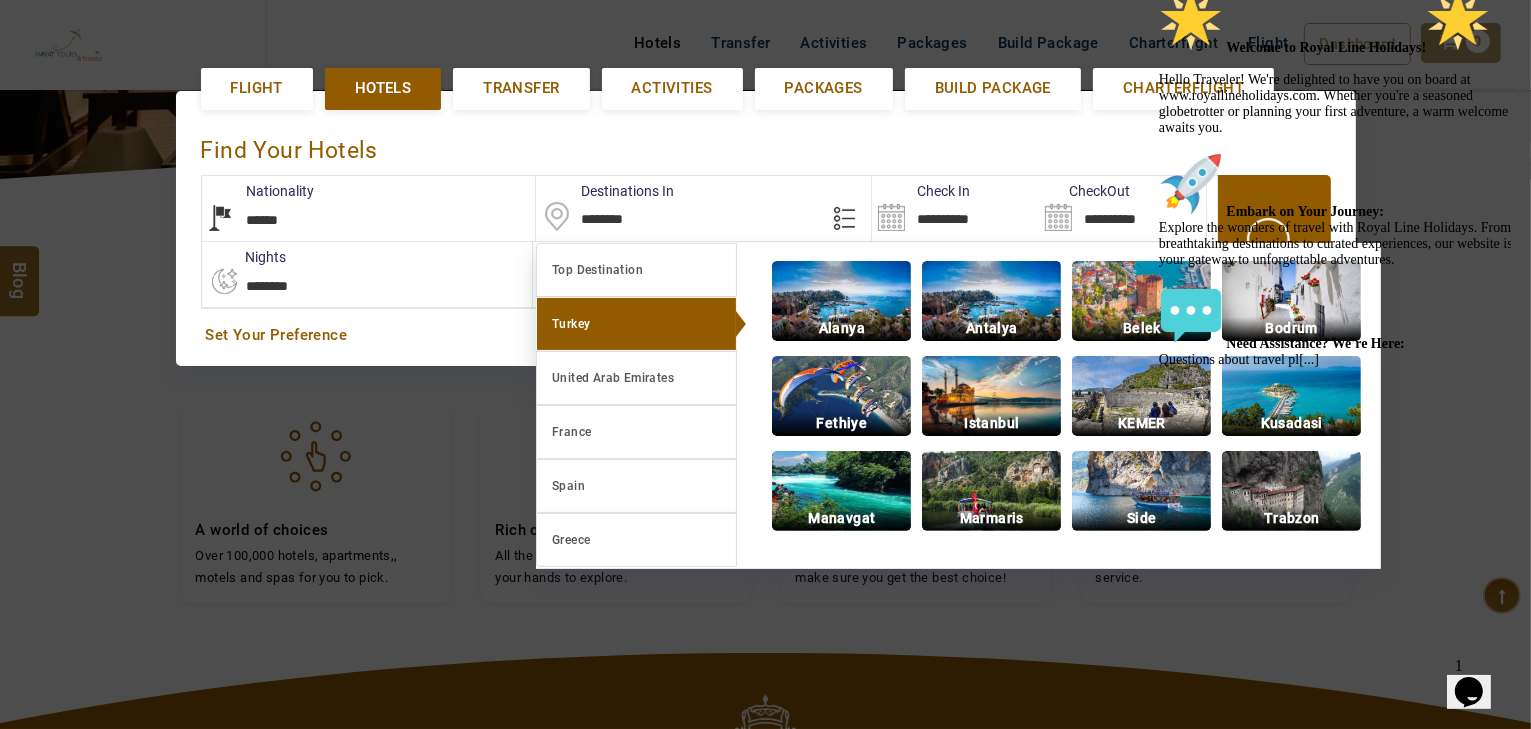 click on "Antalya" at bounding box center [991, 328] 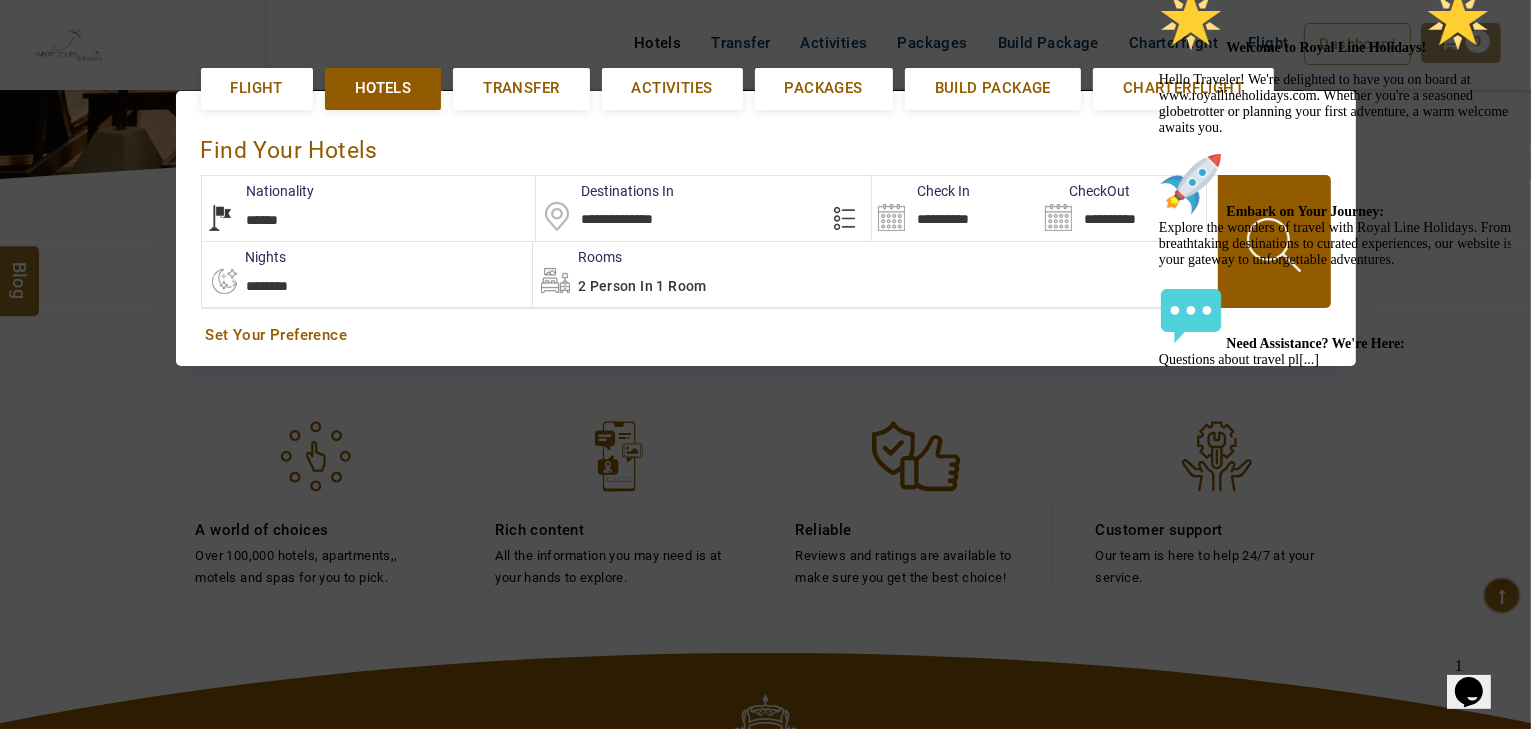 click on "Check In" at bounding box center [921, 191] 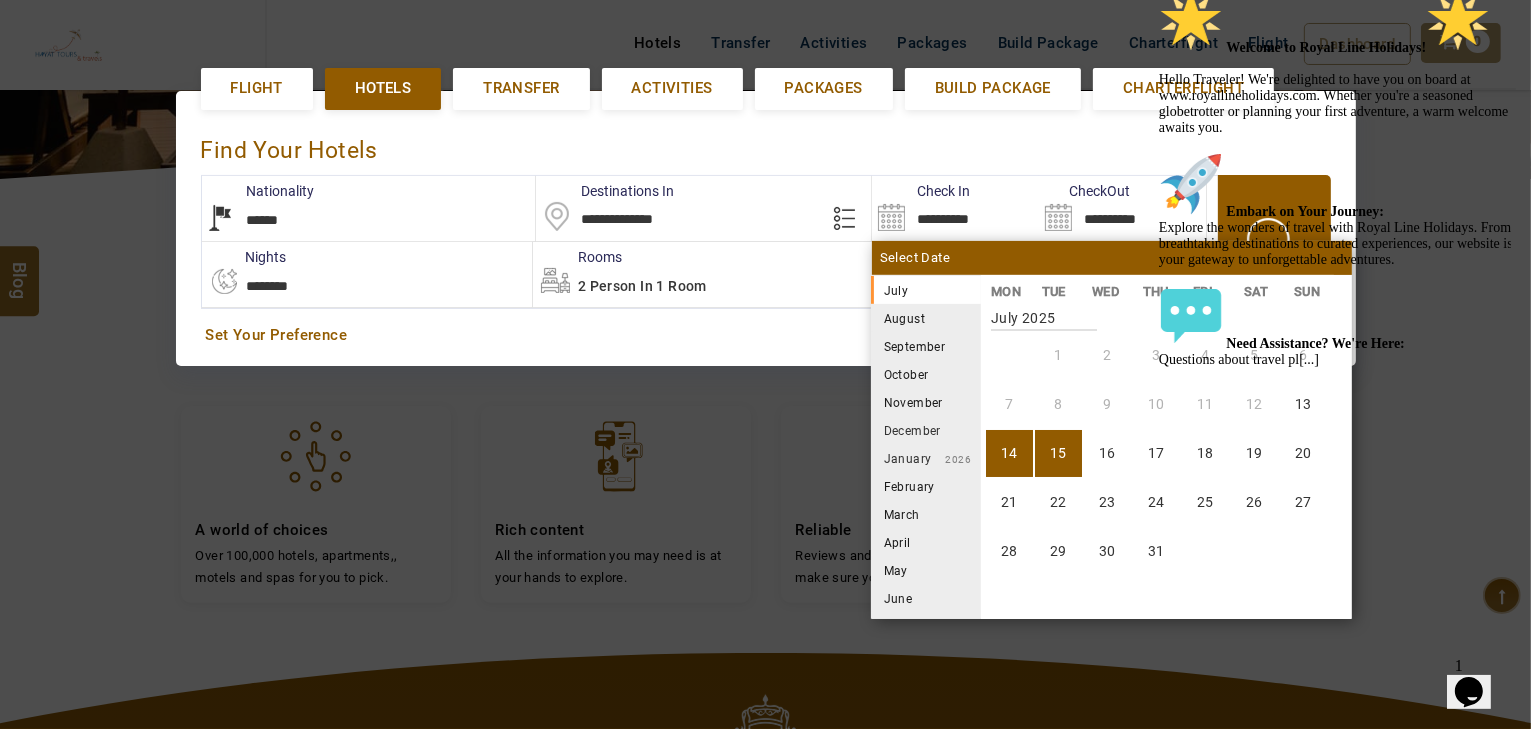 click on "15" at bounding box center [1058, 453] 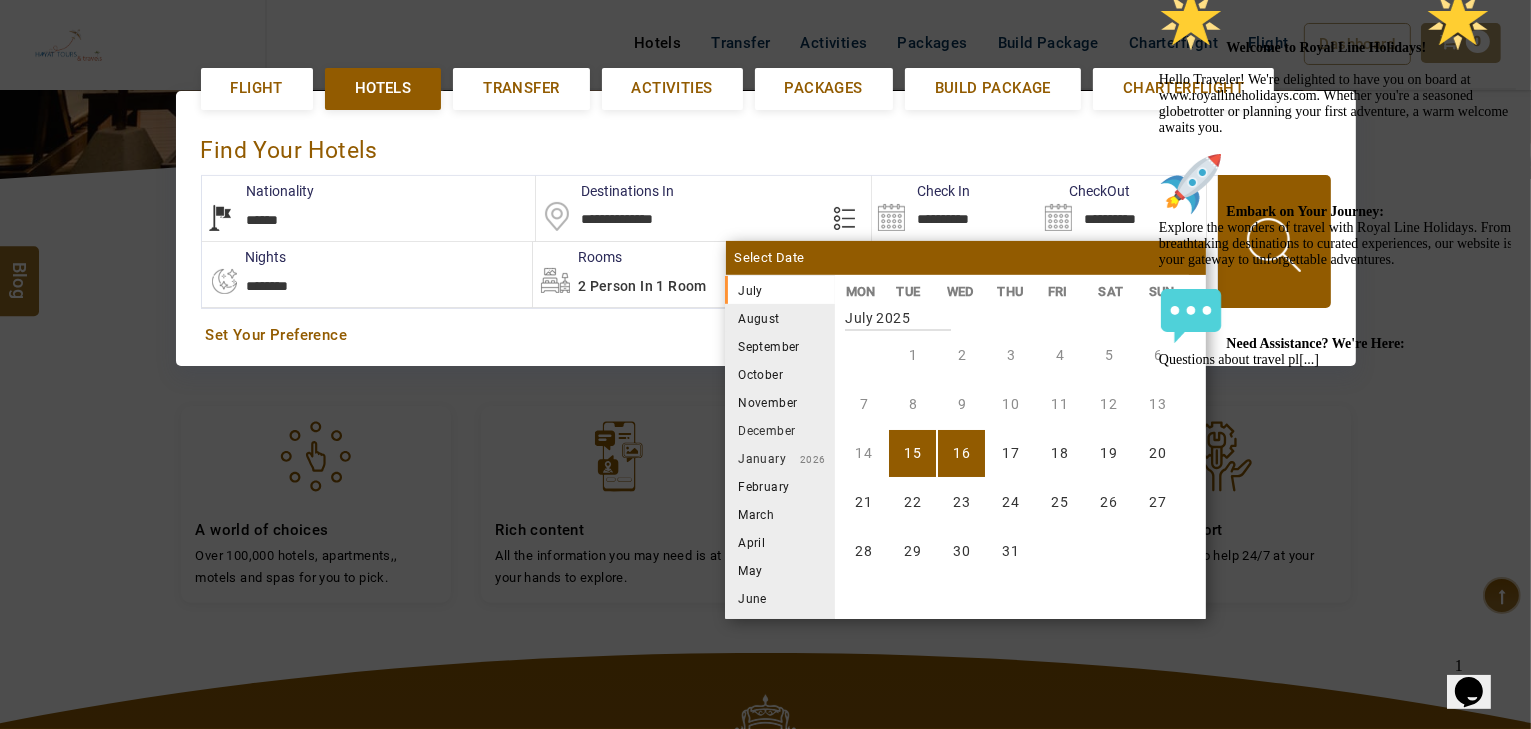click on "**********" at bounding box center [367, 274] 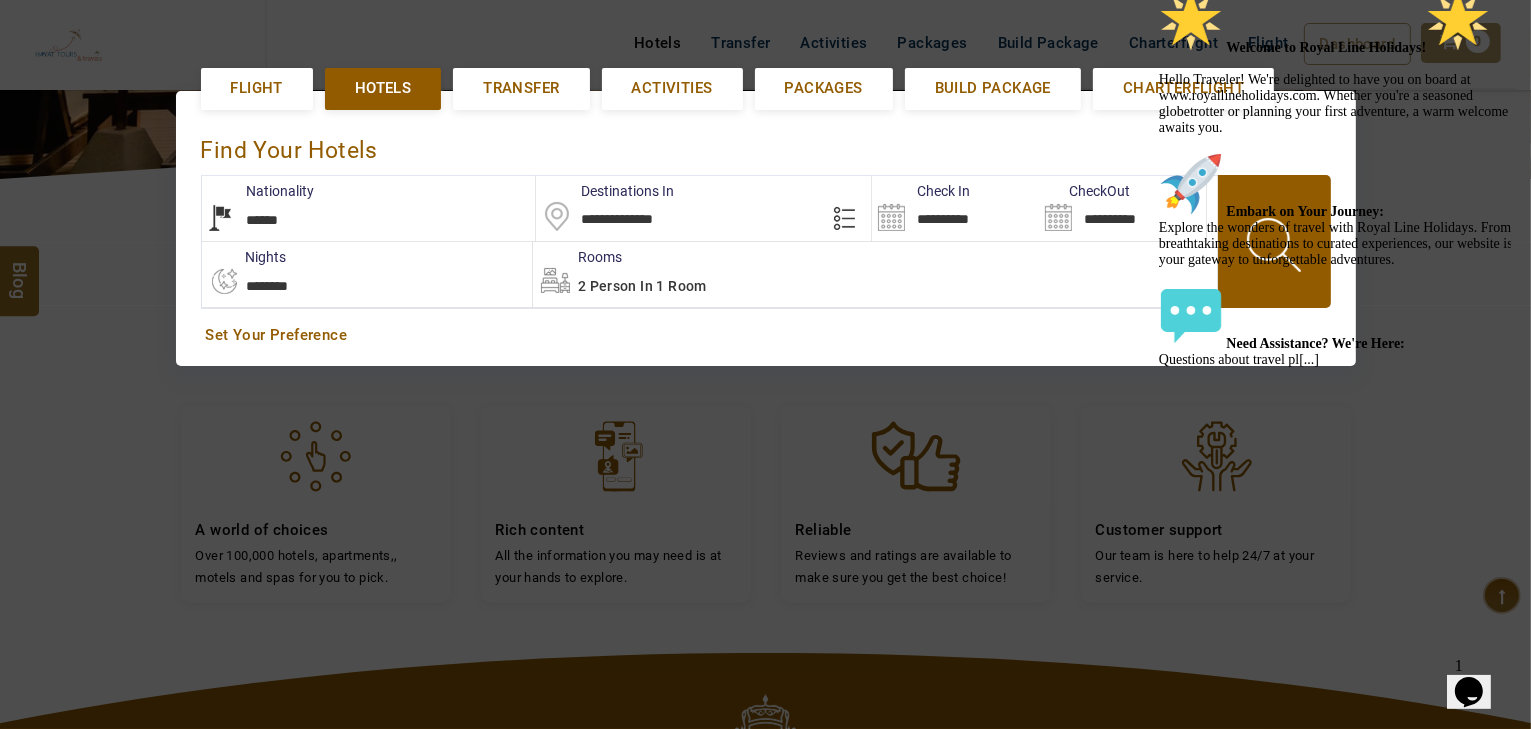 select on "*" 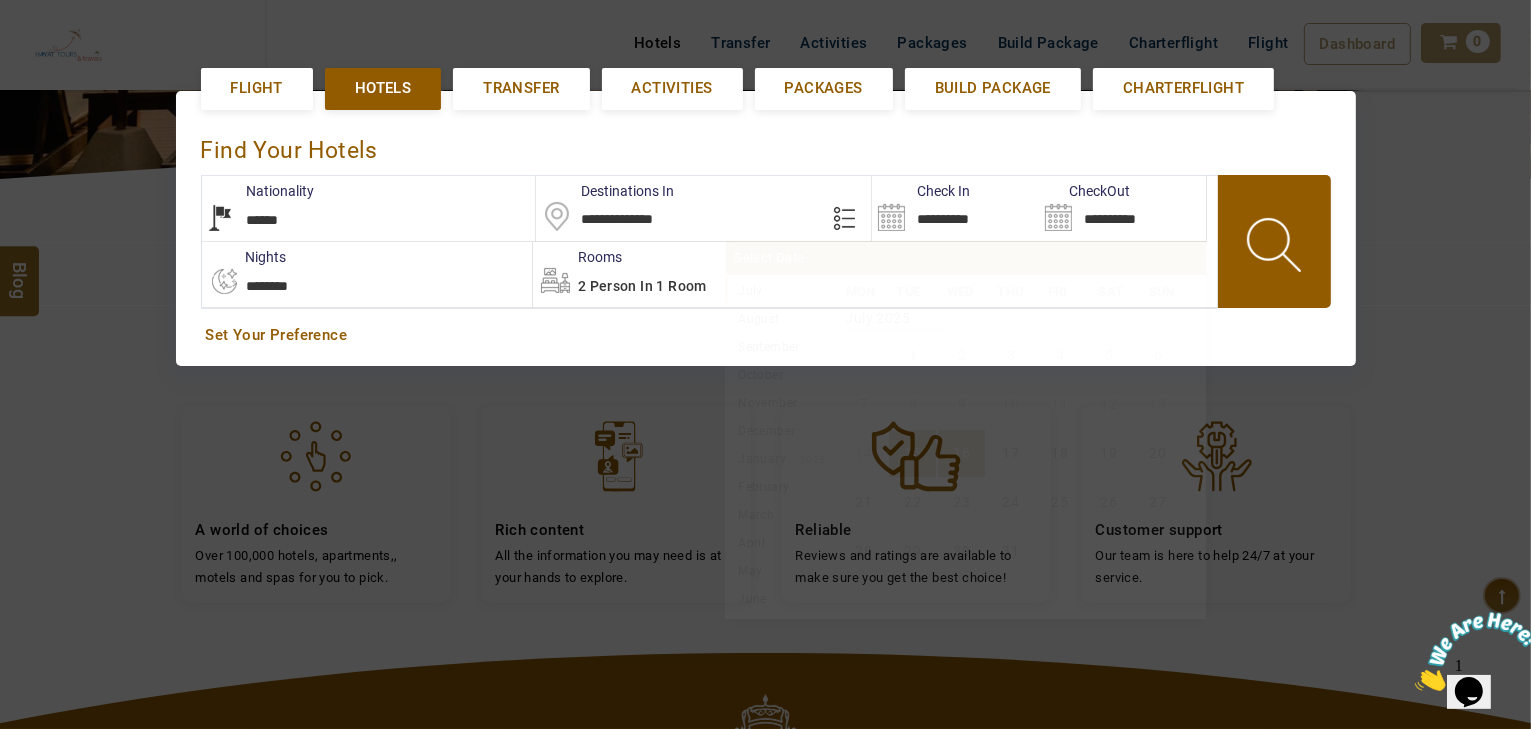 click on "**********" at bounding box center (1122, 208) 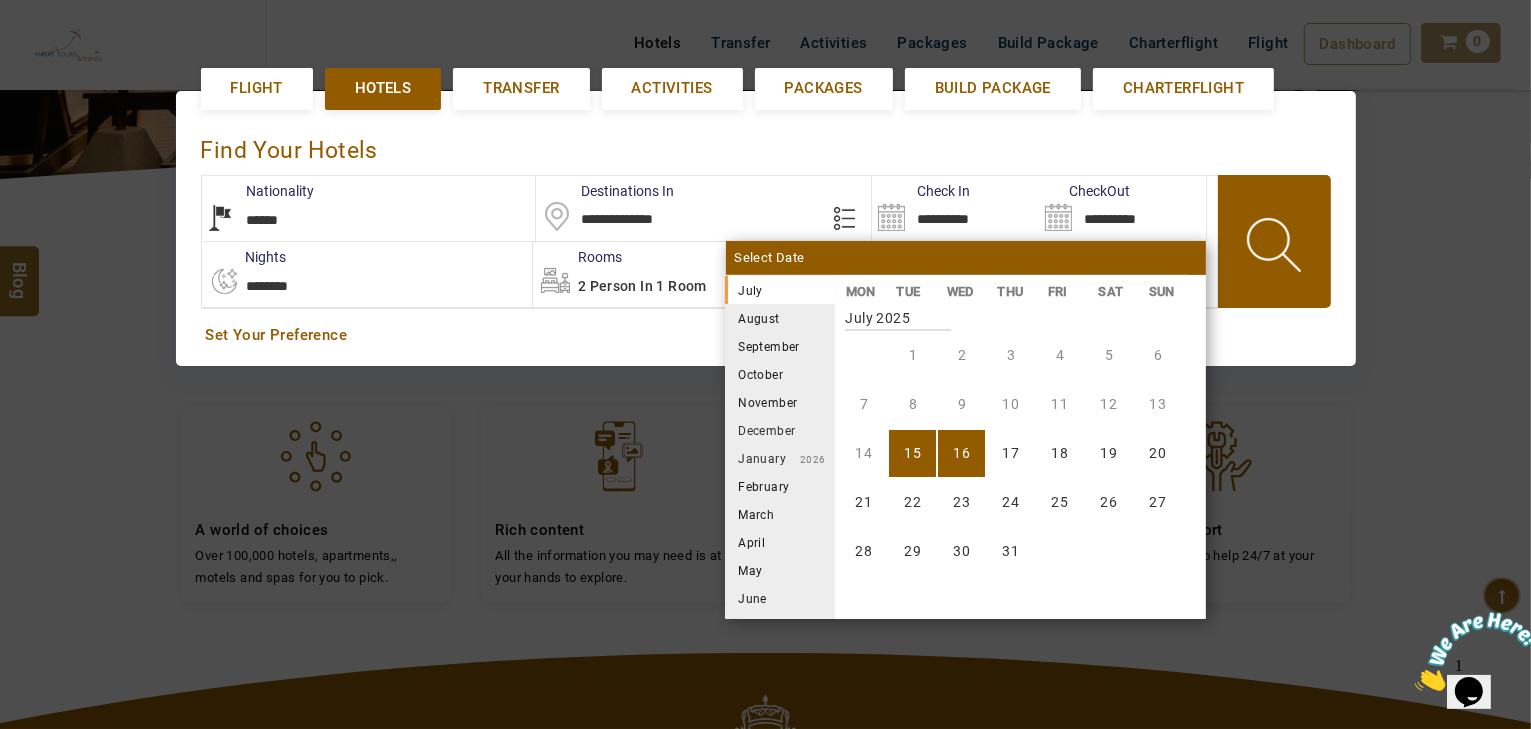 drag, startPoint x: 397, startPoint y: 317, endPoint x: 427, endPoint y: 301, distance: 34 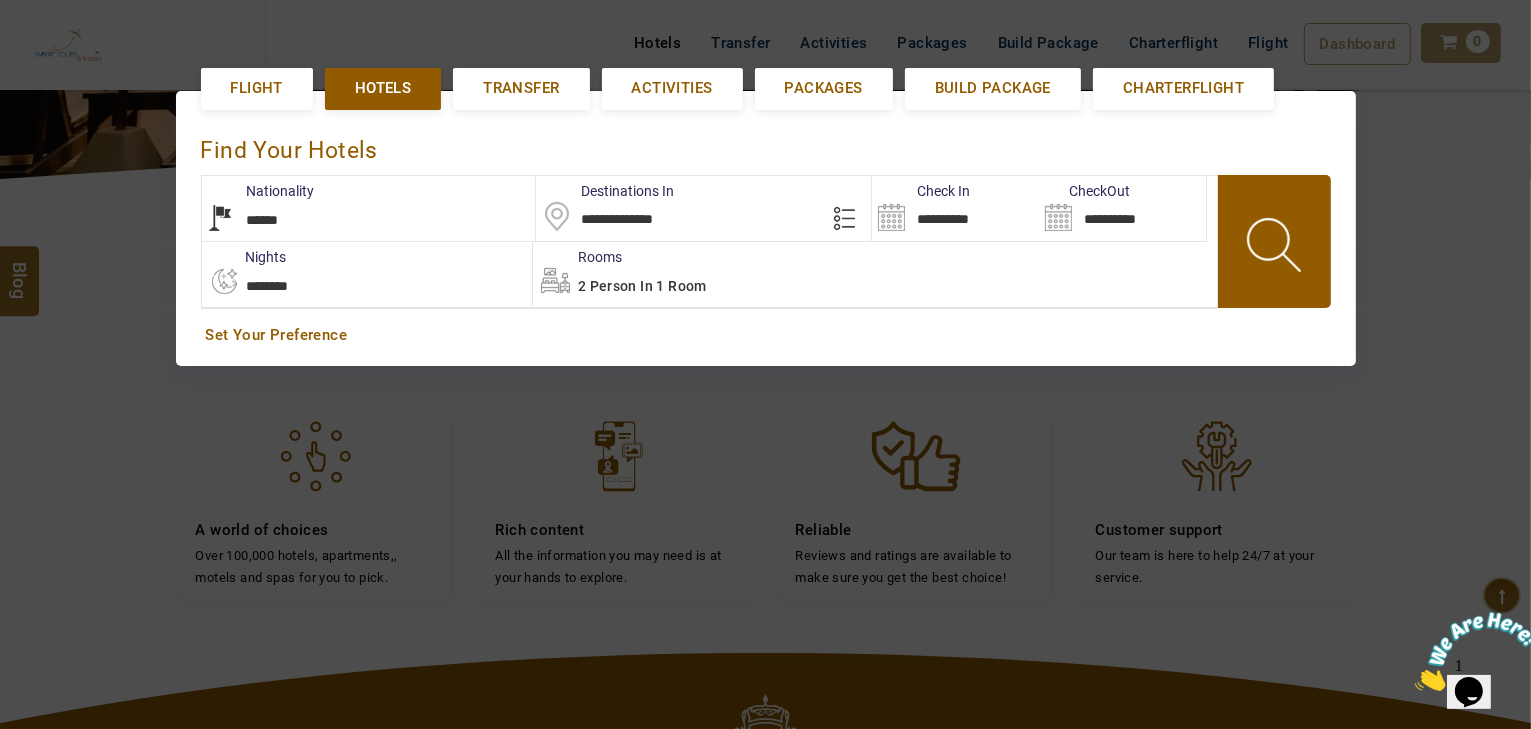 click on "2 Person in    1 Room" at bounding box center [642, 286] 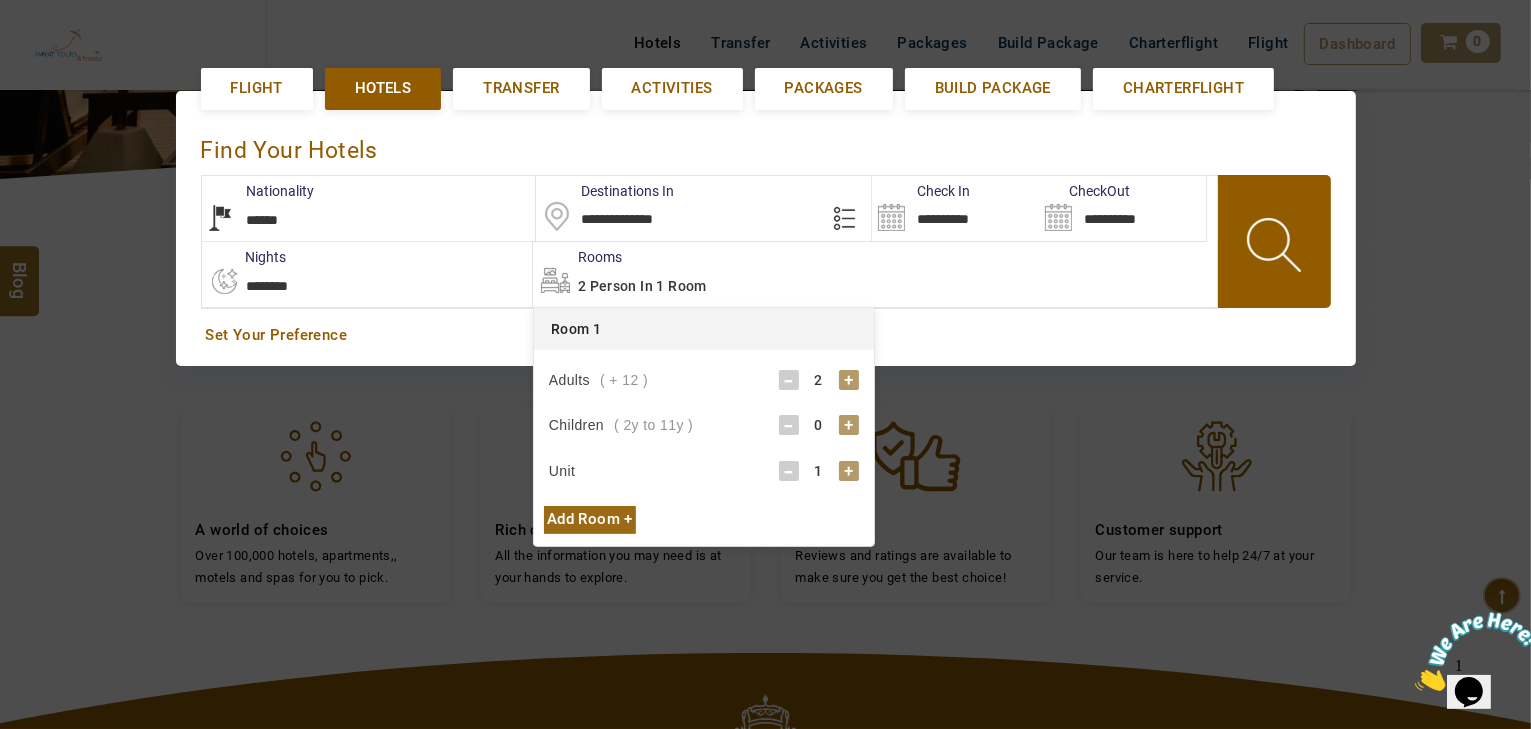 drag, startPoint x: 835, startPoint y: 376, endPoint x: 864, endPoint y: 380, distance: 29.274563 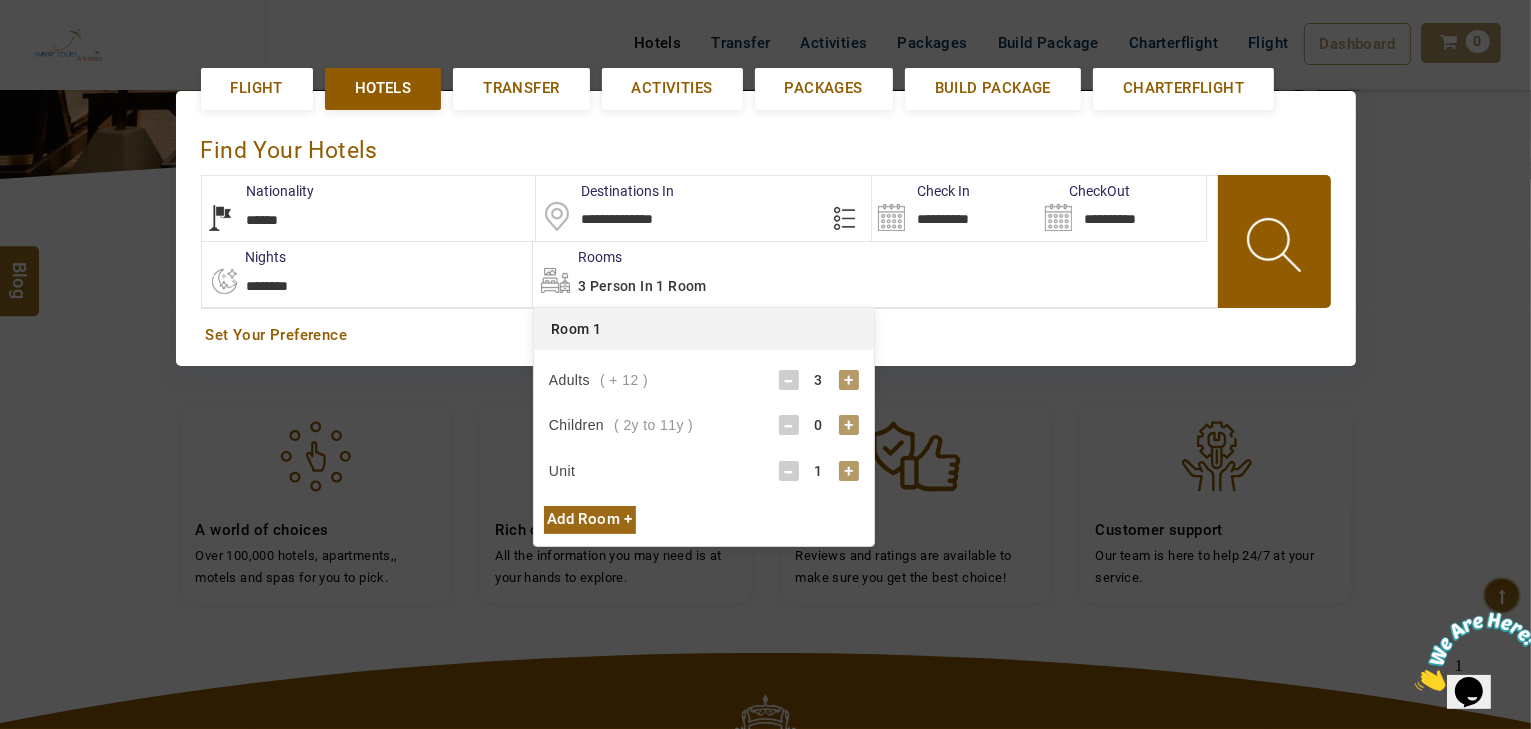 click at bounding box center [1276, 248] 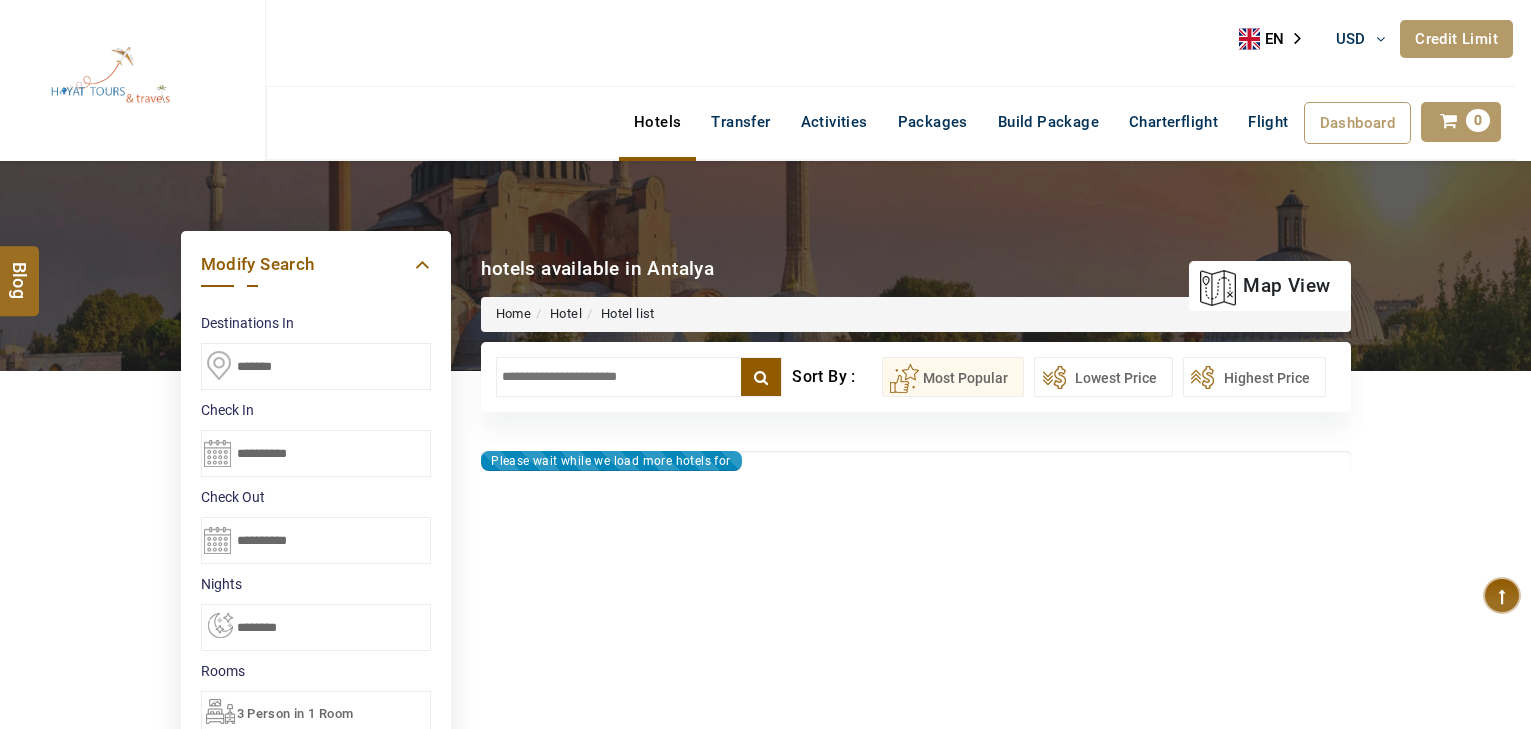 select on "*" 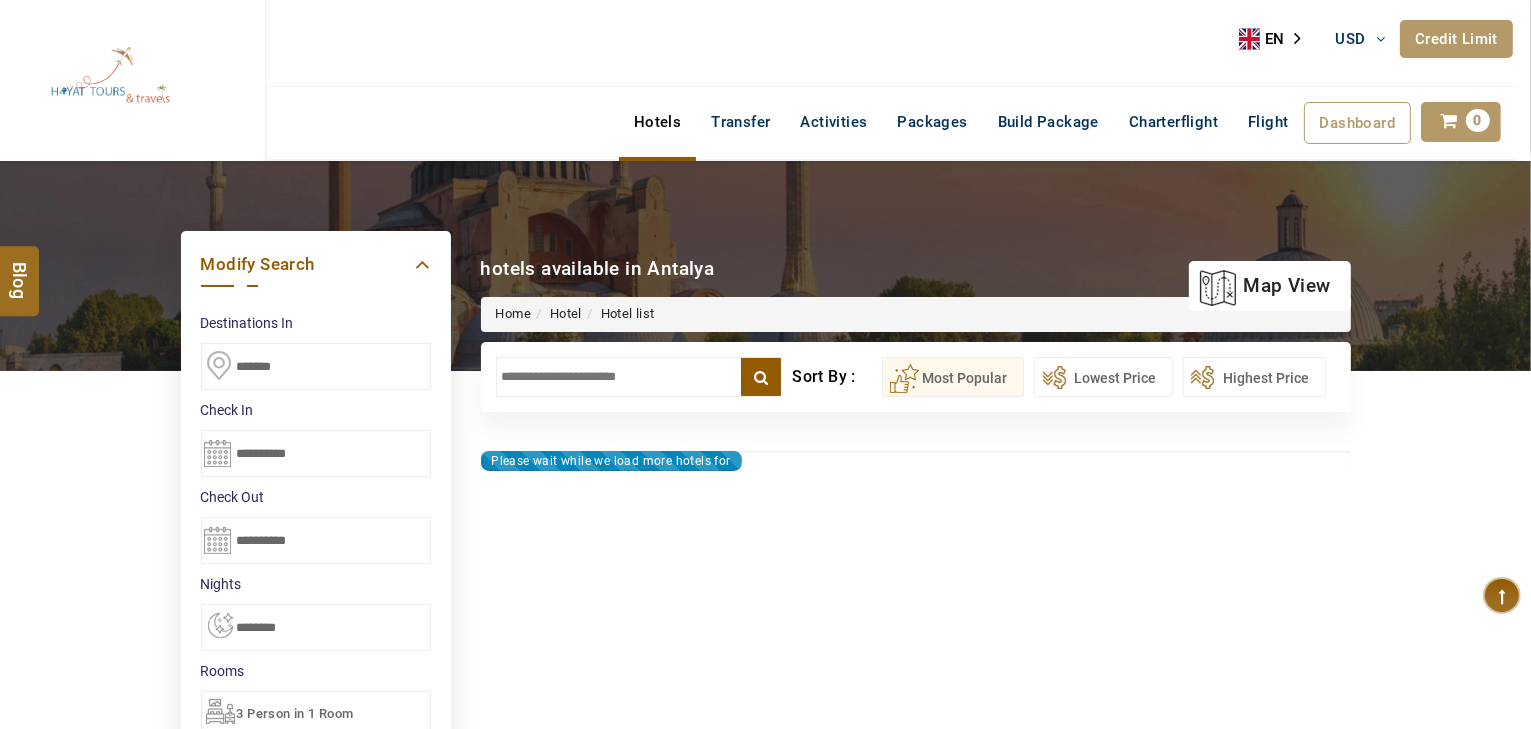 type on "**********" 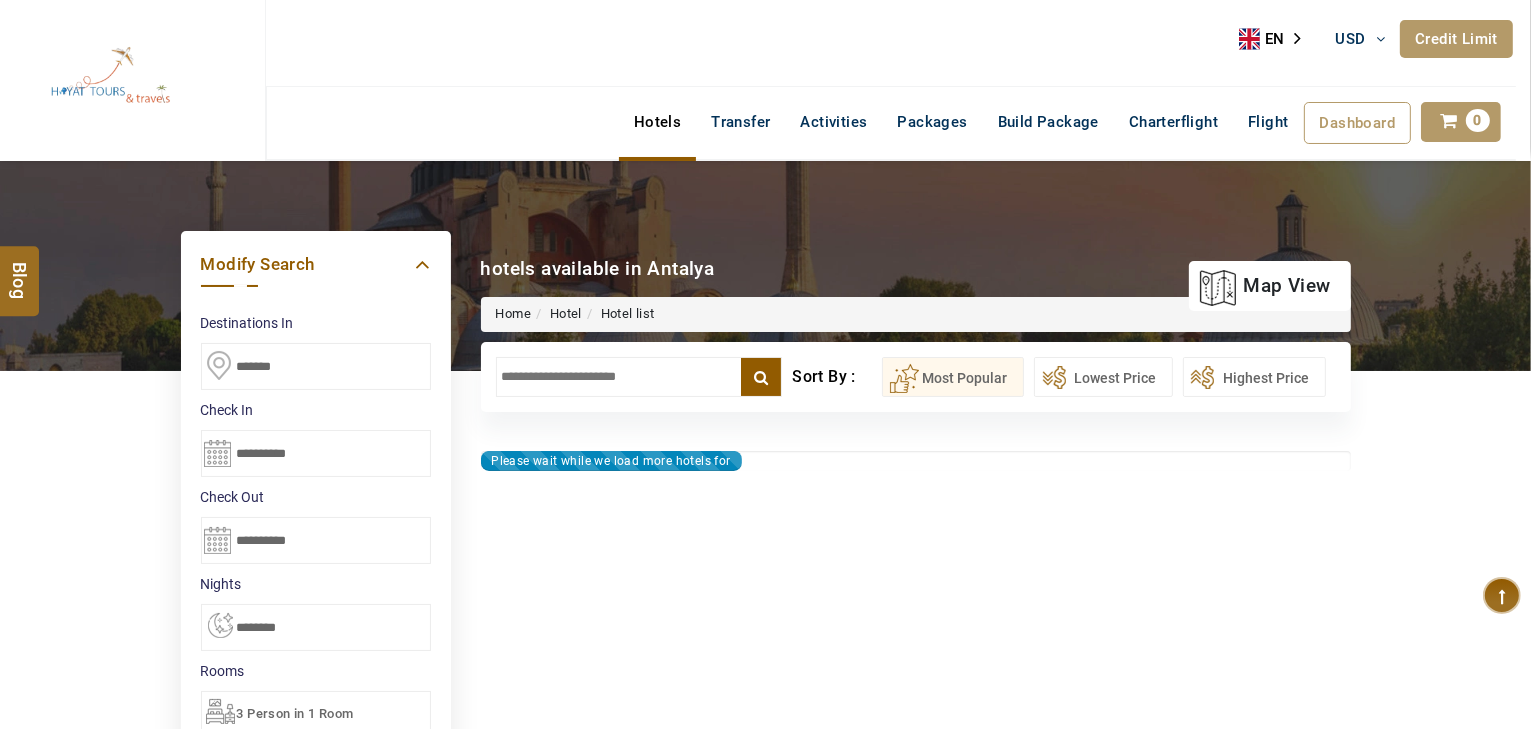type on "**********" 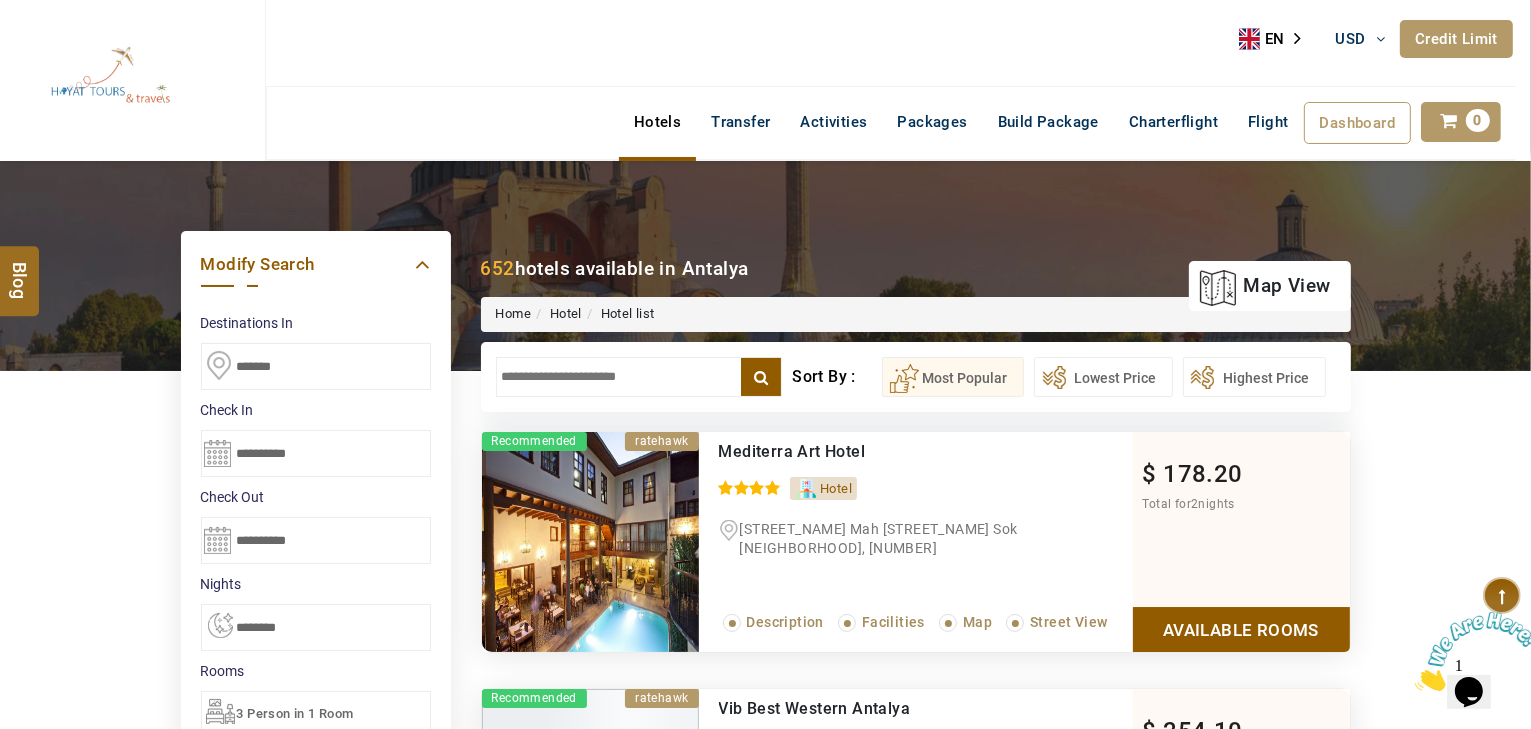 scroll, scrollTop: 0, scrollLeft: 0, axis: both 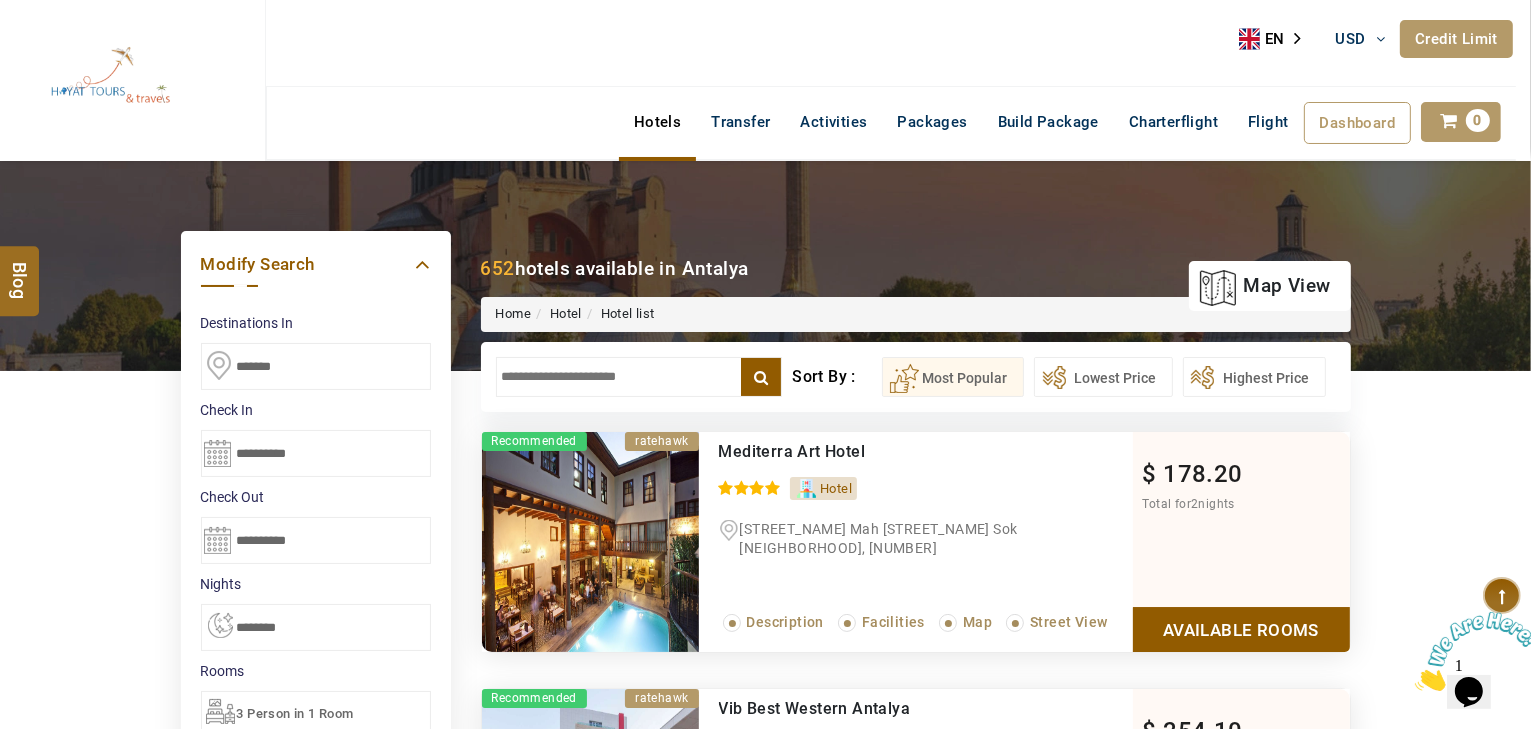 click at bounding box center (639, 377) 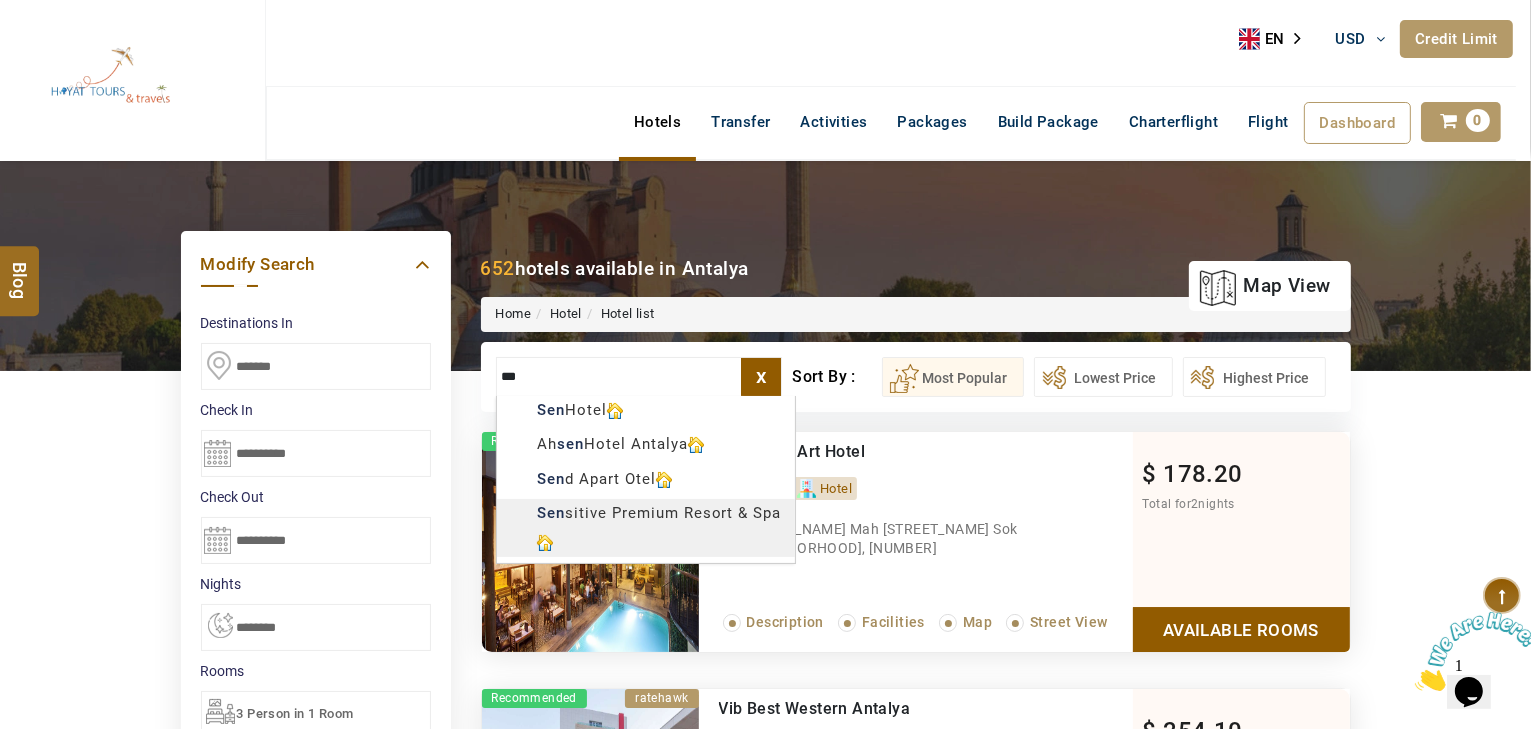 click on "HAYAYT TOURS USD AED  AED EUR  € USD  $ INR  ₹ THB  ฿ IDR  Rp BHD  BHD TRY  ₺ Credit Limit EN HE AR ES PT ZH Helpline
[PHONE] Register Now [PHONE] [EMAIL] About Us What we Offer Blog Why Us Contact Hotels  Transfer Activities Packages Build Package Charterflight Flight Dashboard My Profile My Booking My Reports My Quotation Sign Out [NUMBER] Points Redeem Now To Redeem [NUMBER]   Points Future Points  [NUMBER]   Points Credit Limit Credit Limit USD [NUMBER].[NUMBER] [NUMBER]% Complete Used USD [NUMBER].[NUMBER] Available USD [NUMBER].[NUMBER] Setting  Looks like you haven't added anything to your cart yet Countinue Shopping ***** ****** Please Wait.. Blog demo
Remember me Forgot
password? LOG IN Don't have an account?   Register Now My Booking View/ Print/Cancel Your Booking without Signing in Submit Applying Filters...... Hotels For You Will Be Loading Soon demo
In A Few Moment, You Will Be Celebrating Best Hotel options galore ! Check In   CheckOut Rooms Rooms X Map Wifi" at bounding box center [765, 1195] 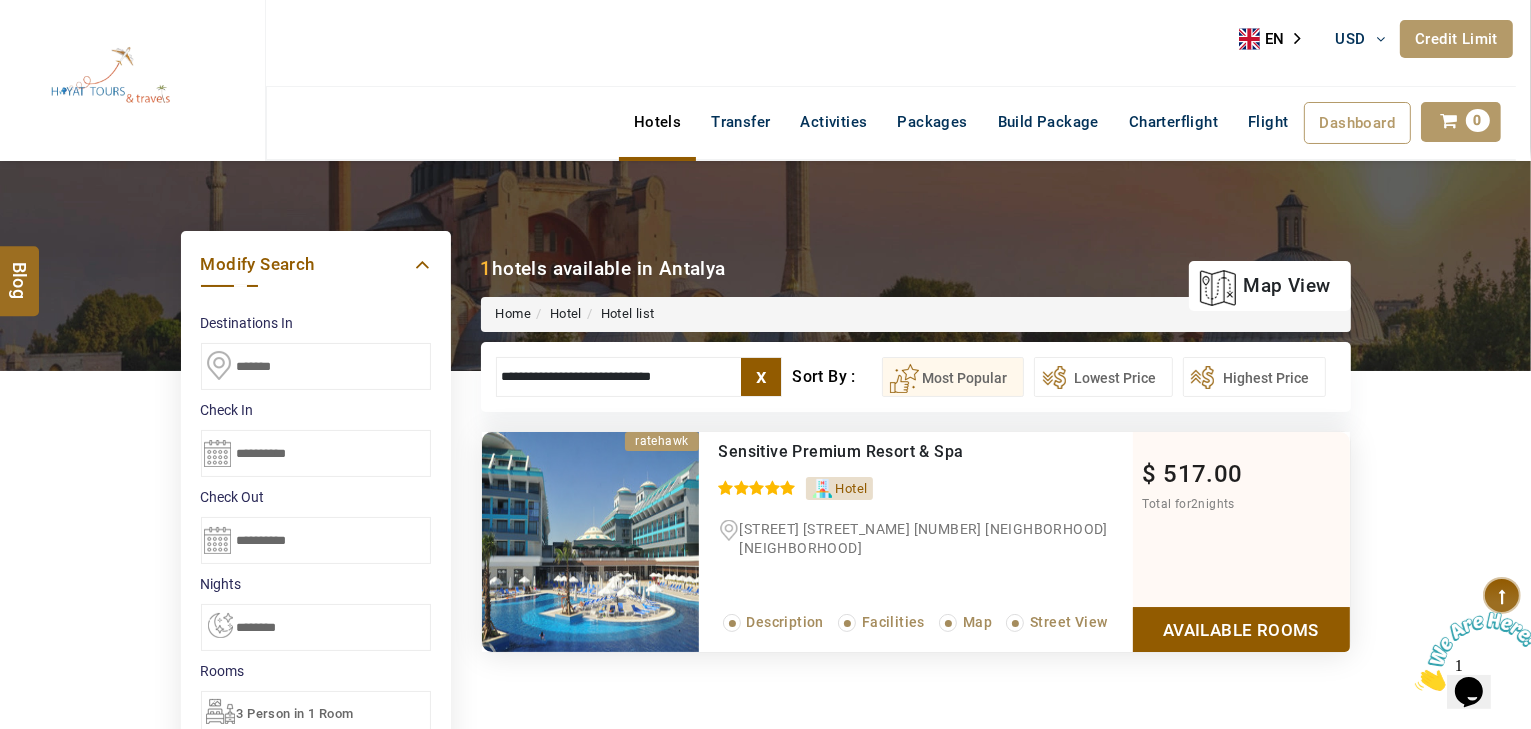 type on "**********" 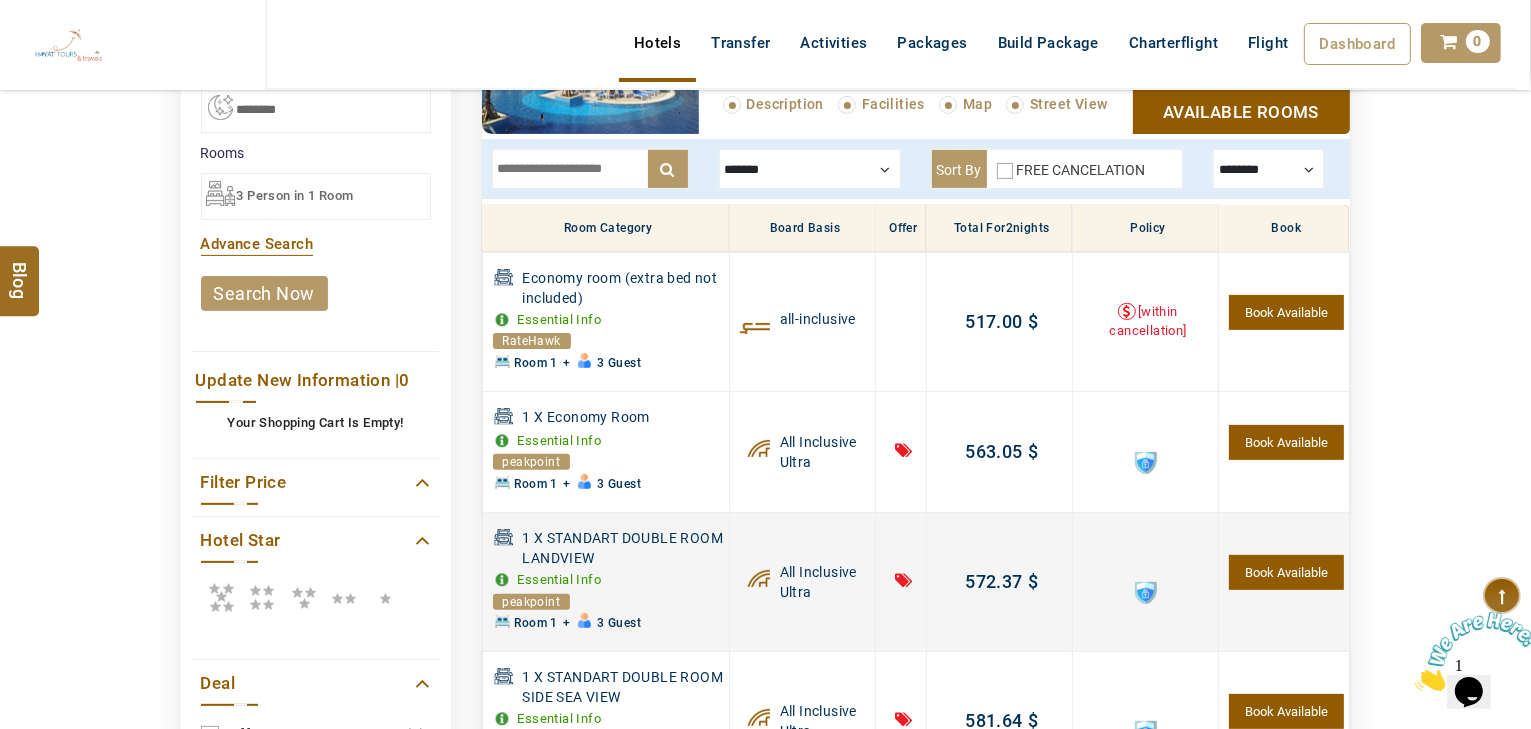 scroll, scrollTop: 540, scrollLeft: 0, axis: vertical 